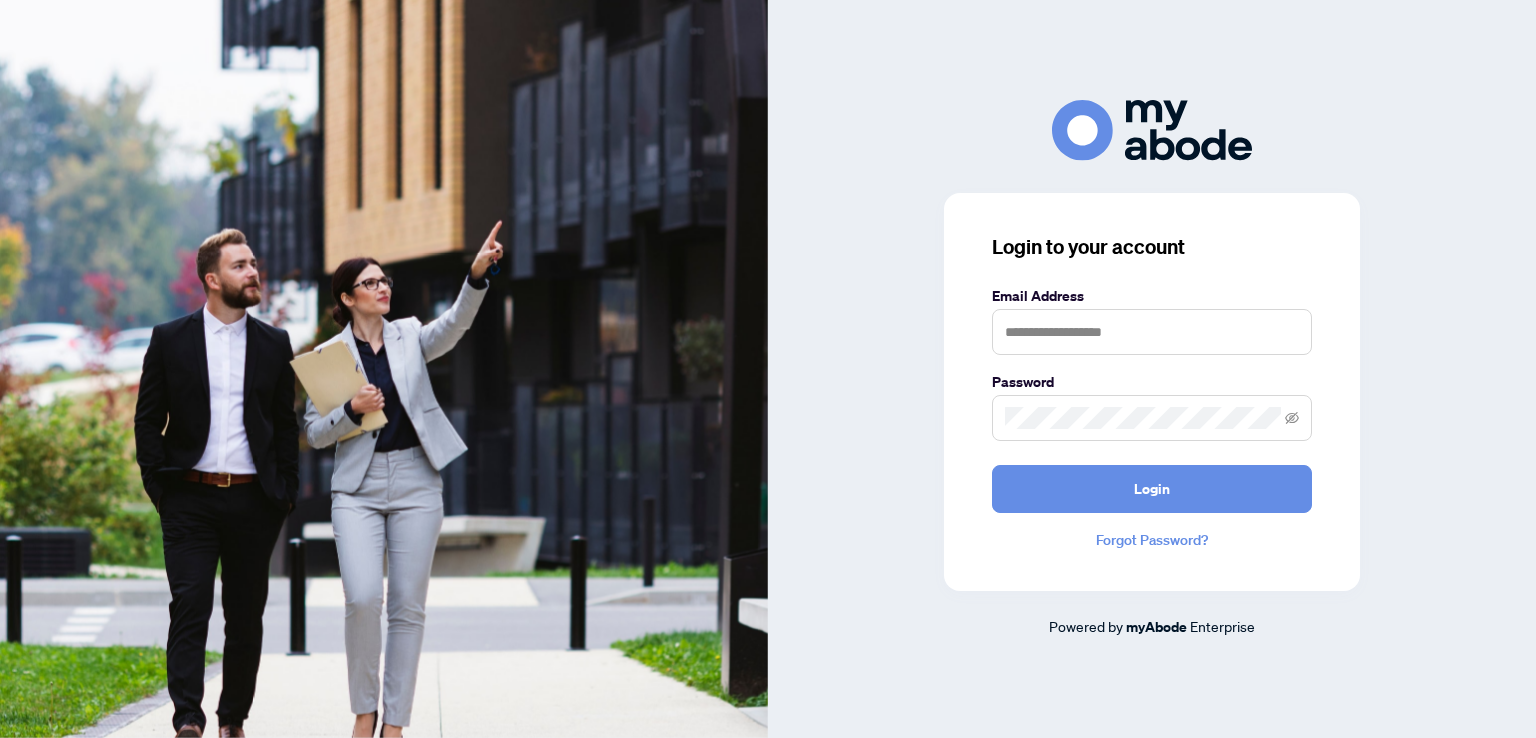 scroll, scrollTop: 0, scrollLeft: 0, axis: both 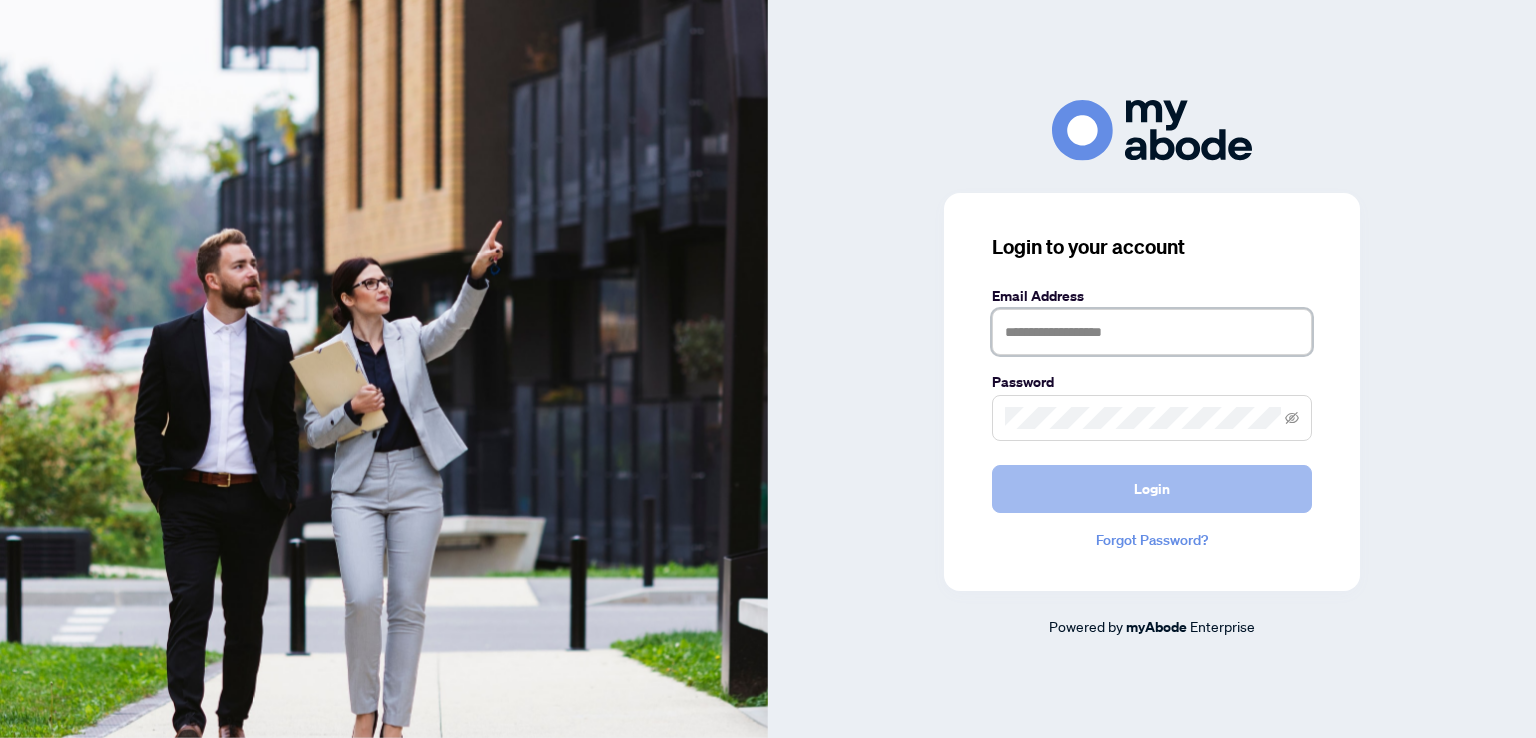 type on "**********" 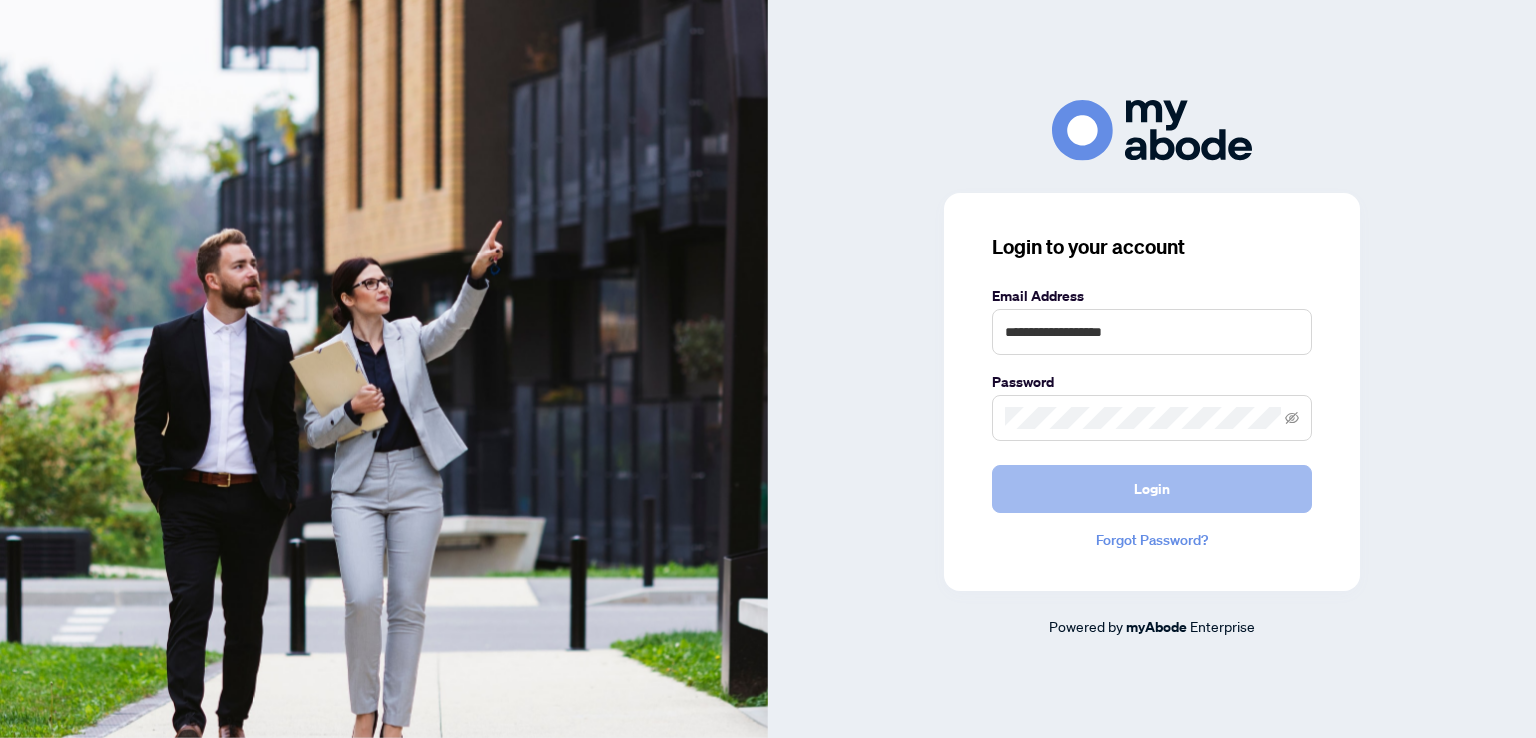 click on "Login" at bounding box center (1152, 489) 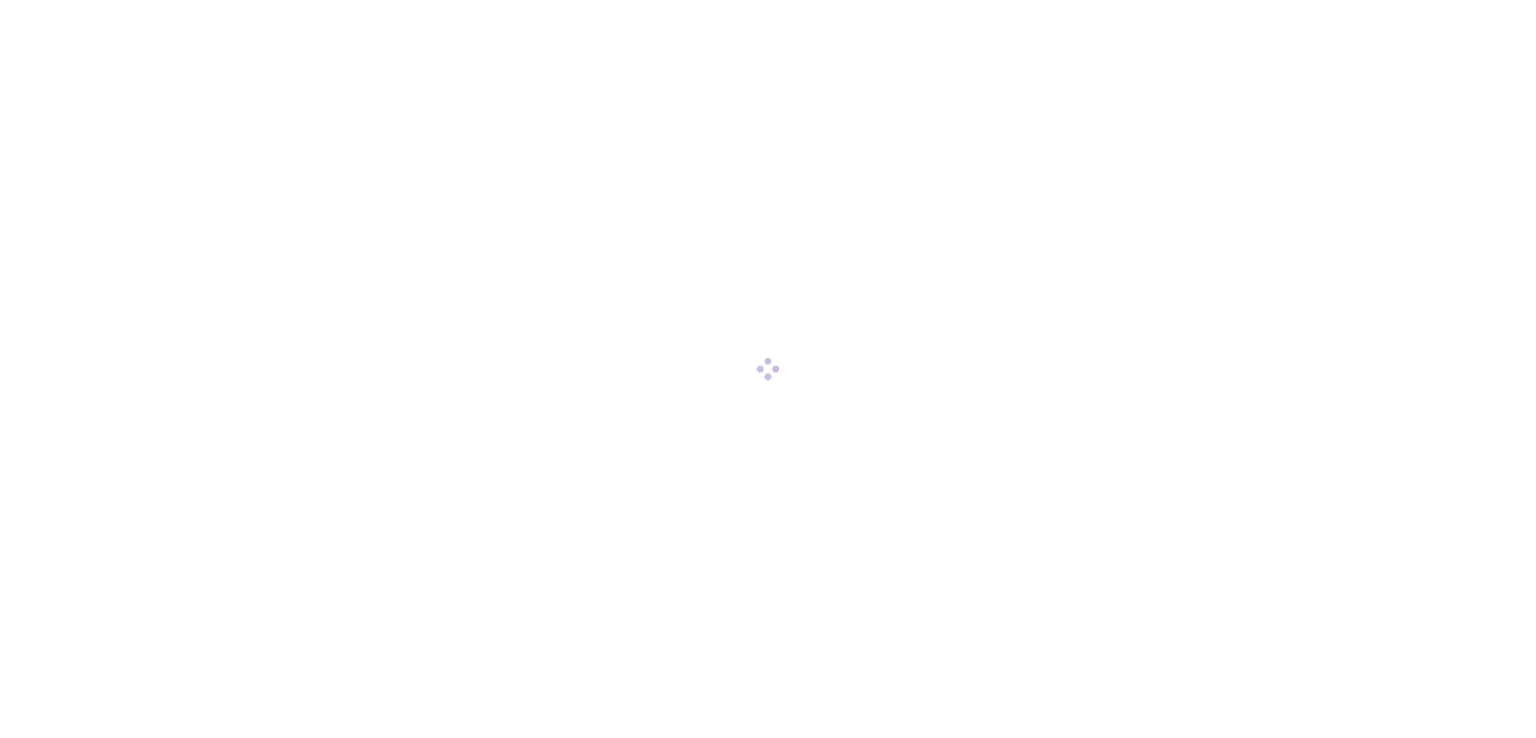 scroll, scrollTop: 0, scrollLeft: 0, axis: both 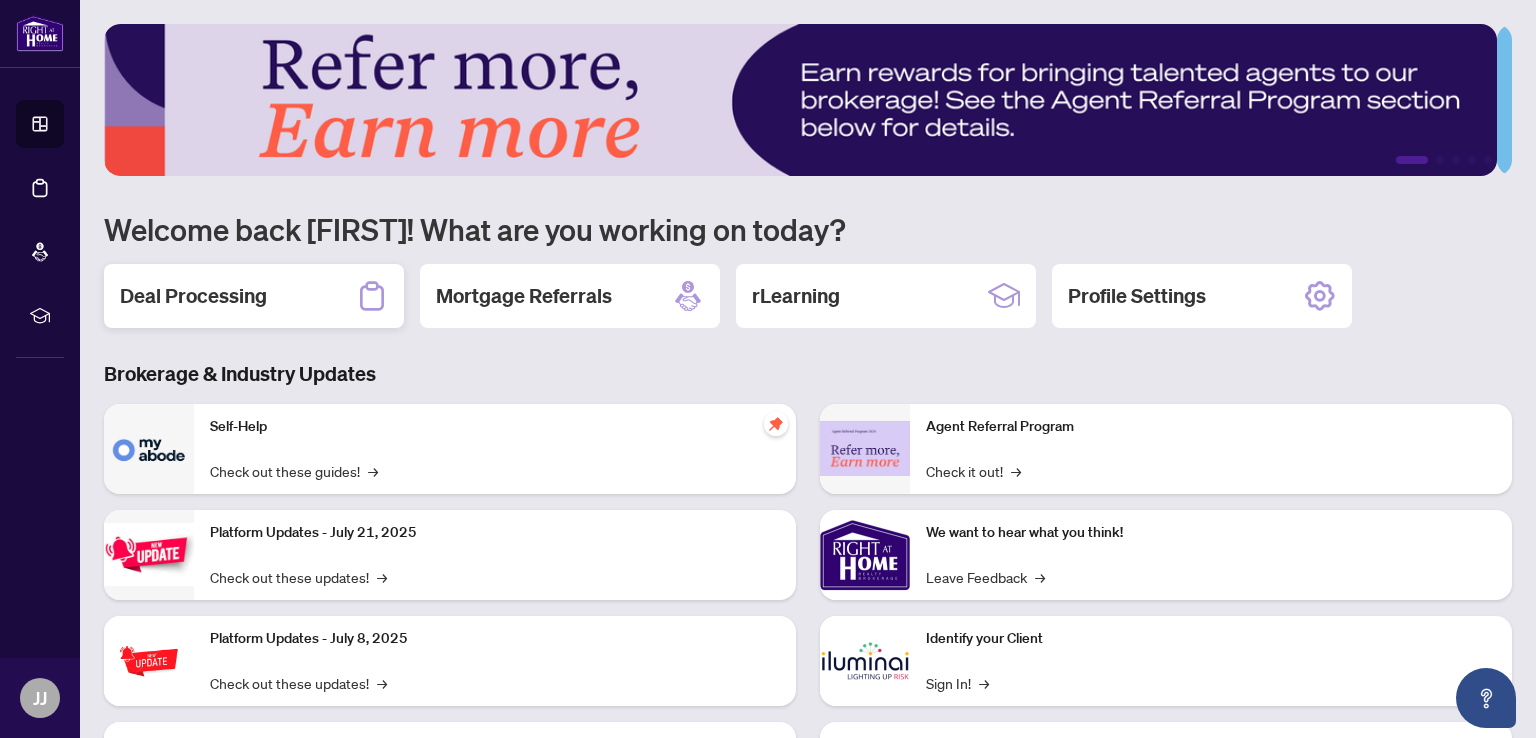 click on "Deal Processing" at bounding box center (193, 296) 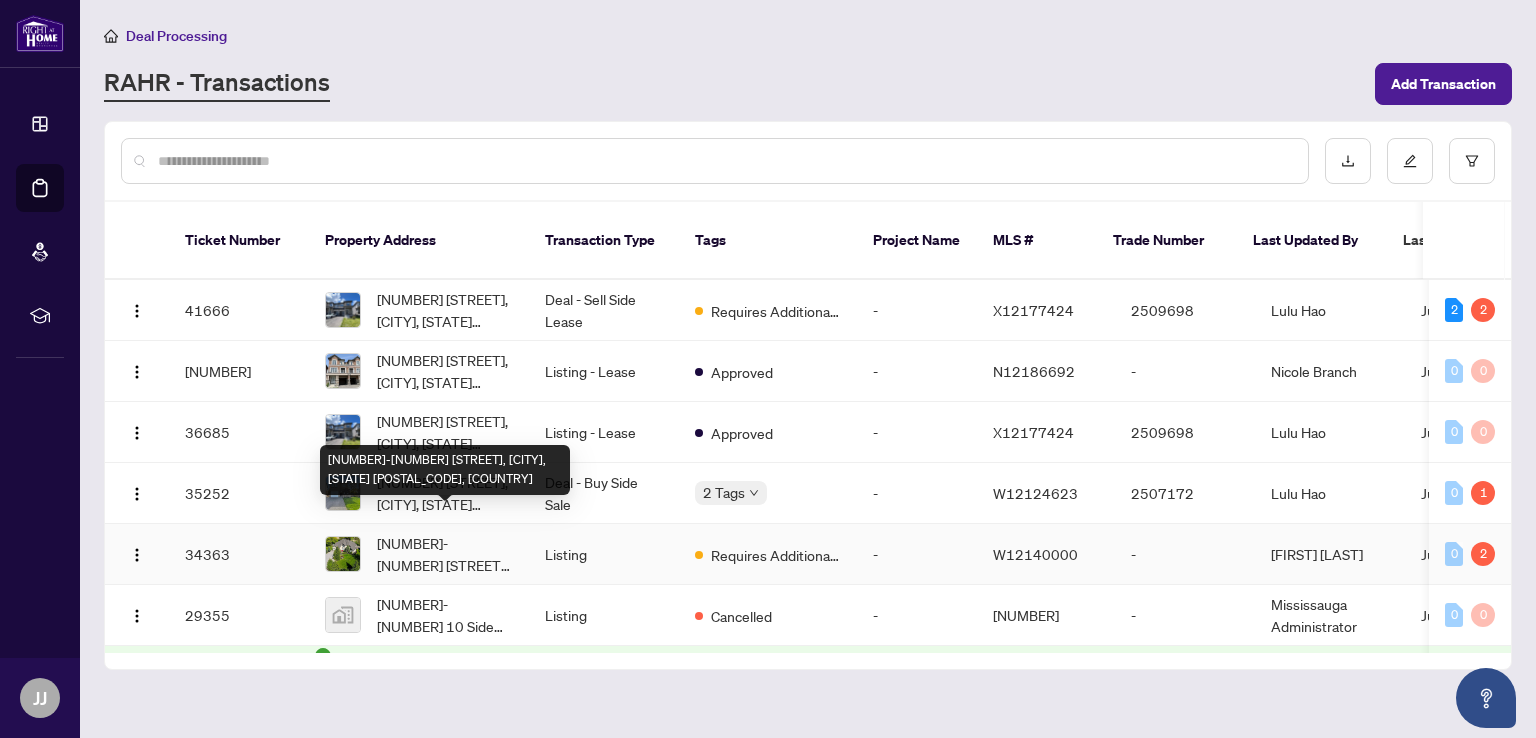 click on "[NUMBER]-[NUMBER] [STREET], [CITY], [STATE] [POSTAL_CODE], [COUNTRY]" at bounding box center (445, 554) 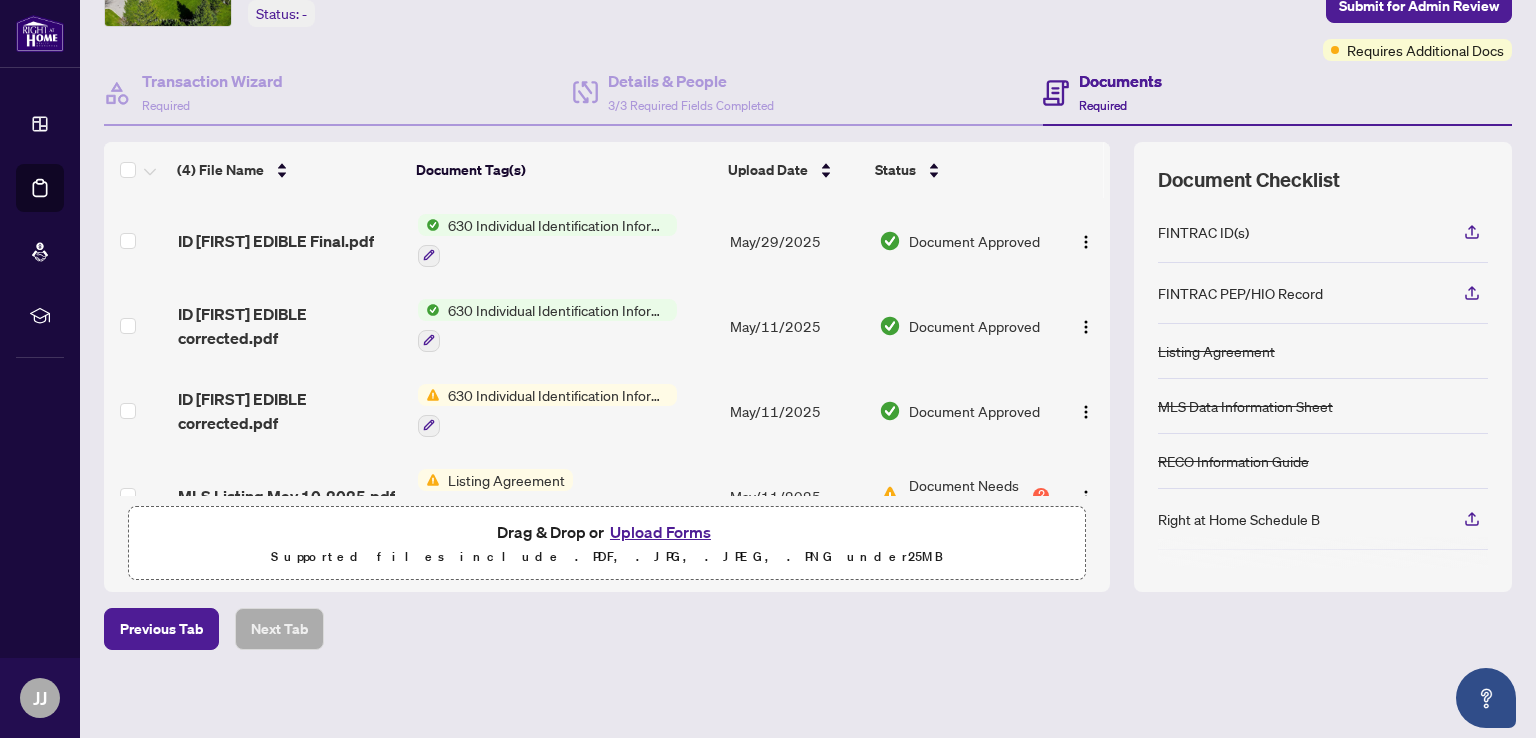 scroll, scrollTop: 136, scrollLeft: 0, axis: vertical 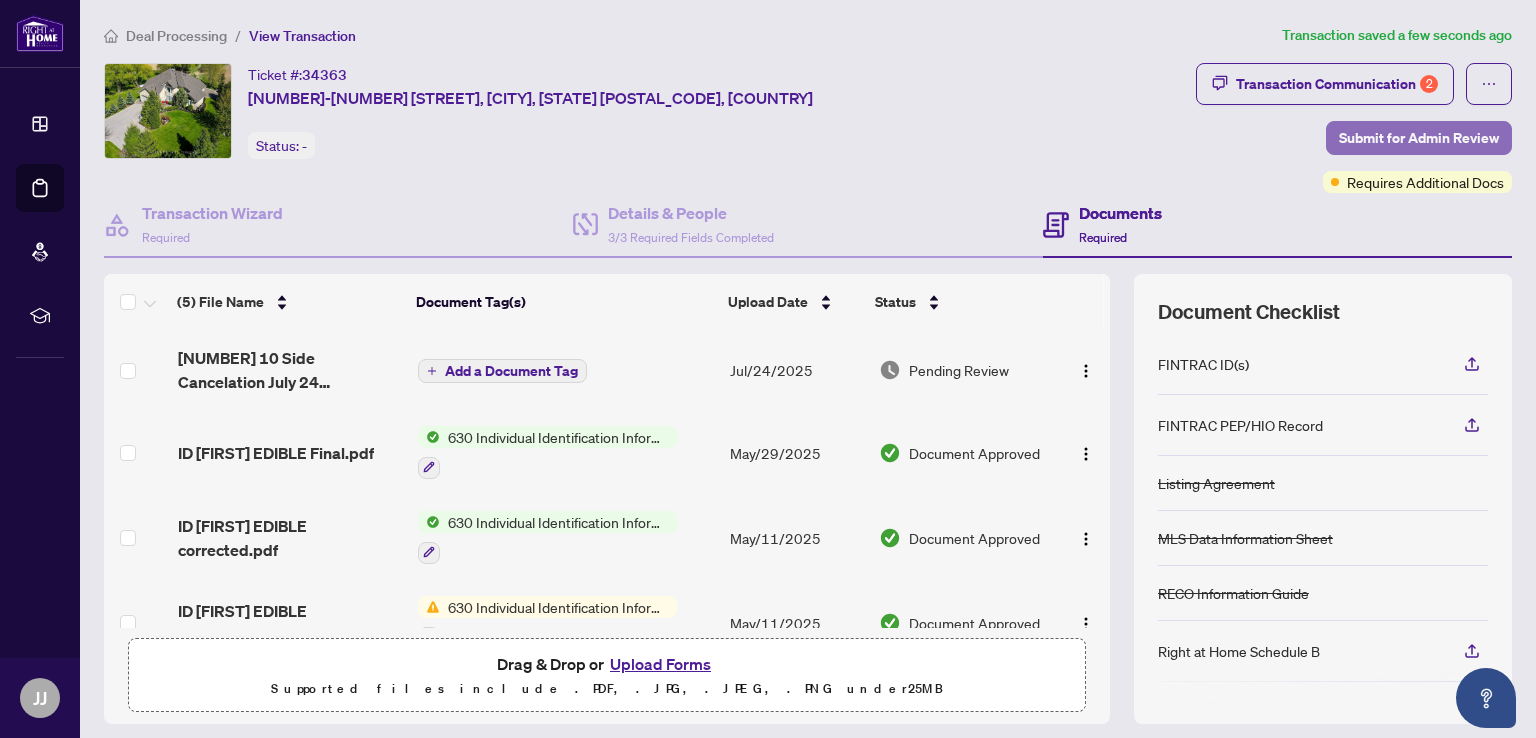click on "Submit for Admin Review" at bounding box center [1419, 138] 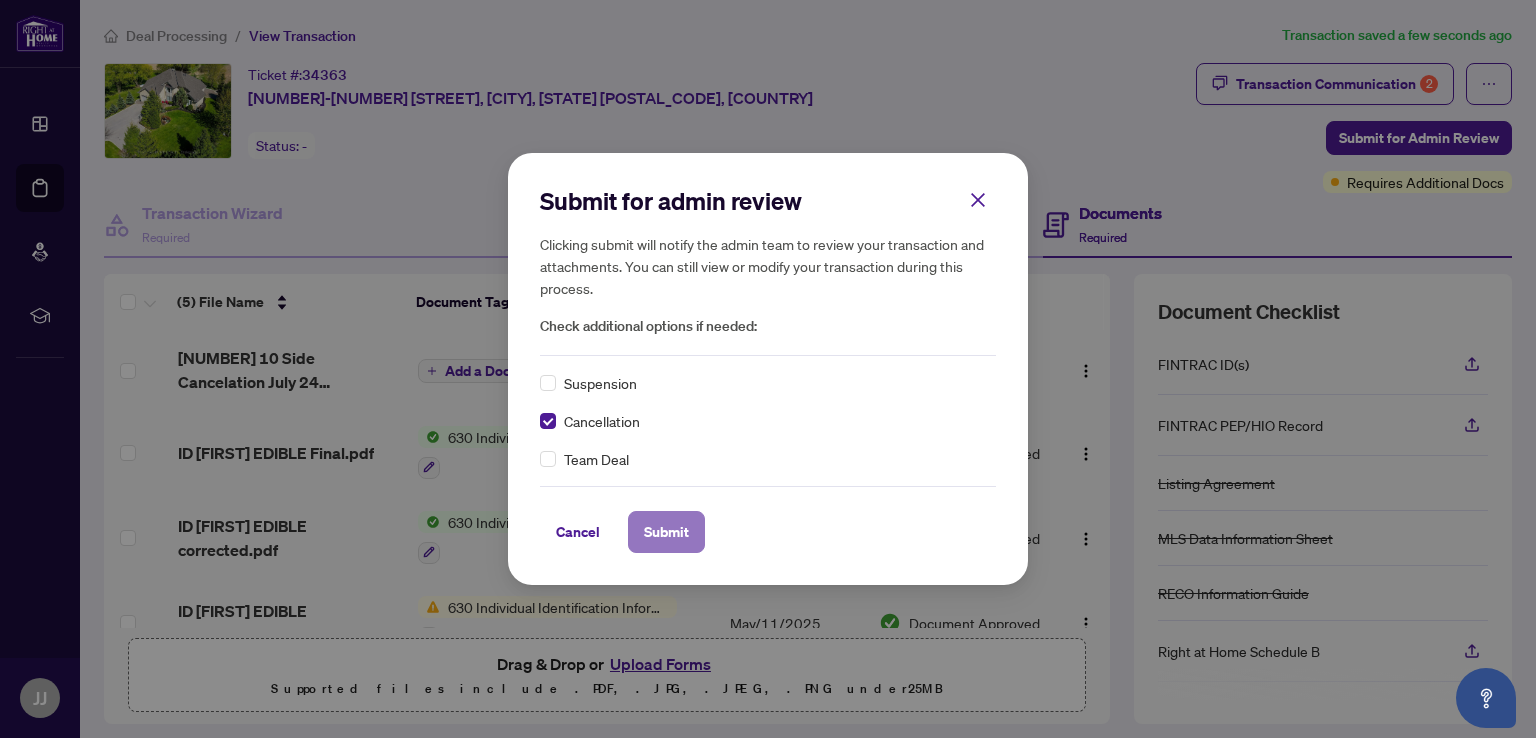 click on "Submit" at bounding box center [666, 532] 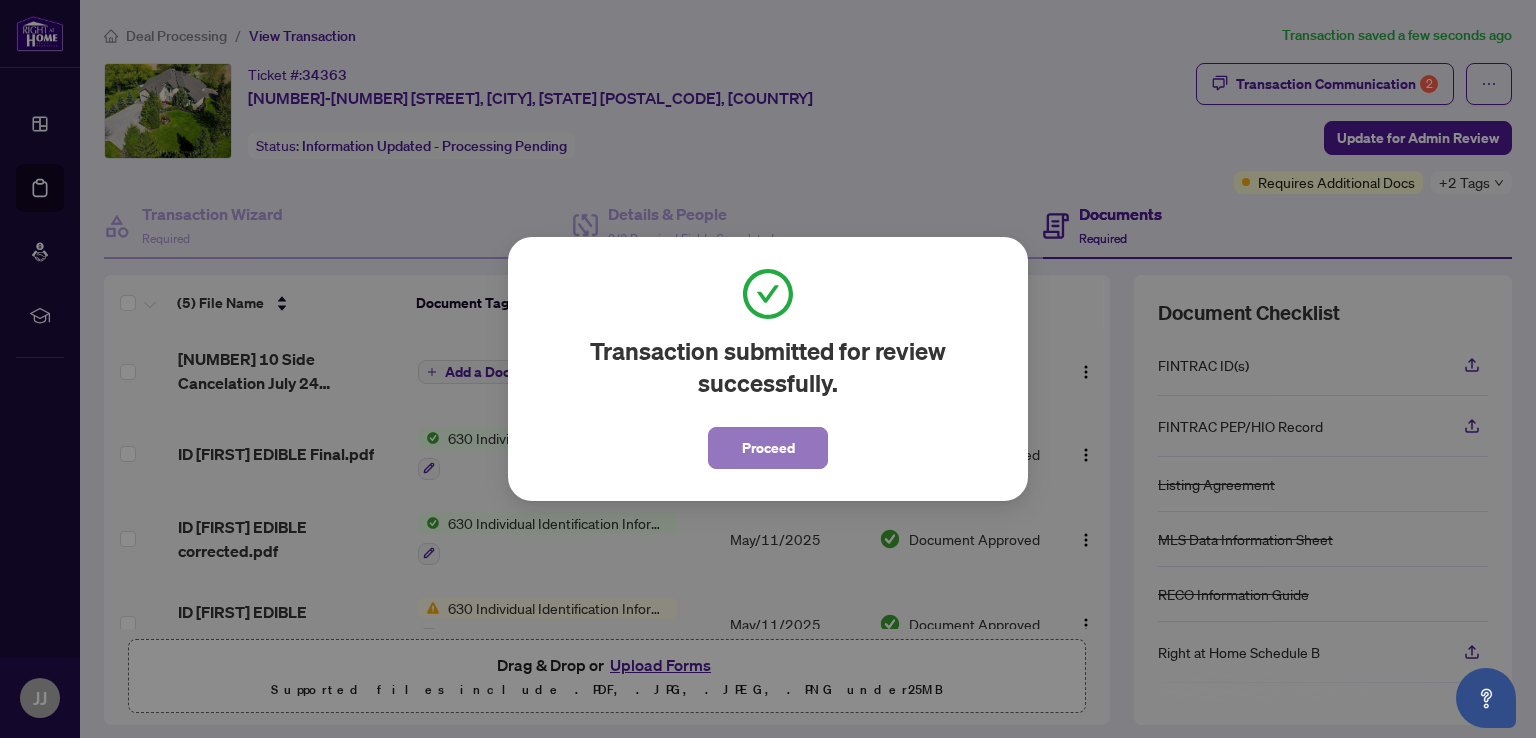 click on "Proceed" at bounding box center [768, 448] 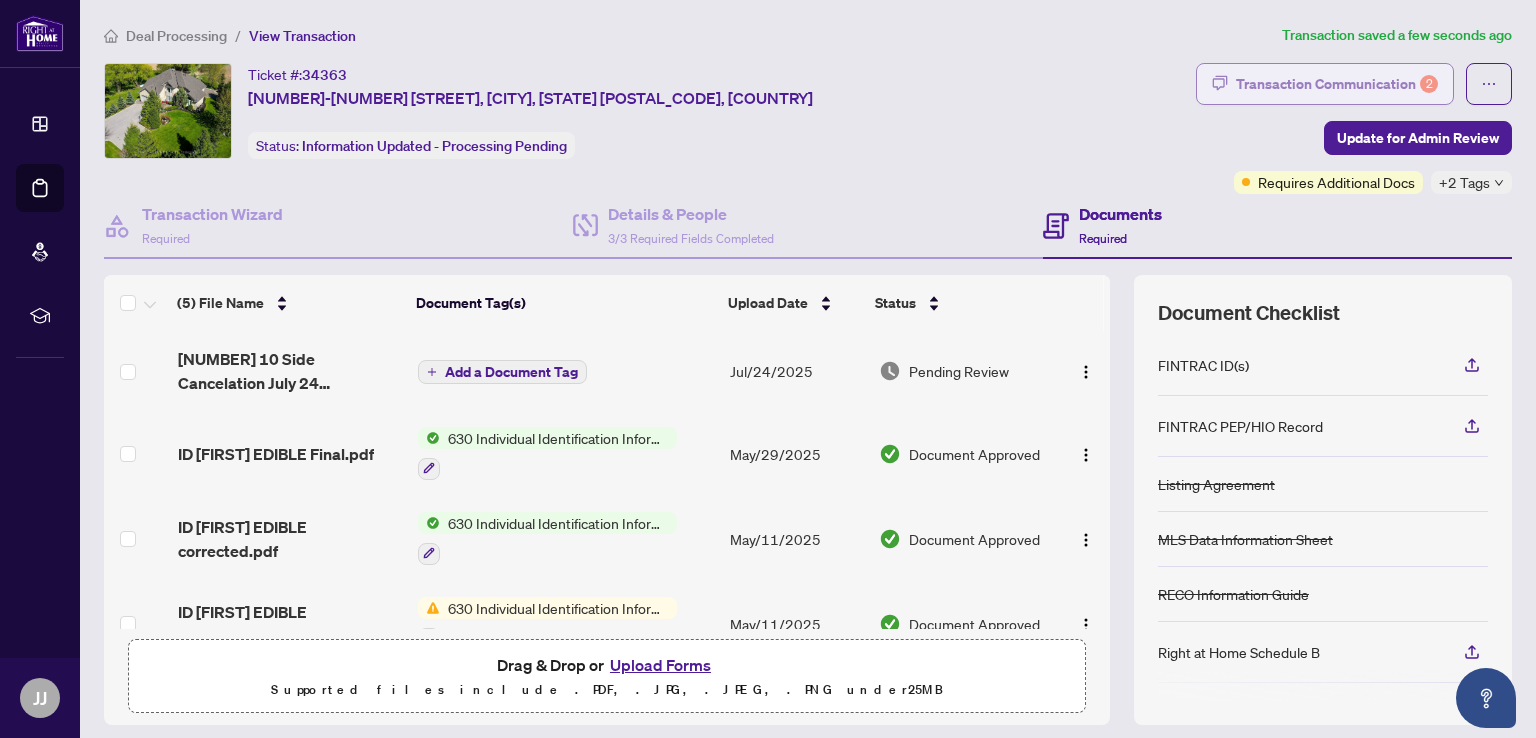 click on "Transaction Communication 2" at bounding box center [1337, 84] 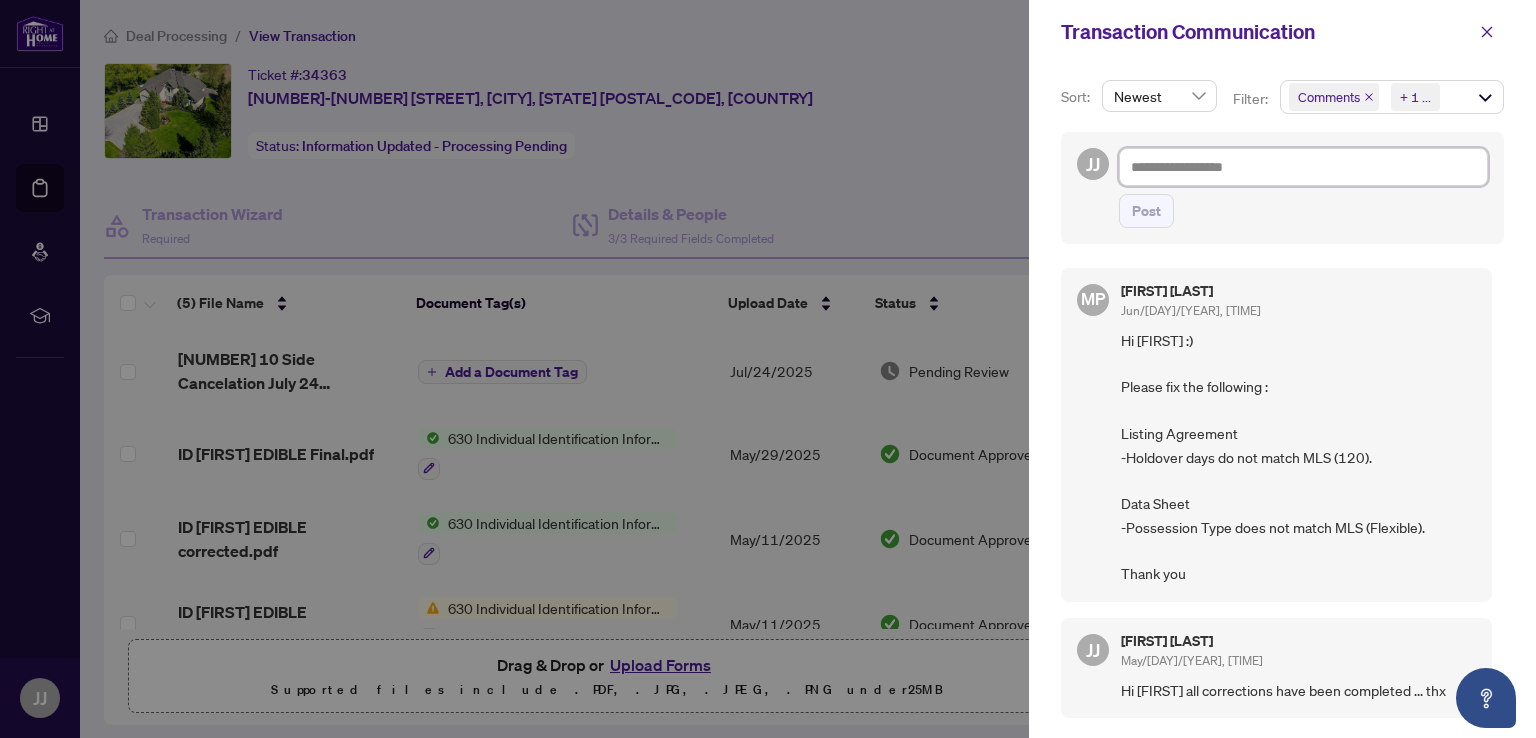 click at bounding box center (1303, 167) 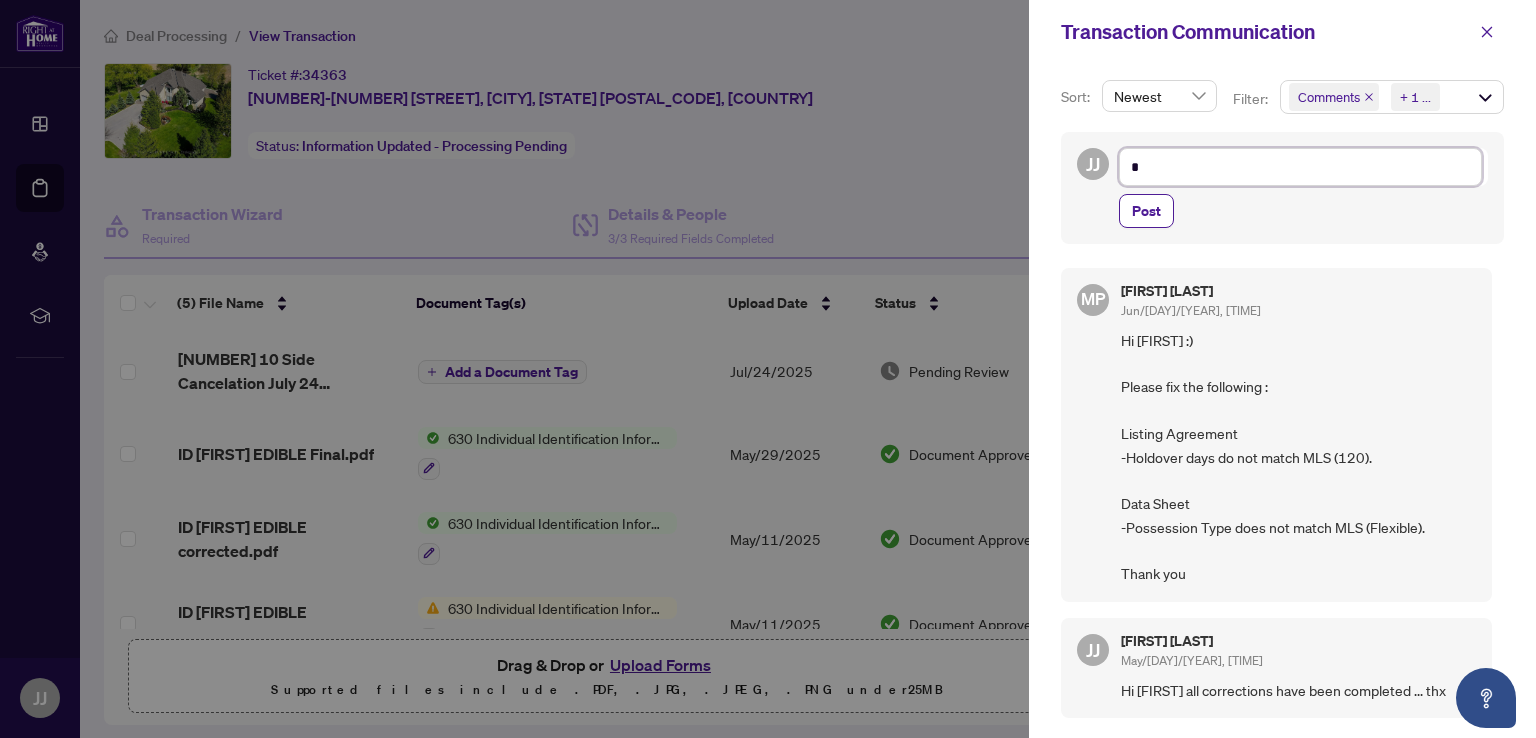 type on "**" 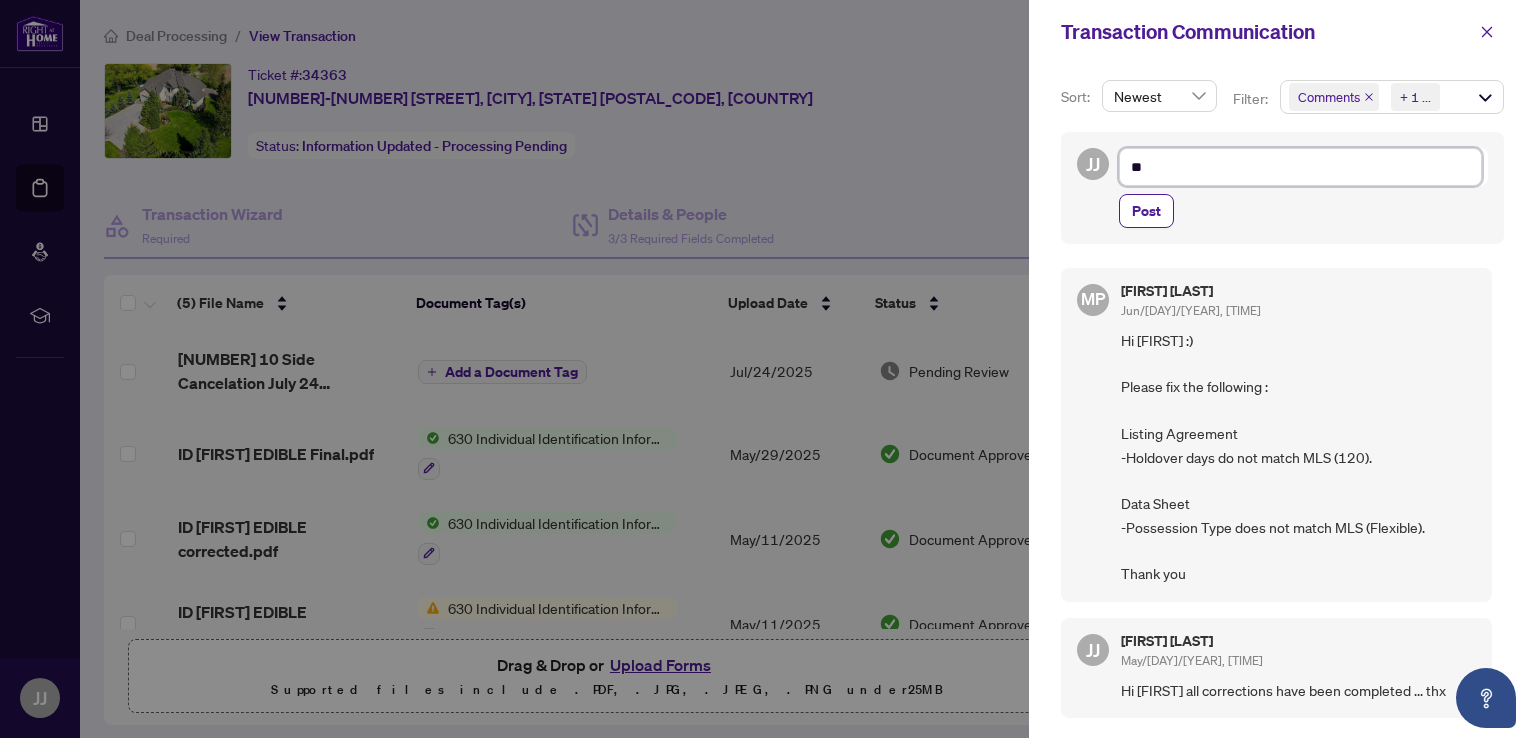 type on "***" 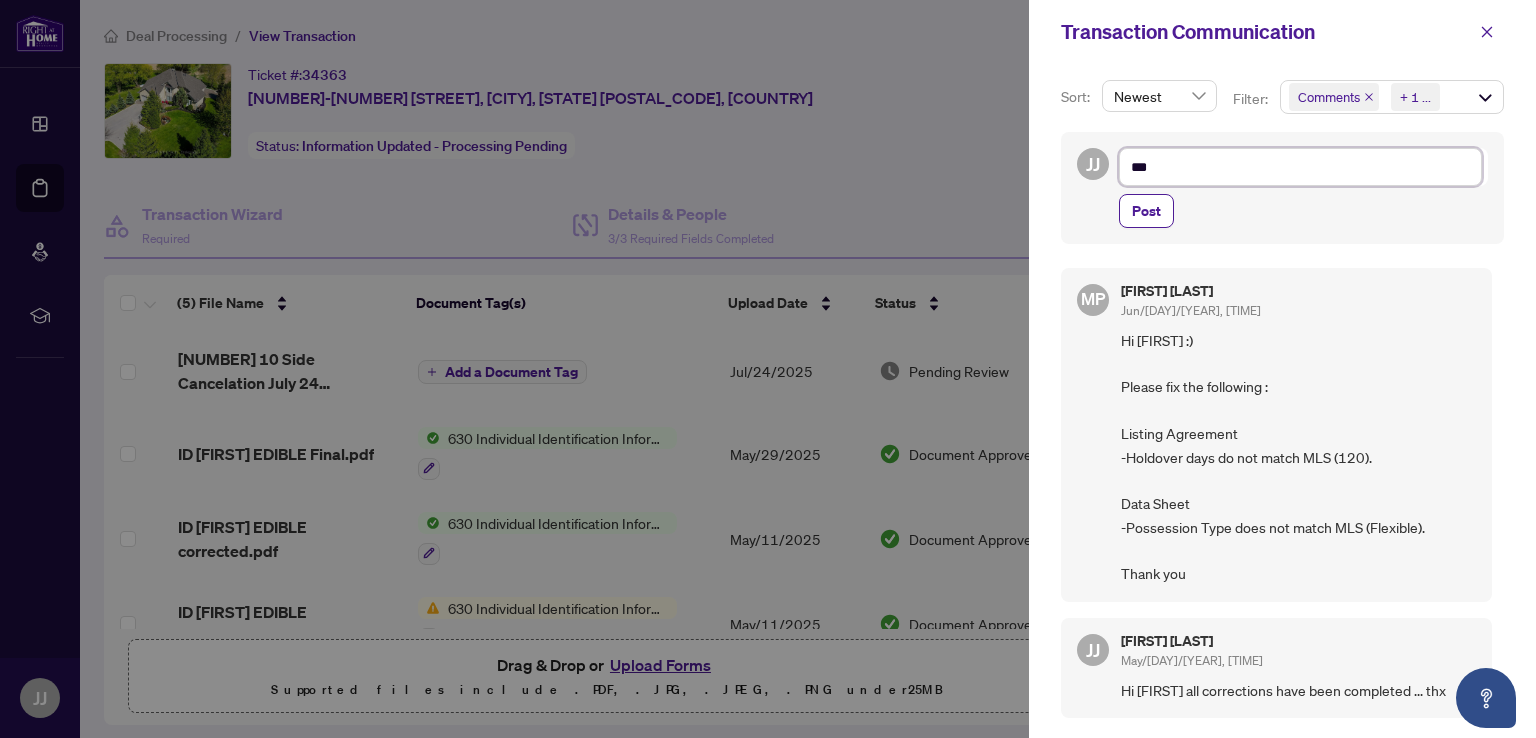 type on "****" 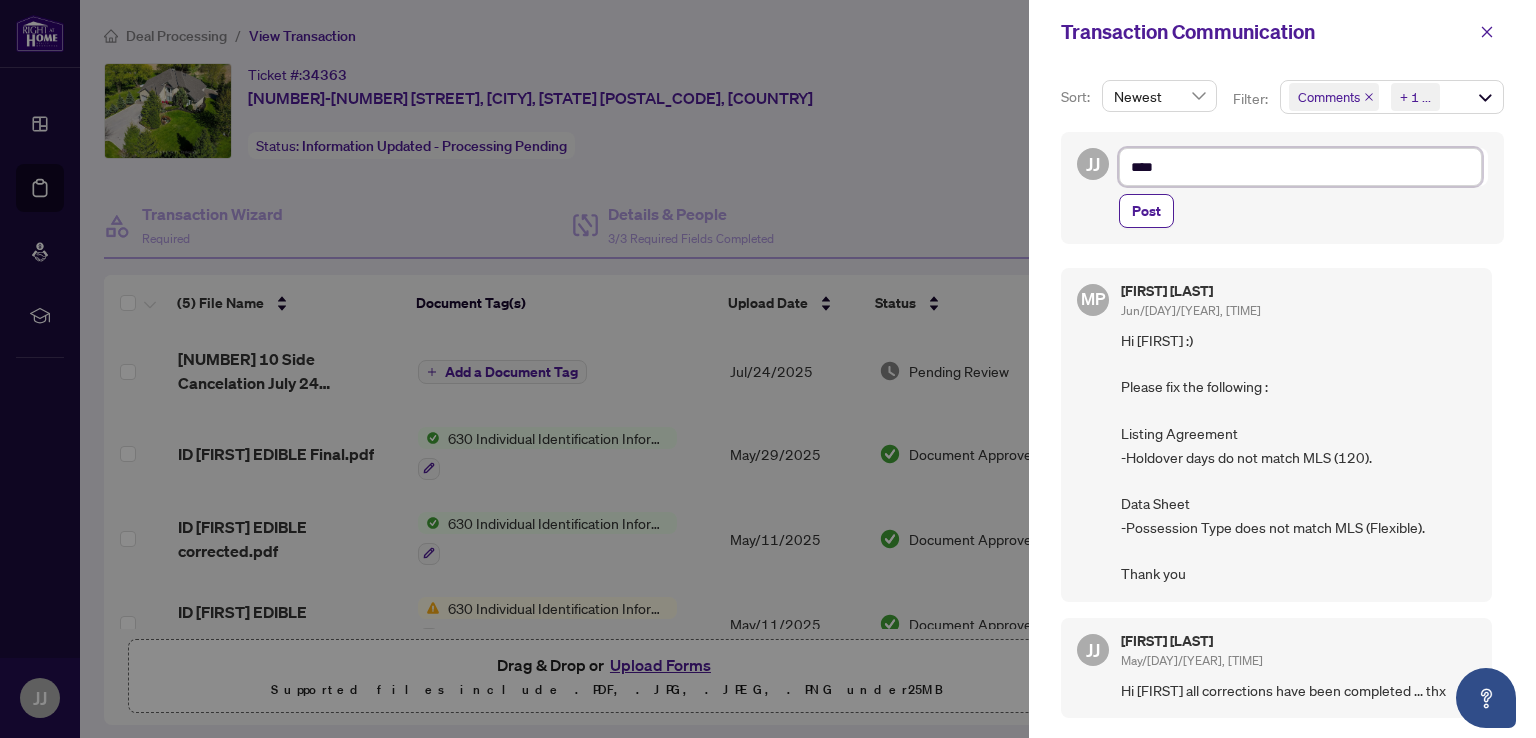 type on "****" 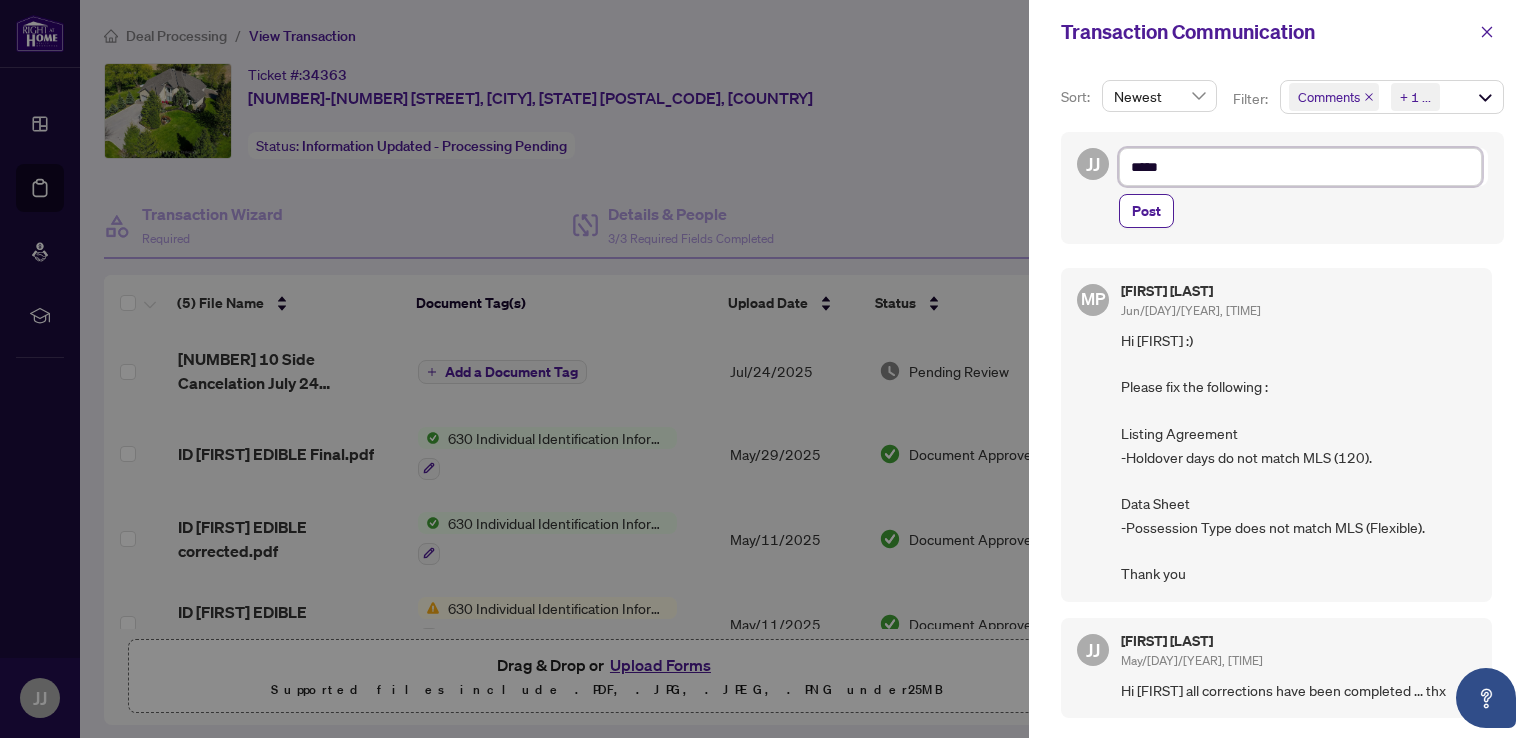 type on "******" 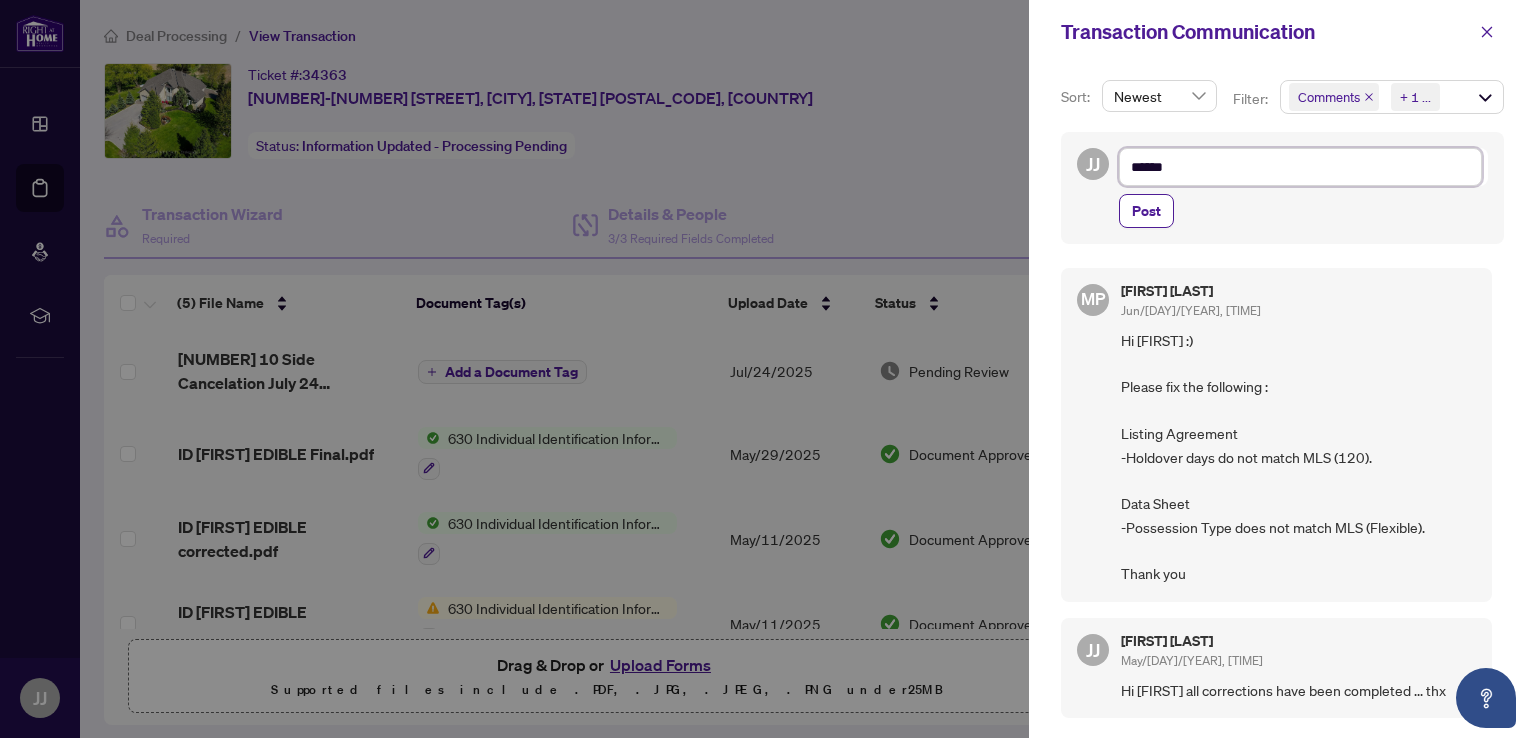 type on "******" 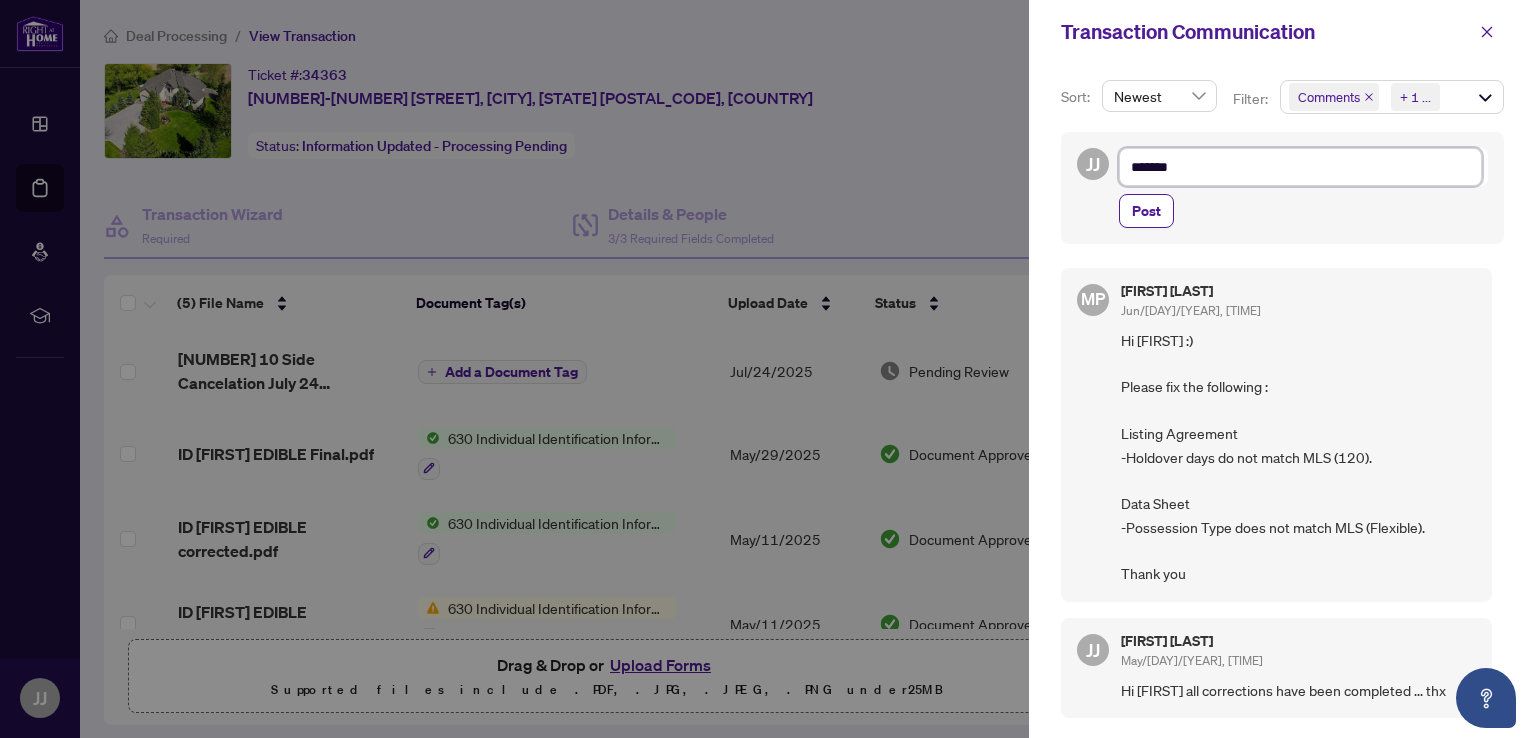 type on "********" 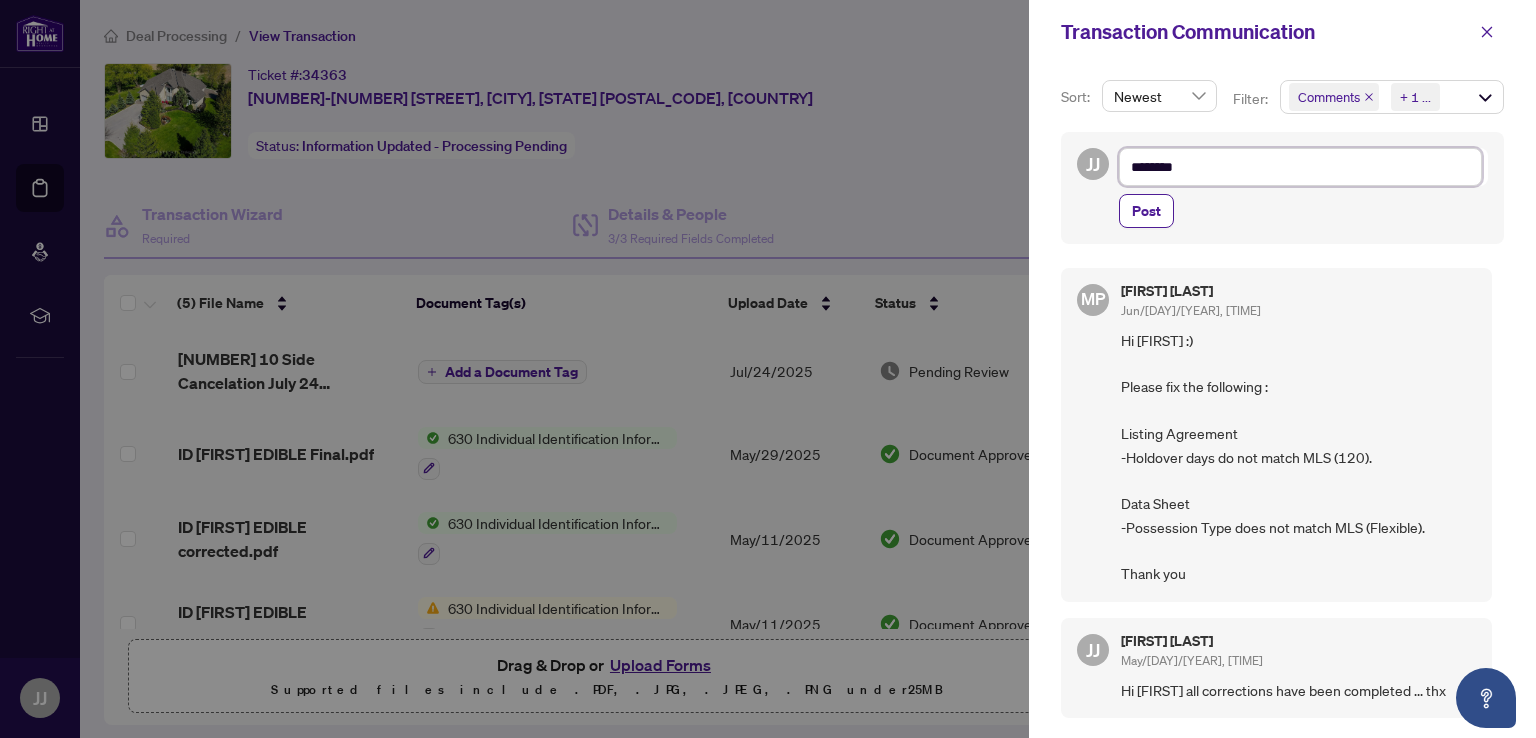 type on "********" 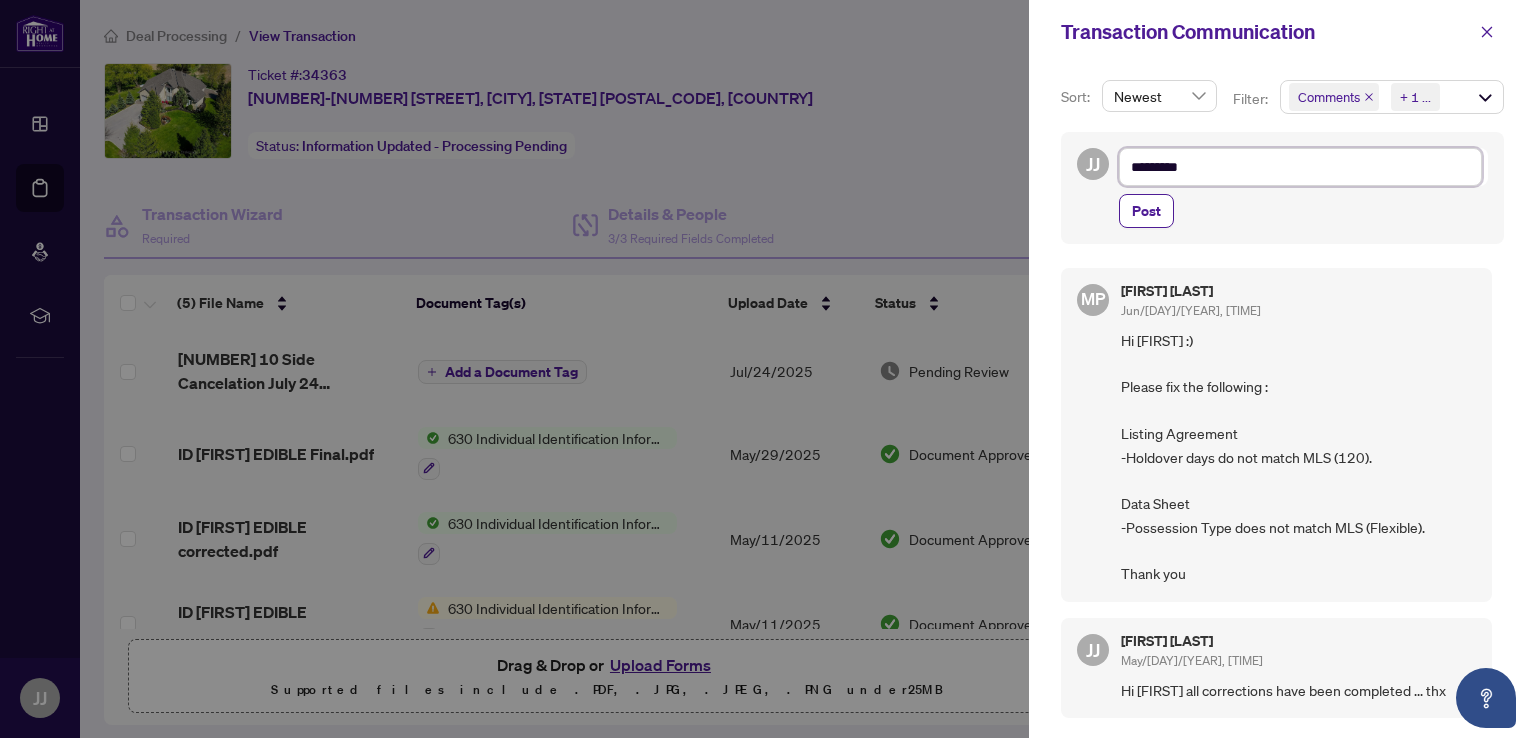 type on "**********" 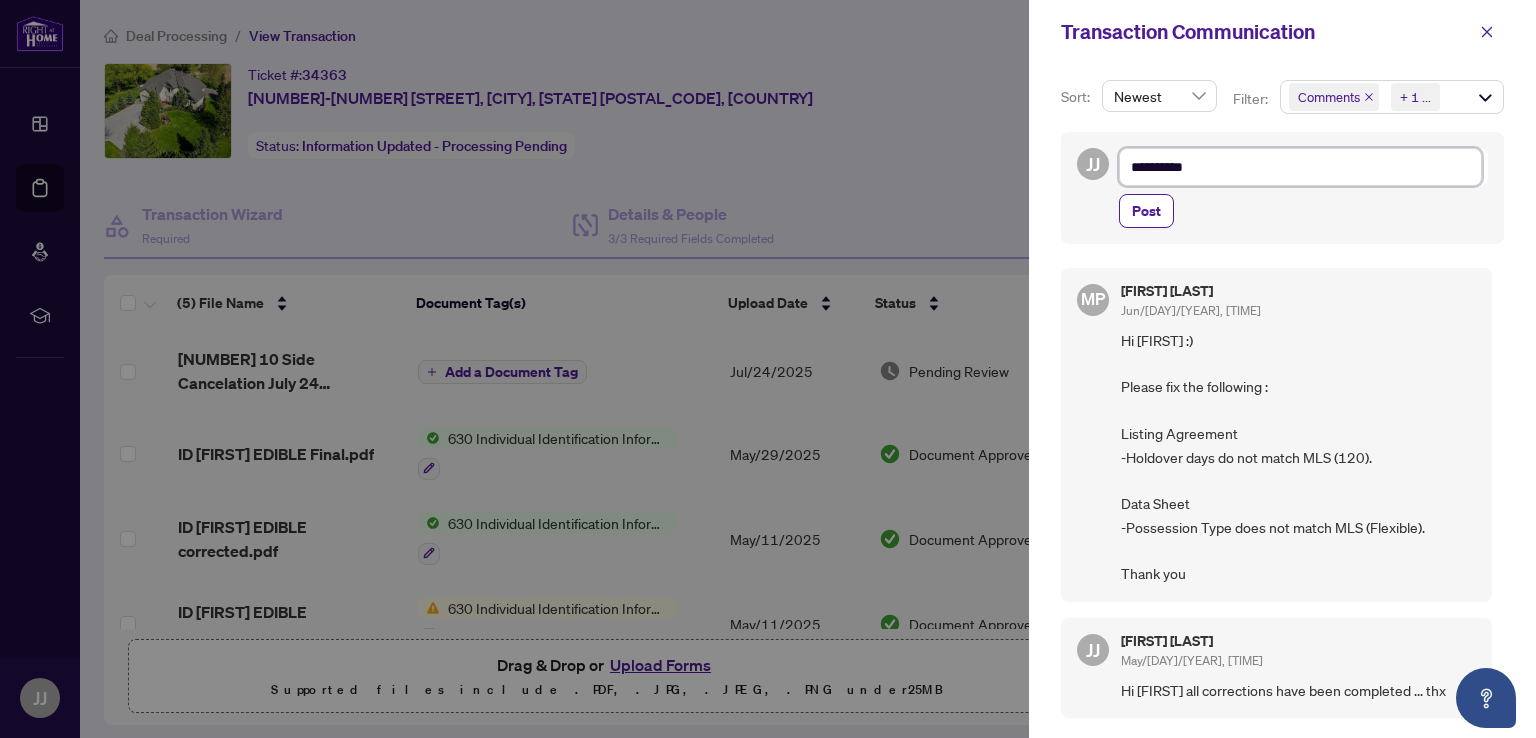 type on "**********" 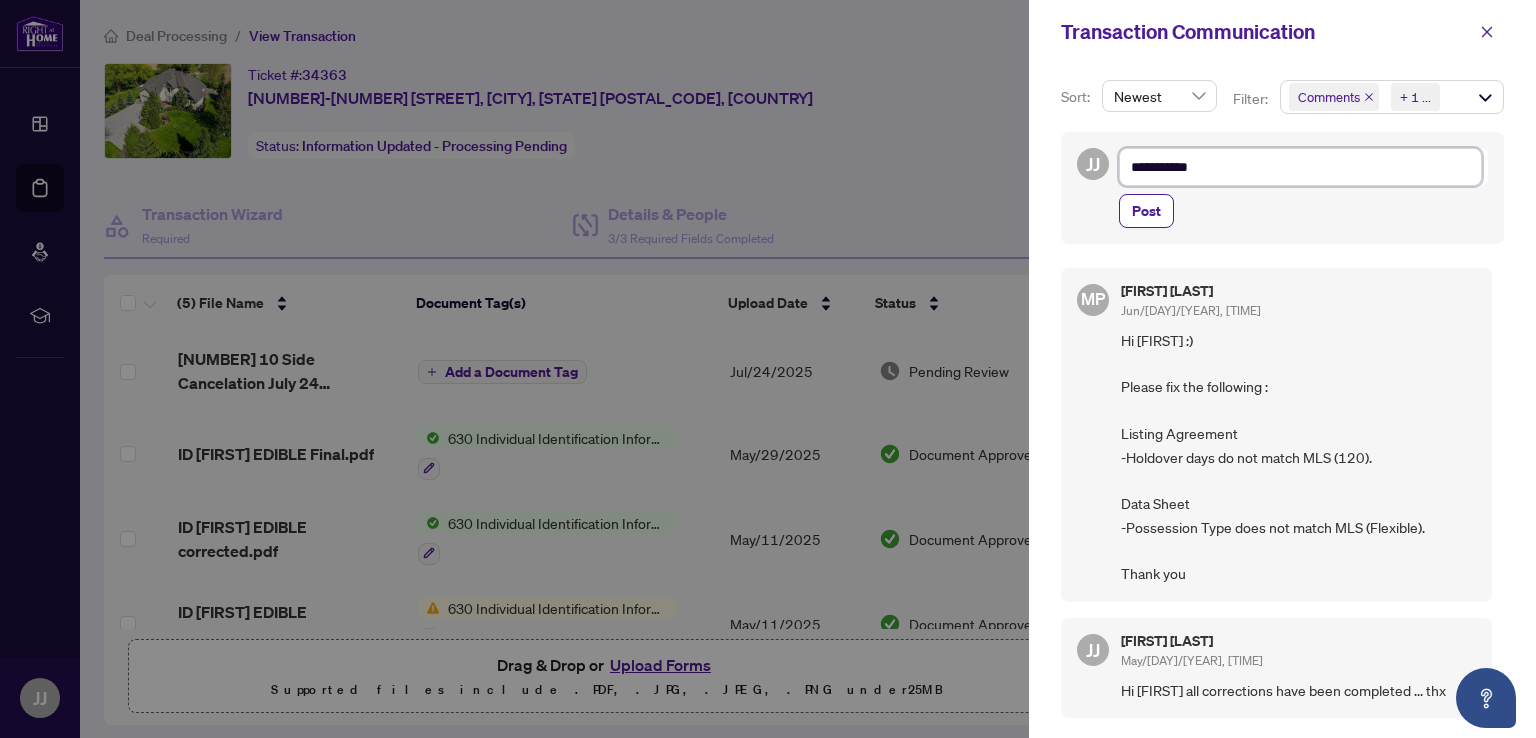 type on "**********" 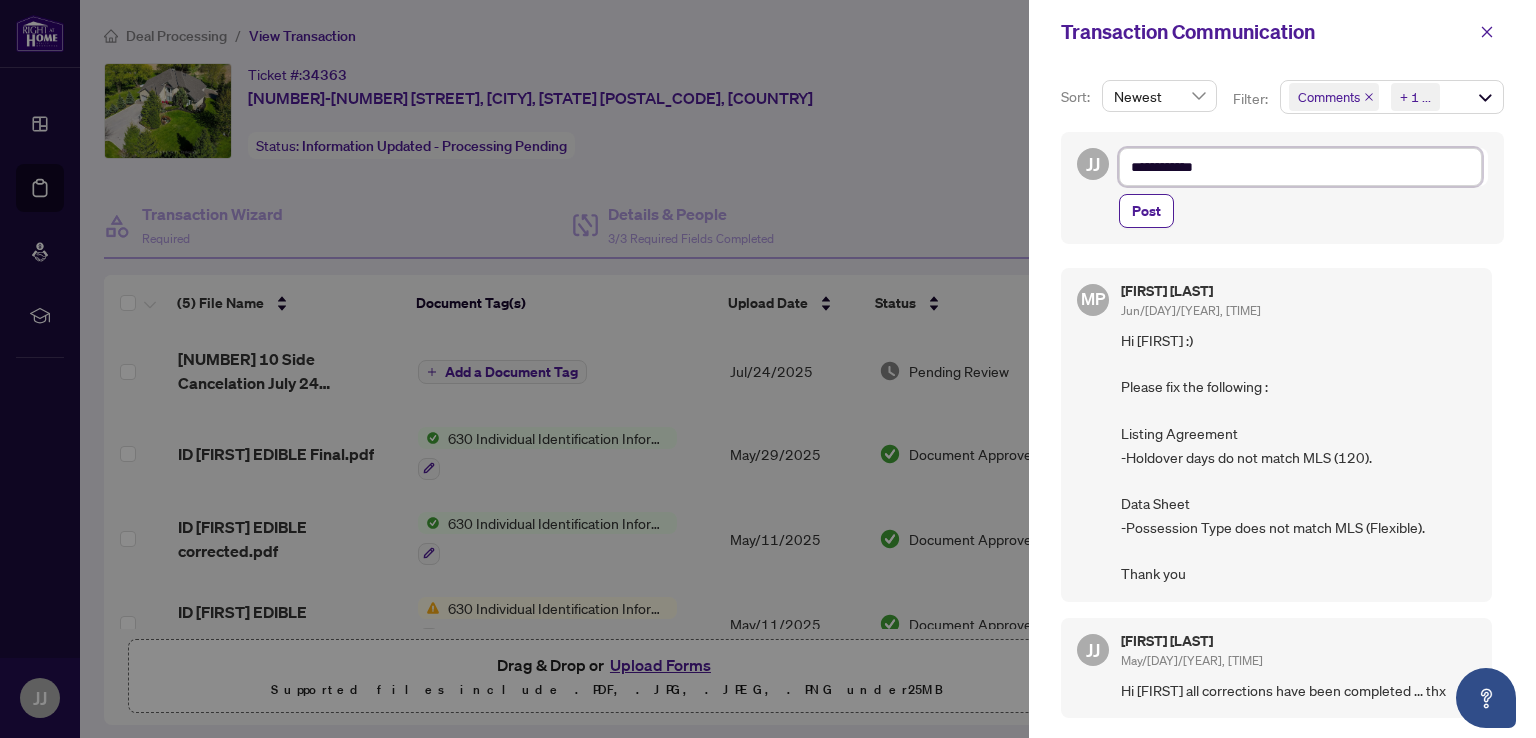 type on "**********" 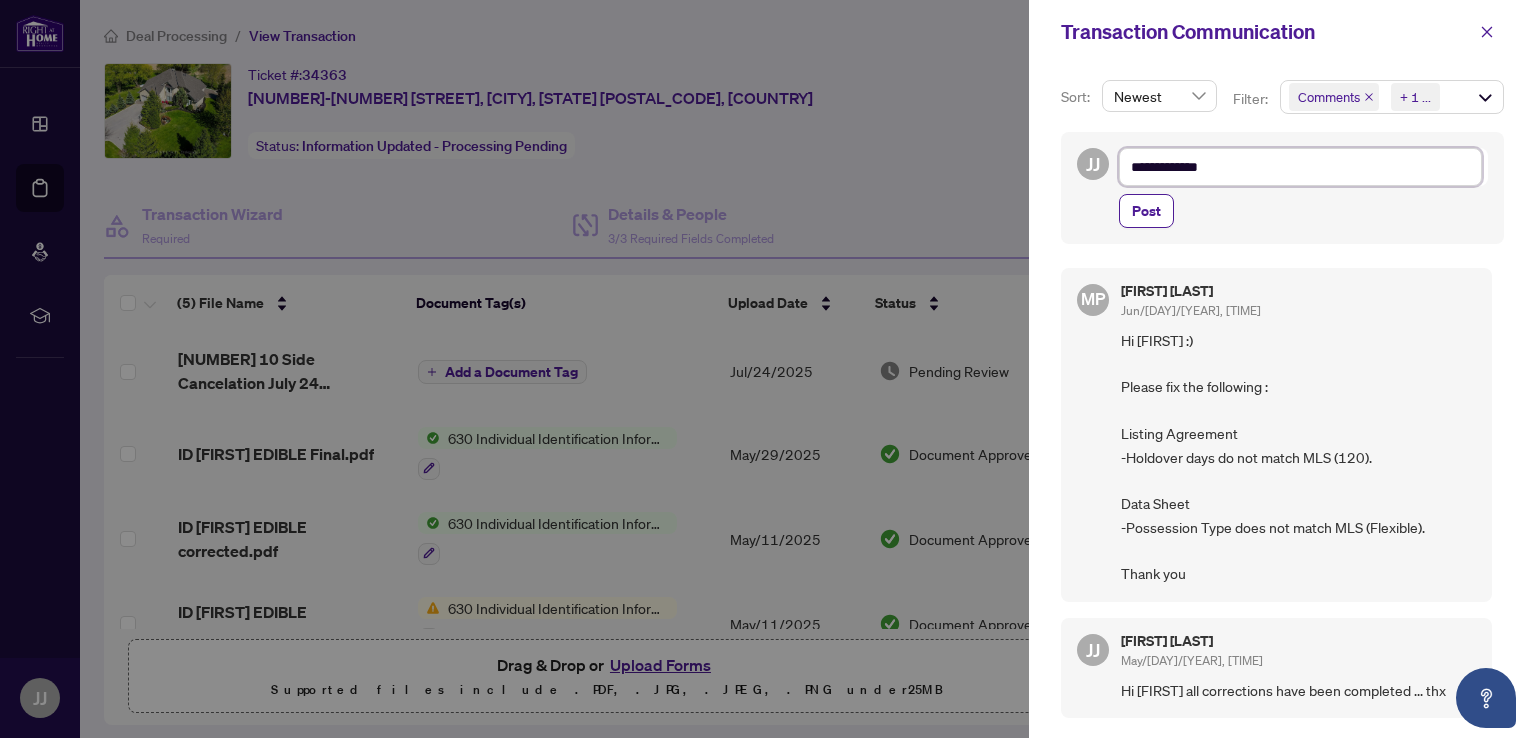 type on "**********" 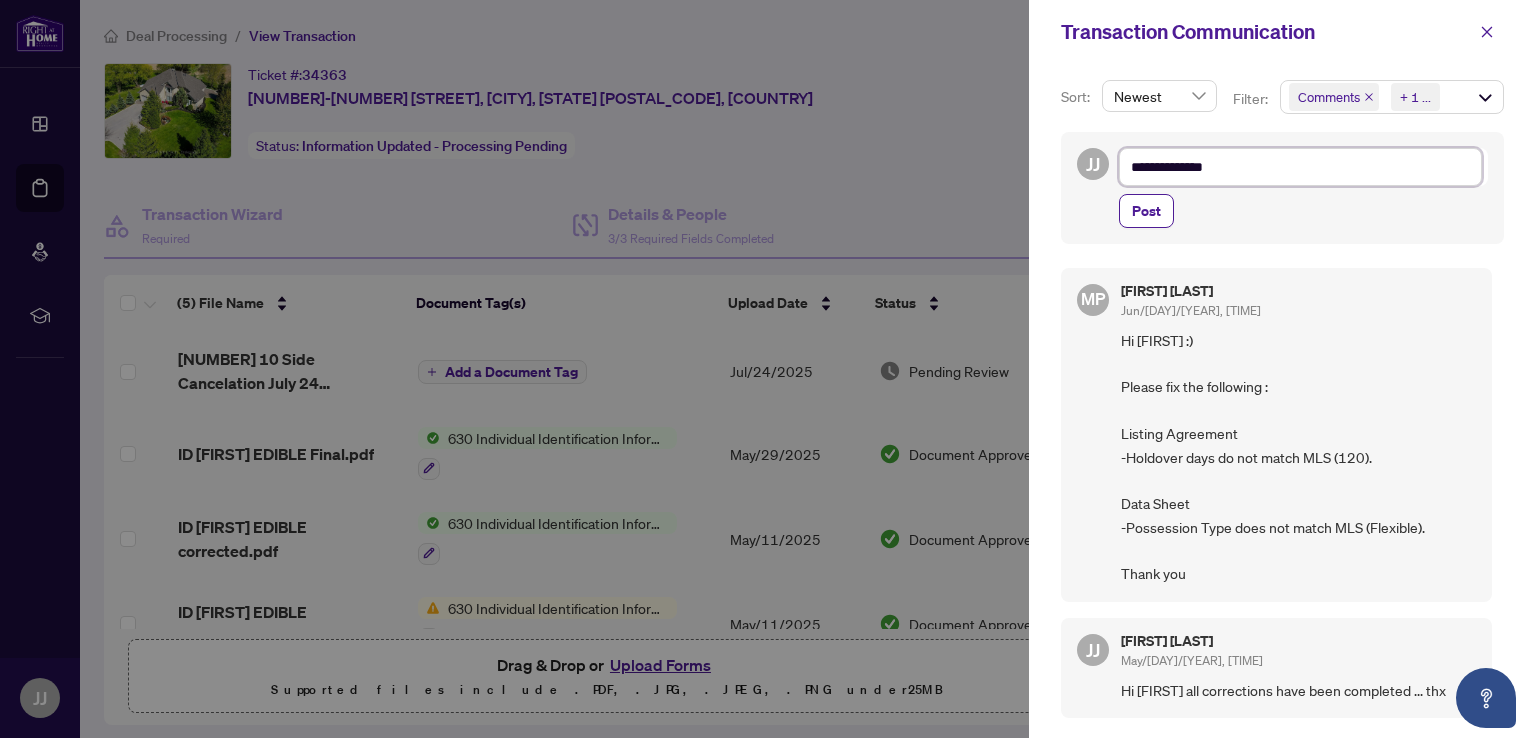 type on "**********" 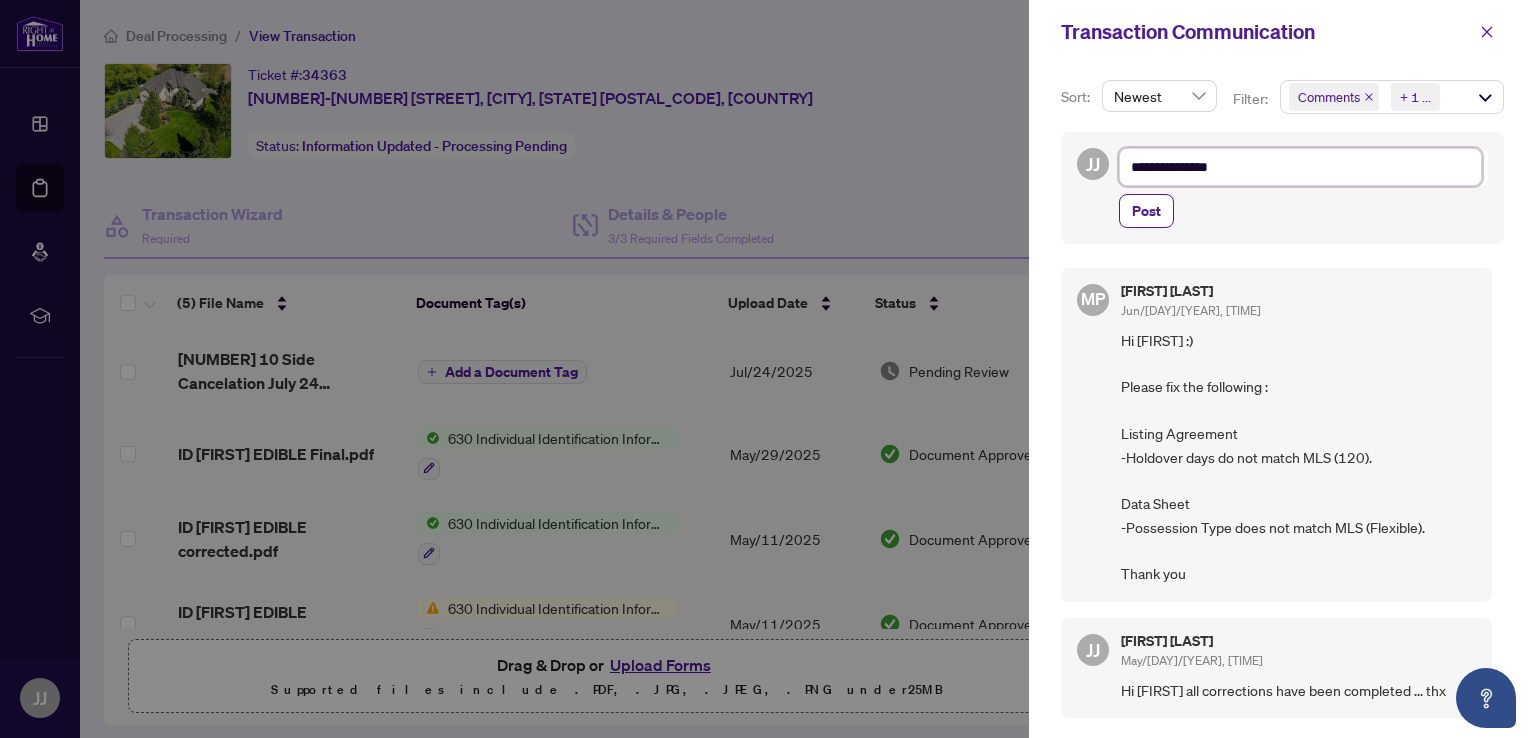 type on "**********" 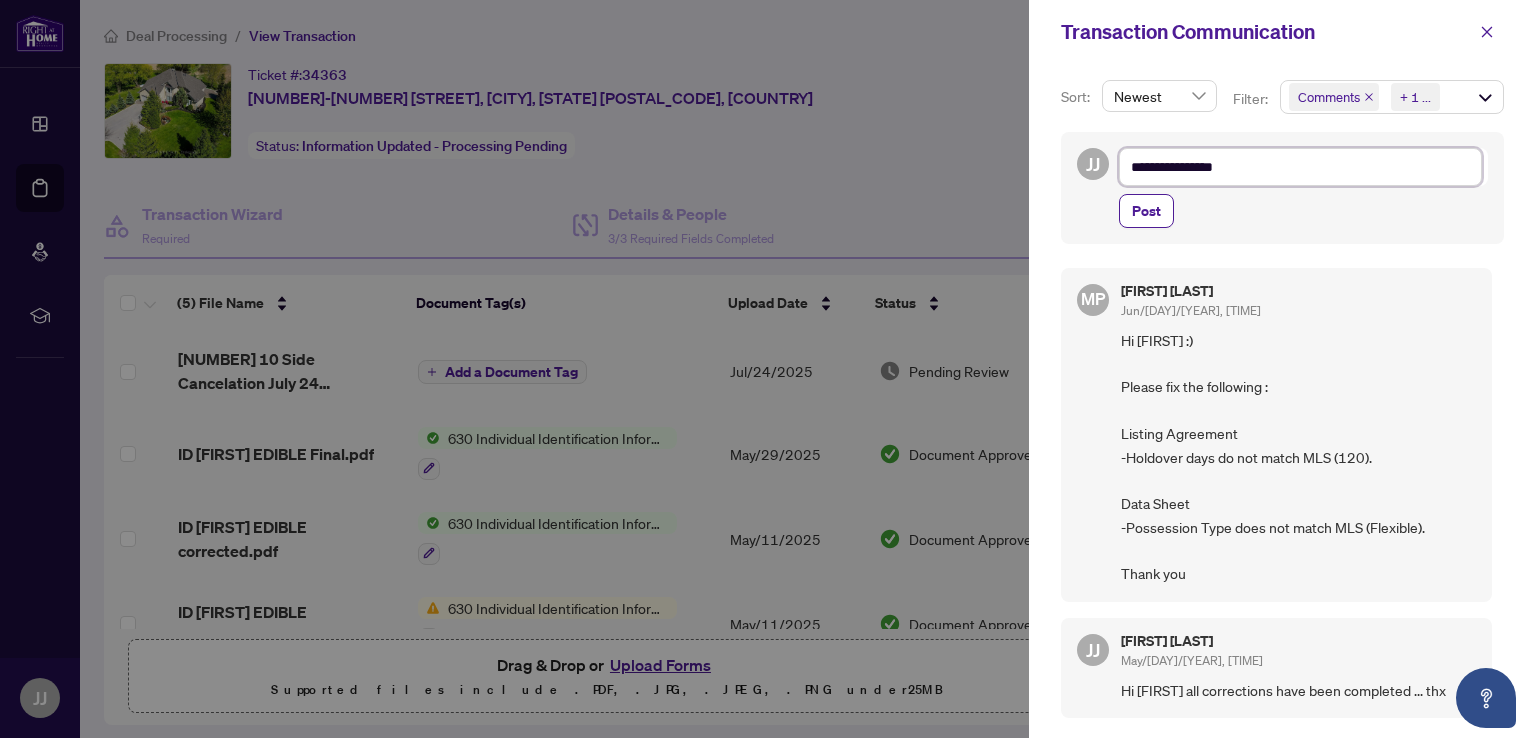 type on "**********" 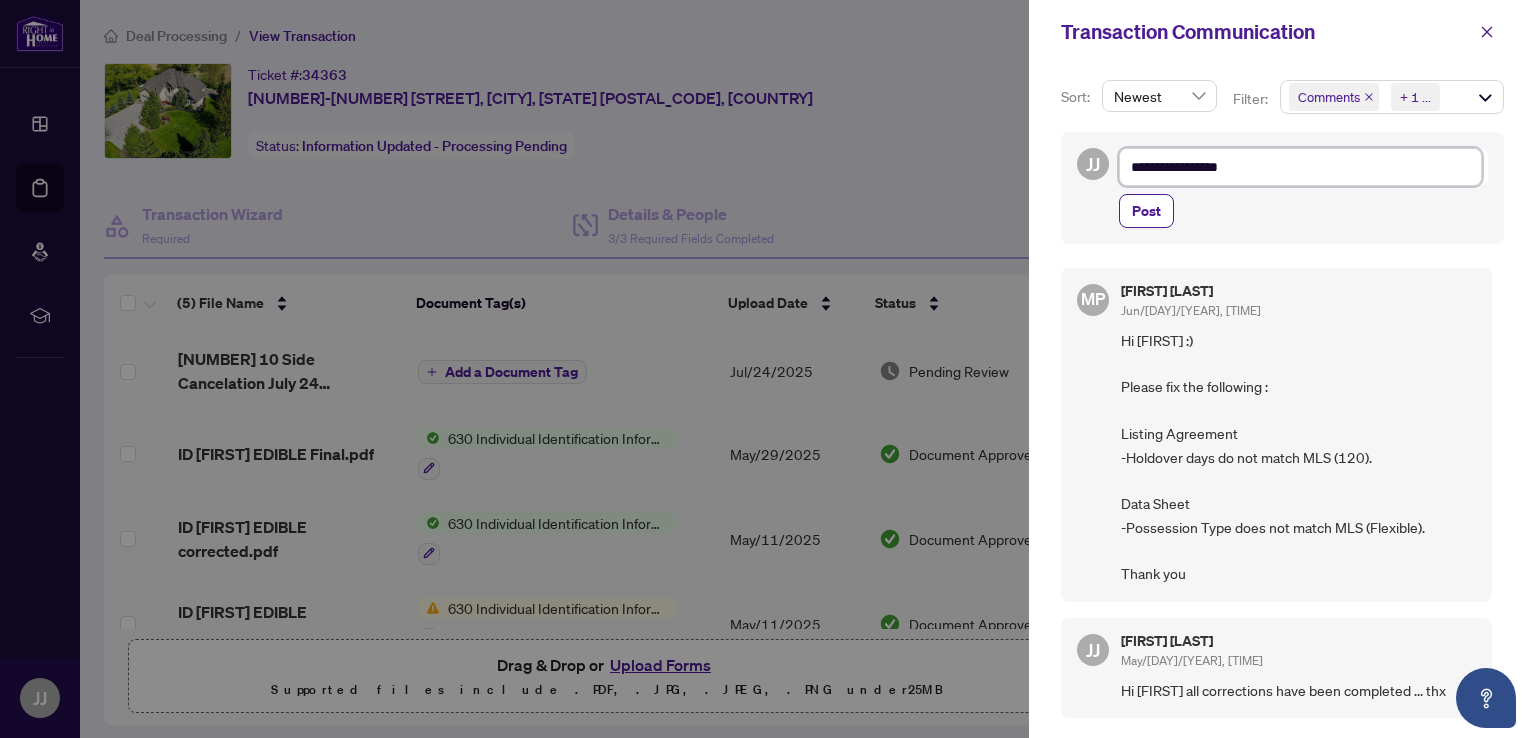 type on "**********" 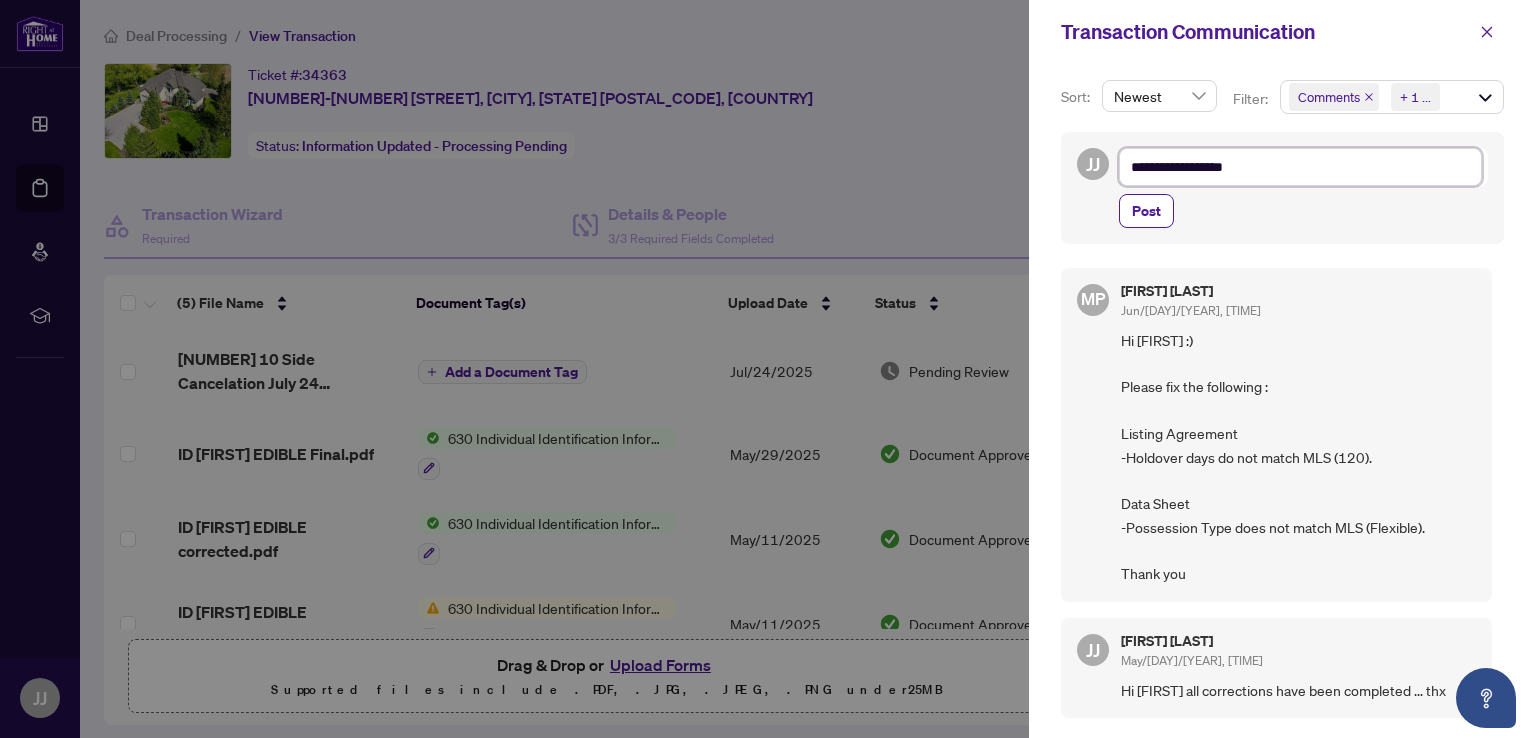 type on "**********" 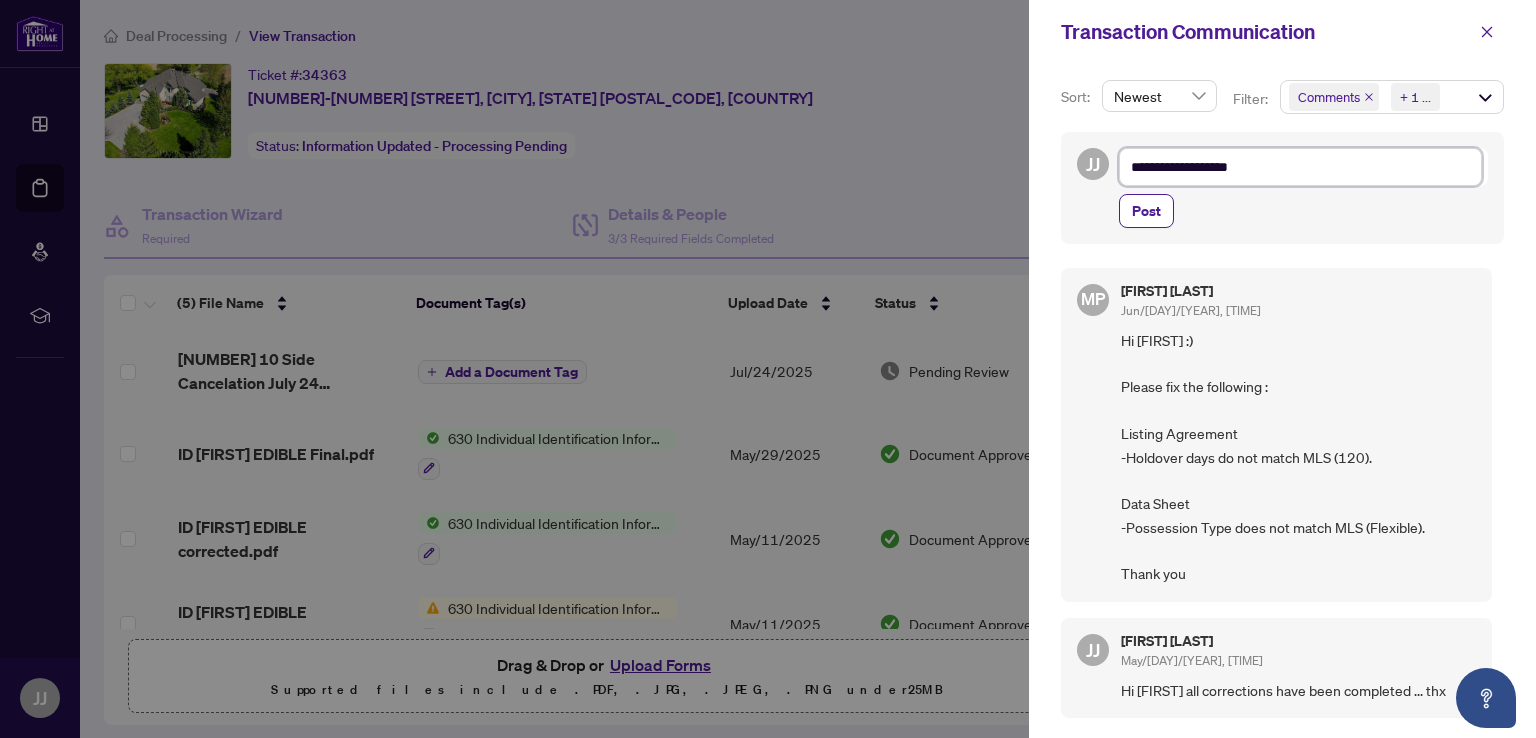 type on "**********" 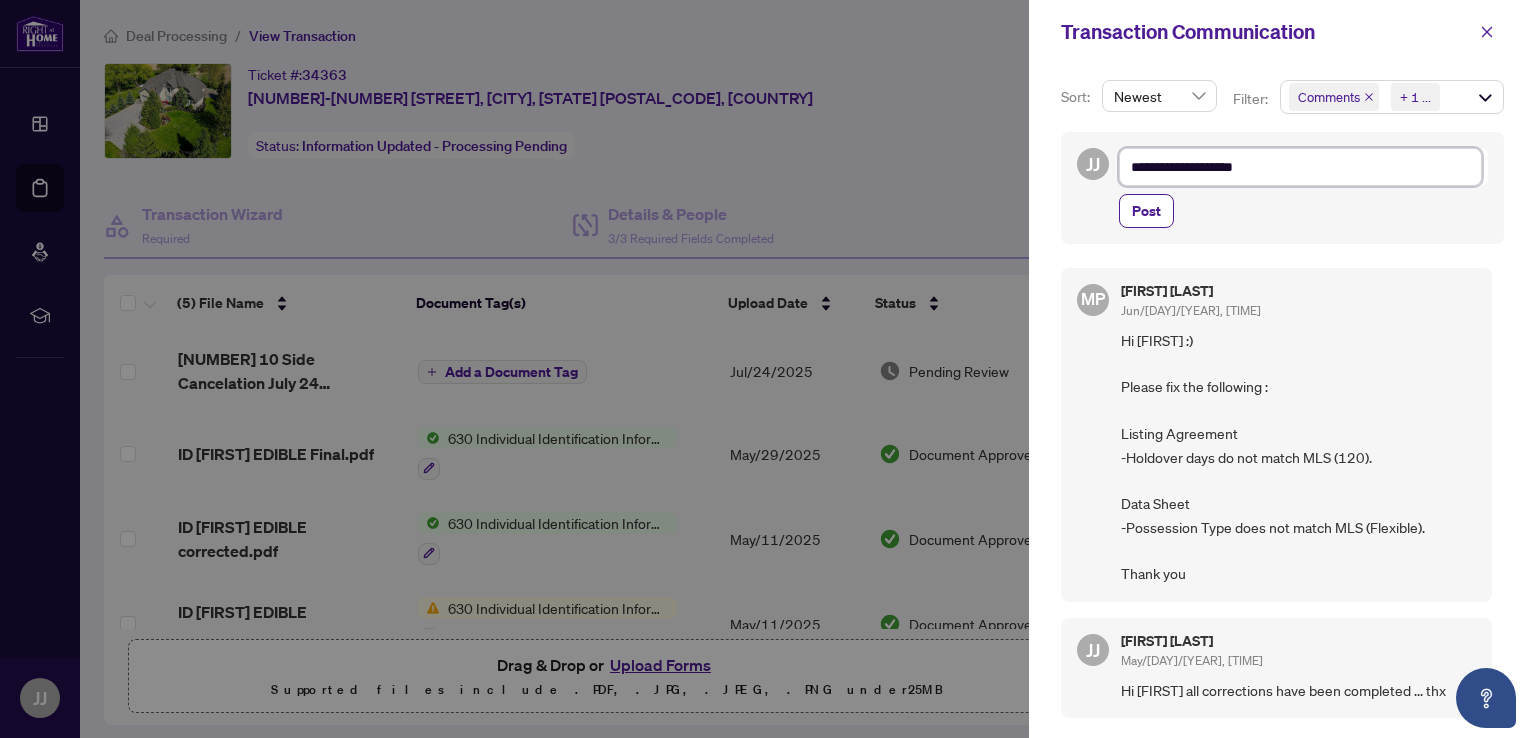 type on "**********" 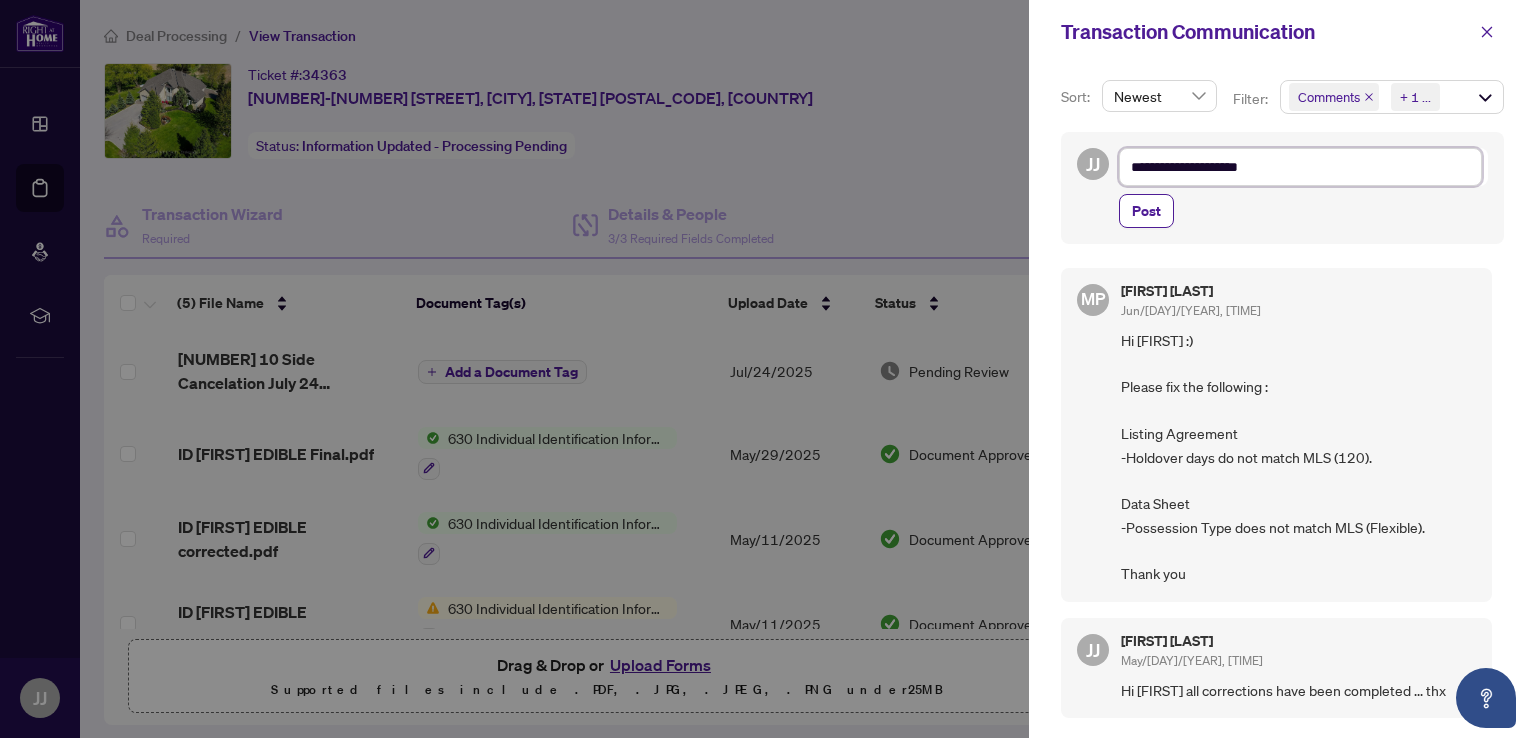 type on "**********" 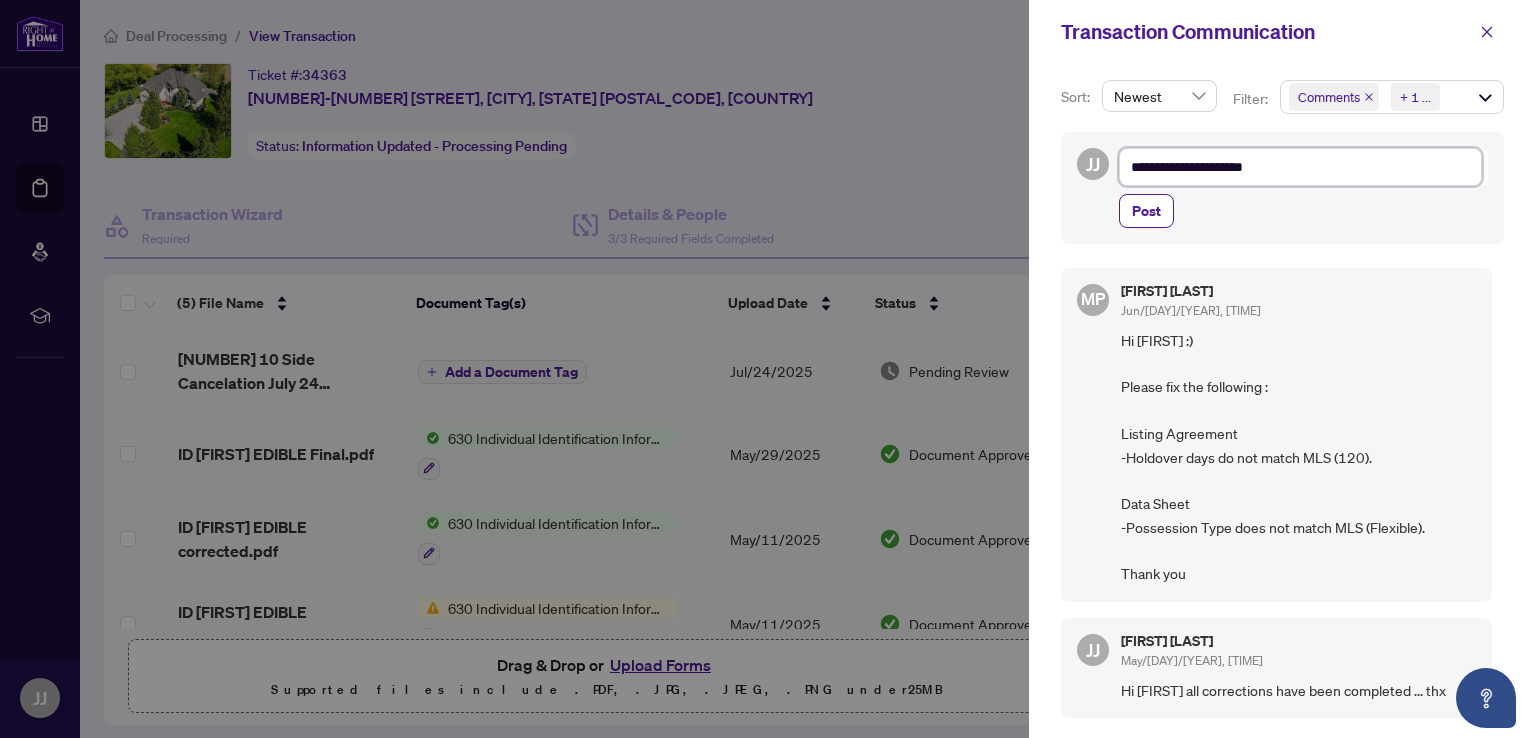 type on "**********" 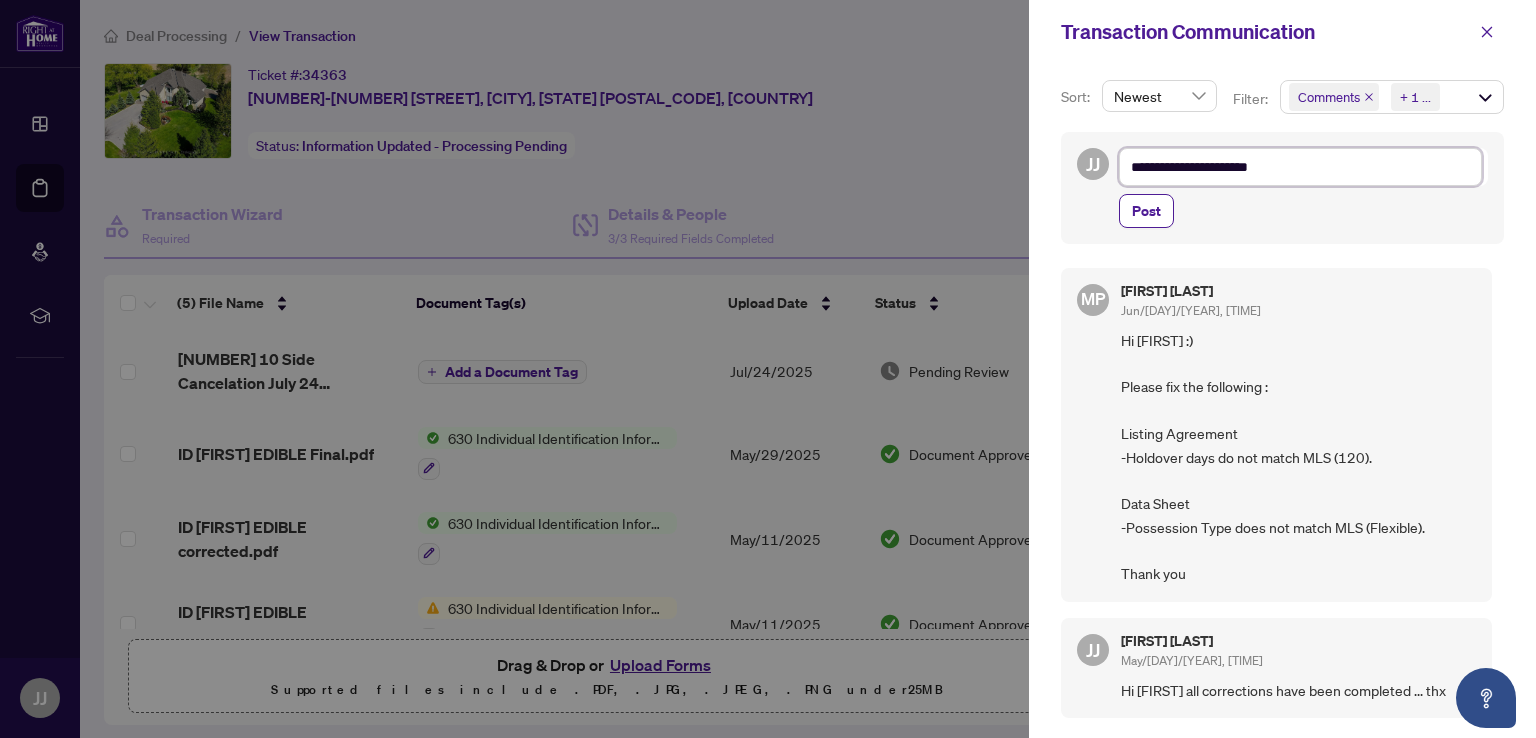 type on "**********" 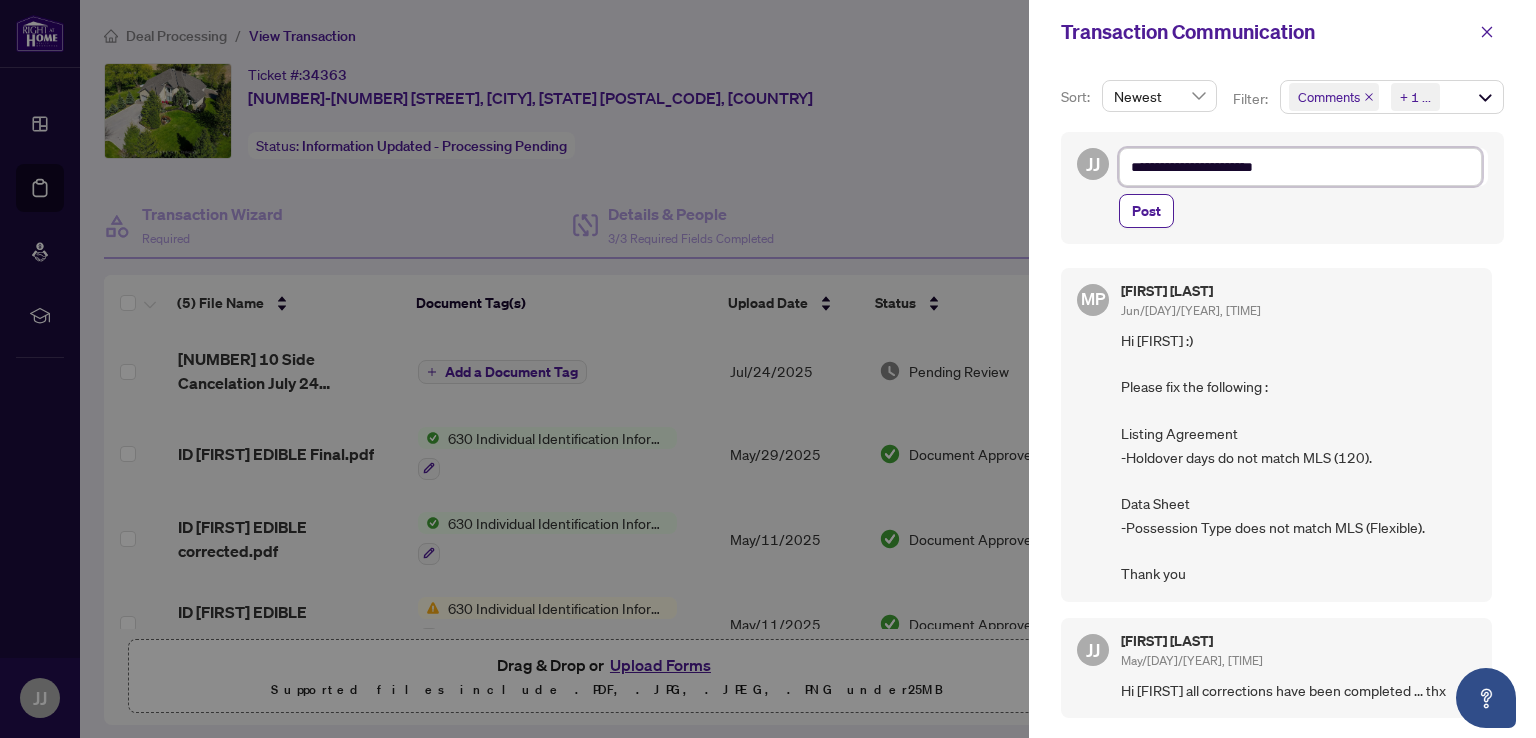 type on "**********" 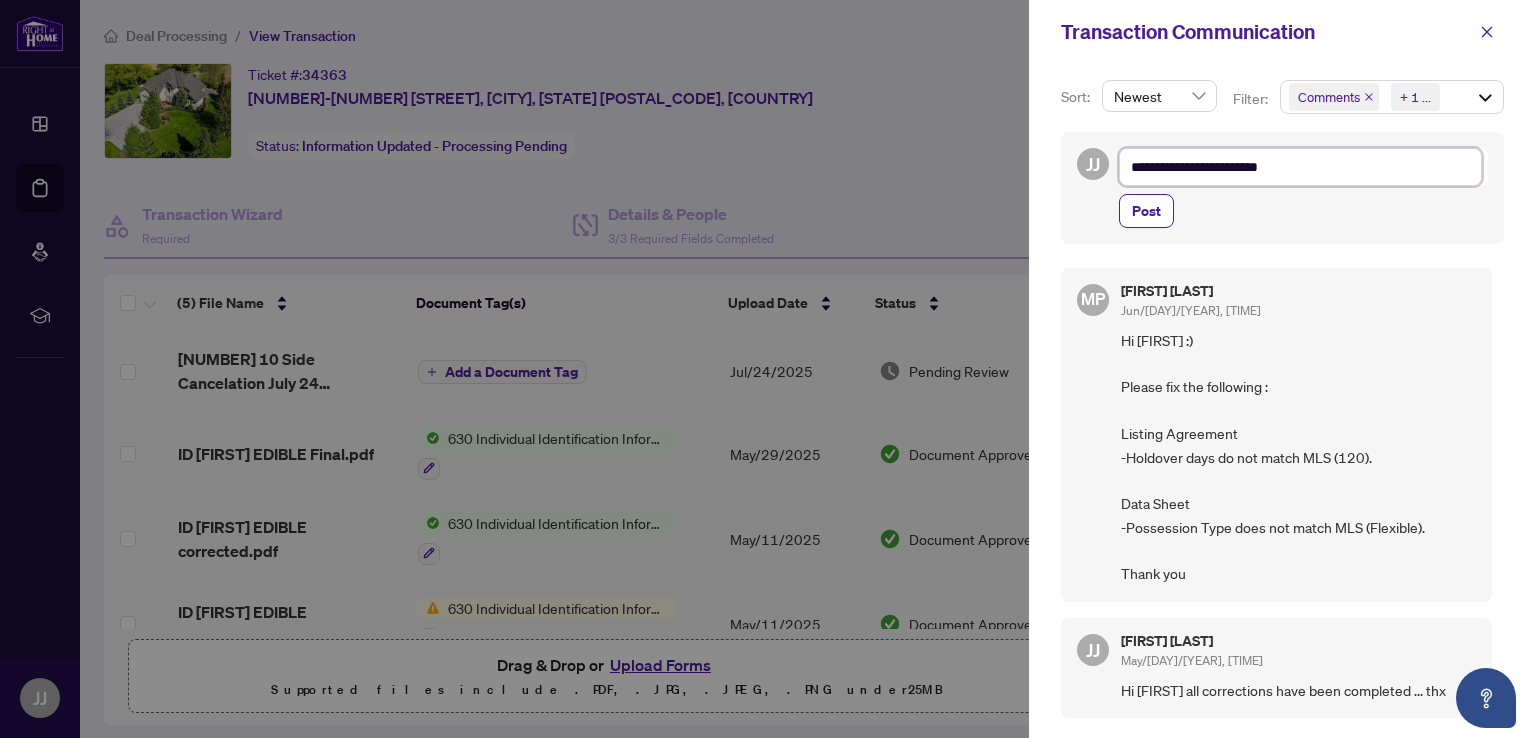 type on "**********" 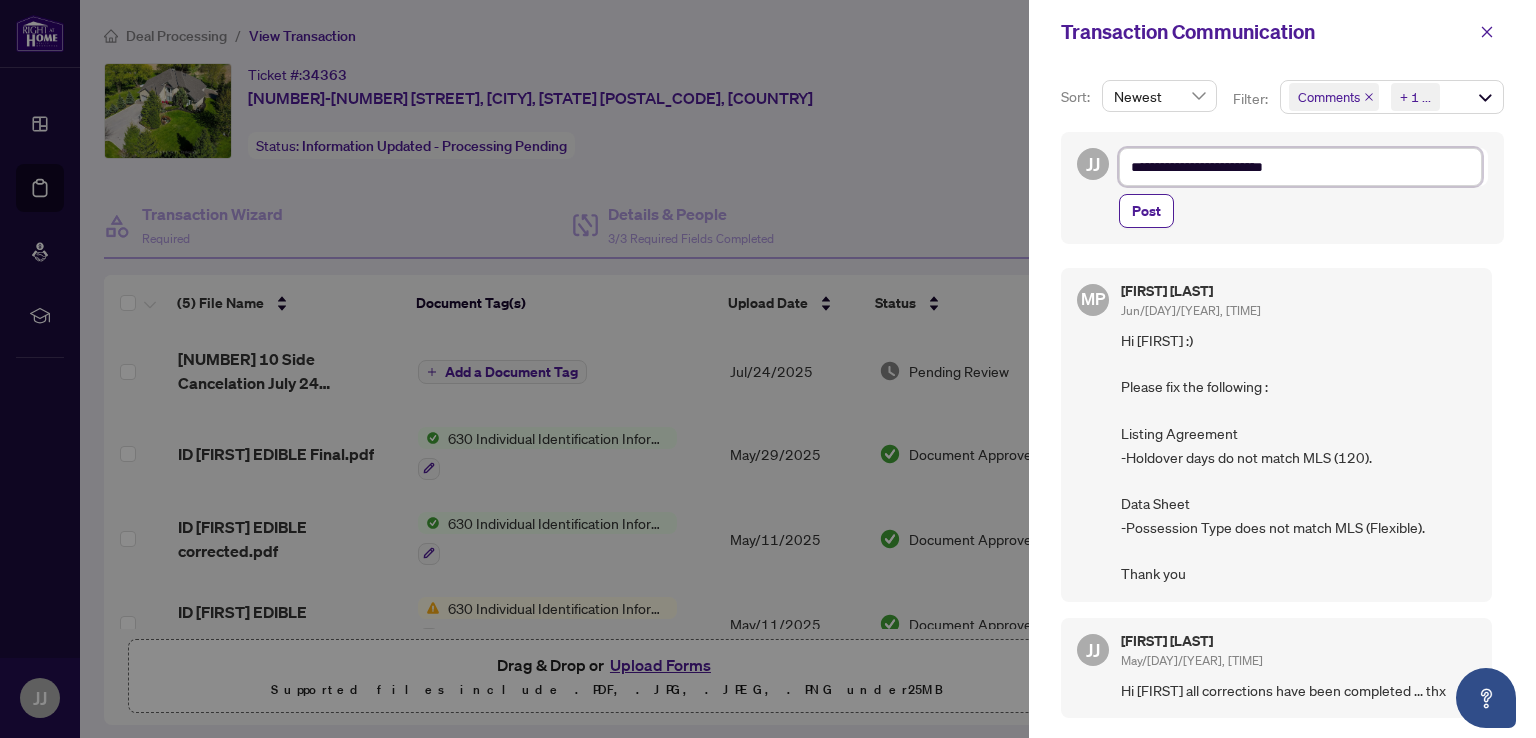 type on "**********" 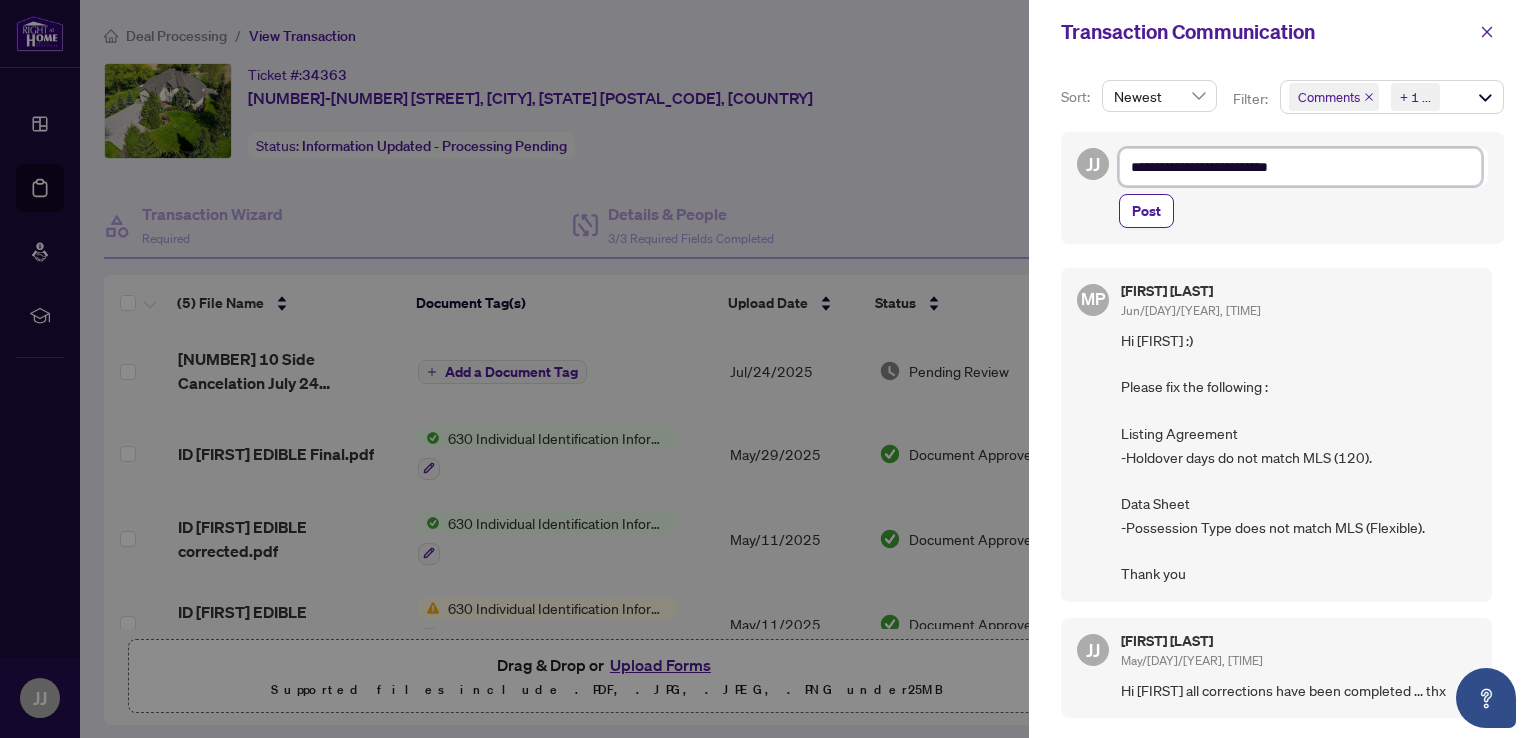 type on "**********" 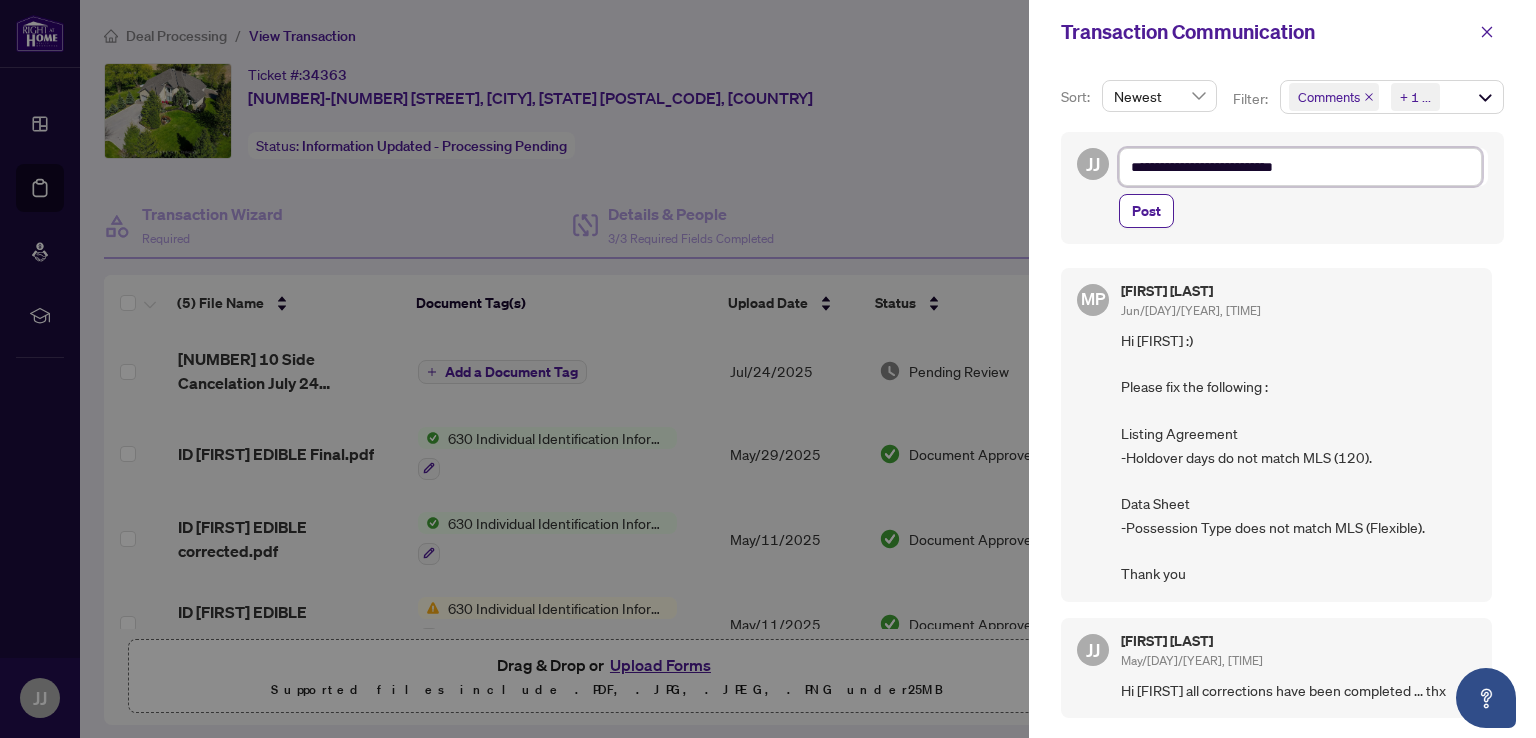 type on "**********" 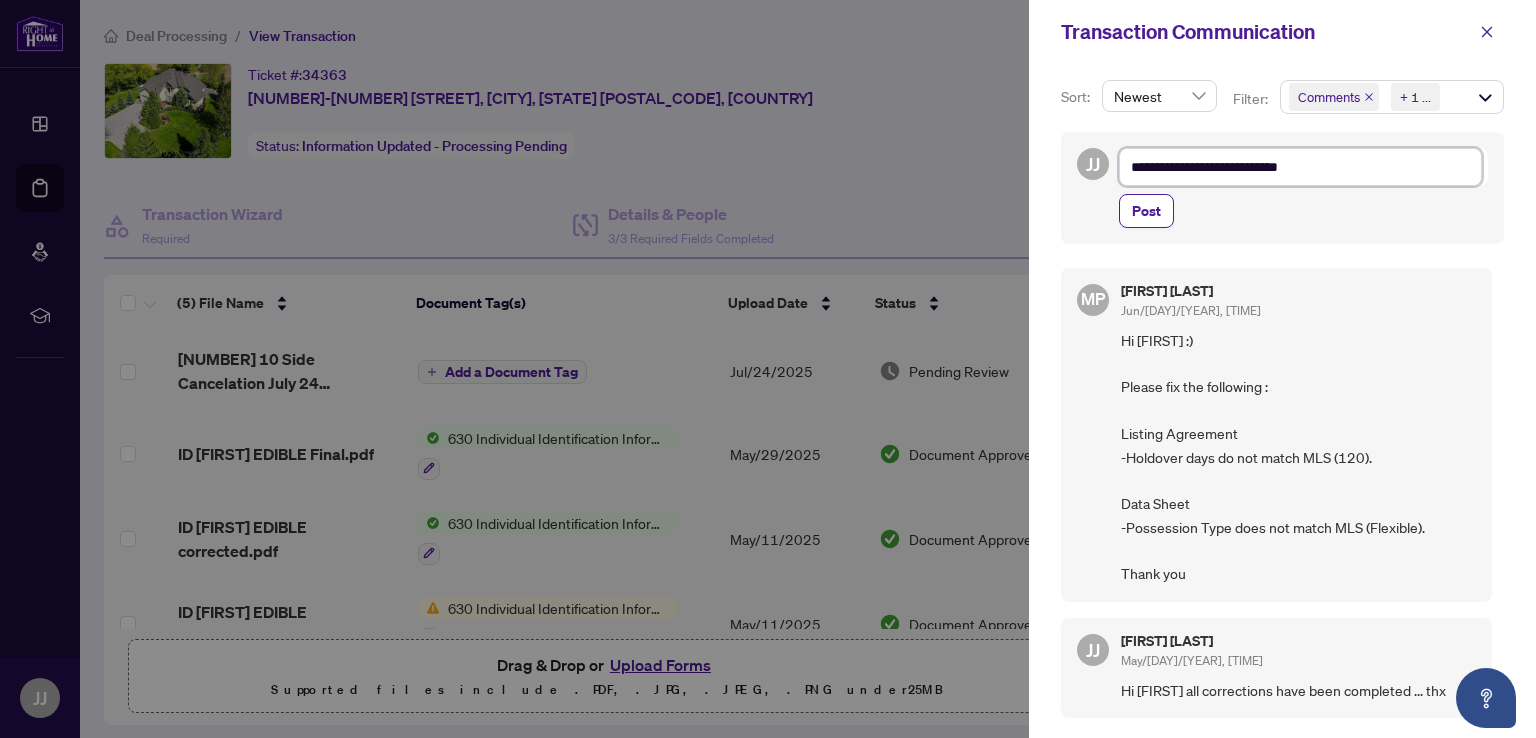 type on "**********" 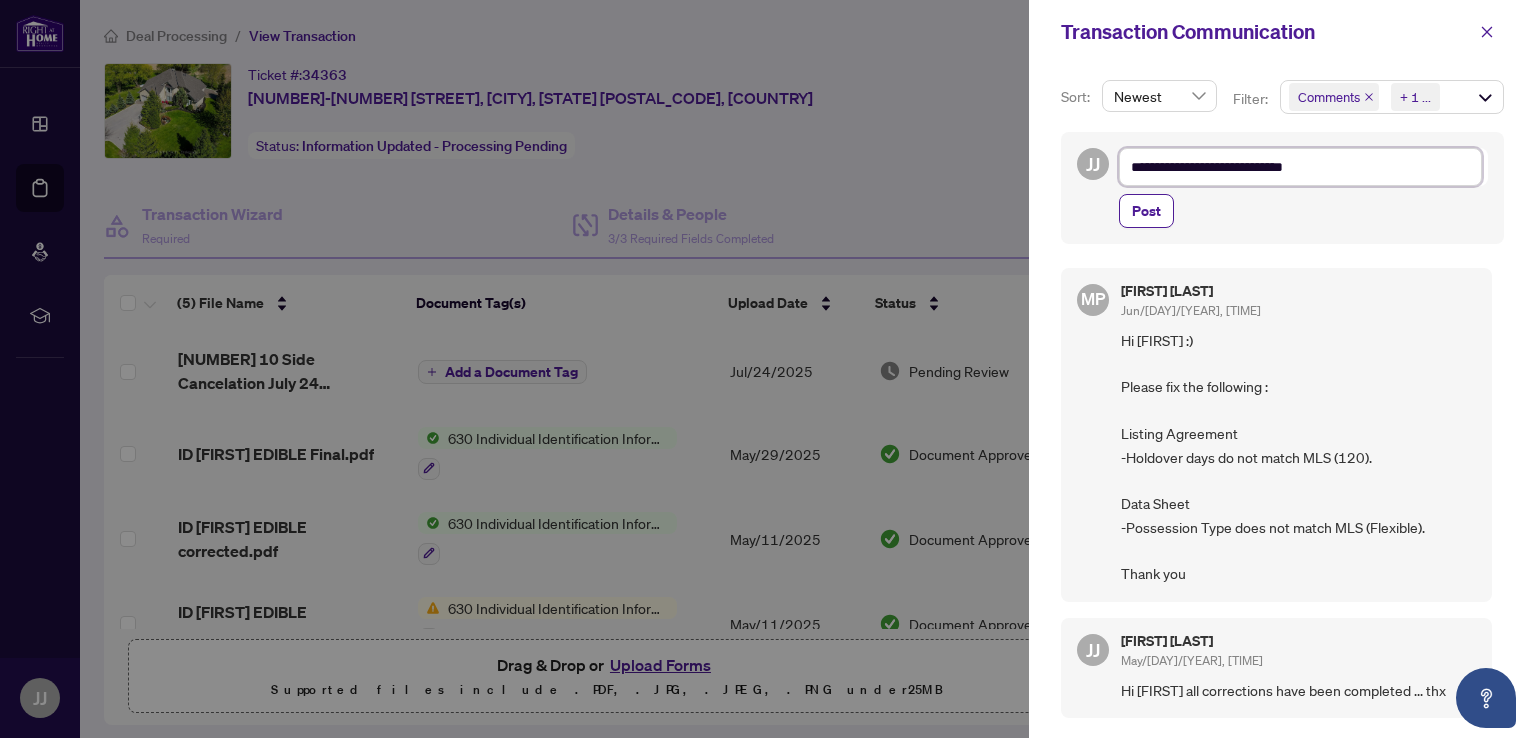type on "**********" 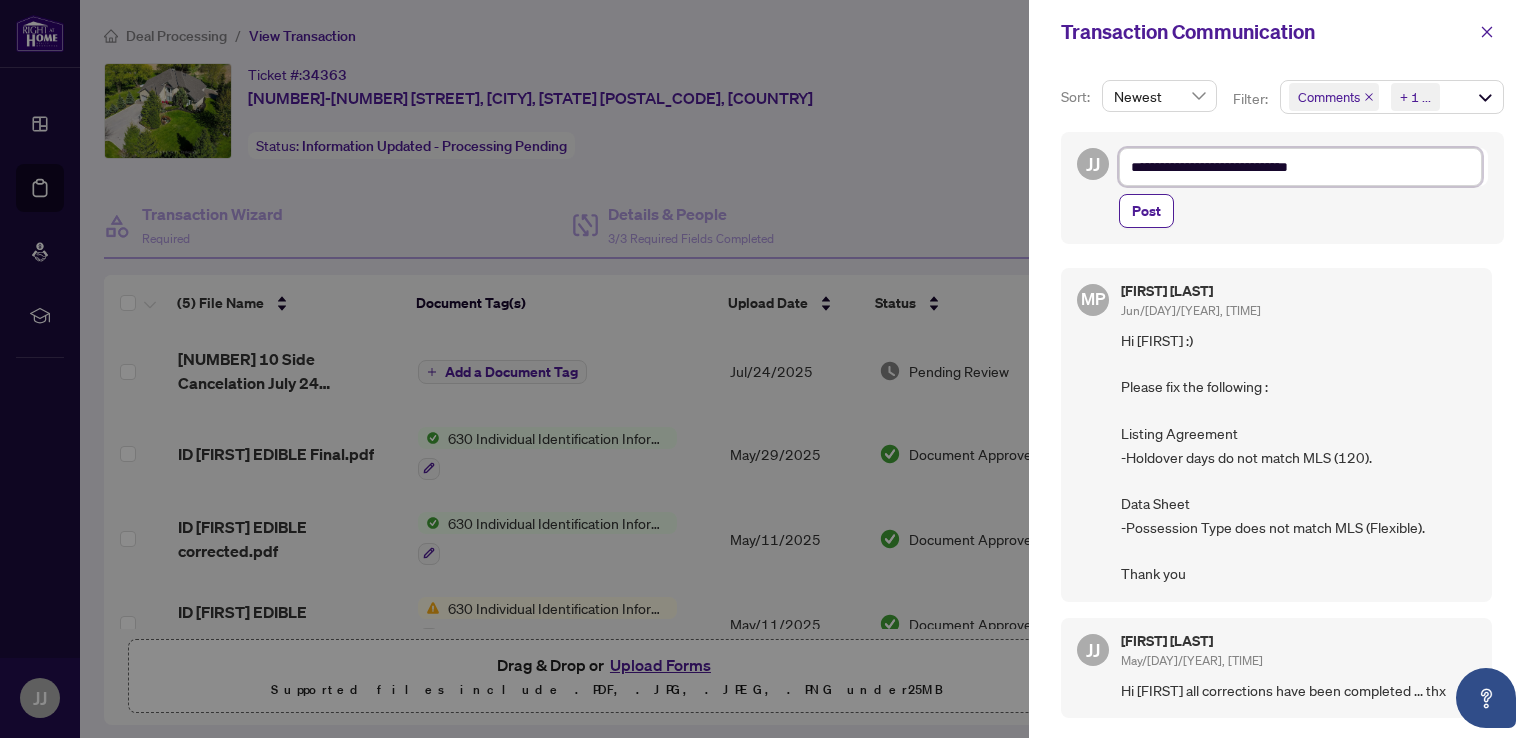 type on "**********" 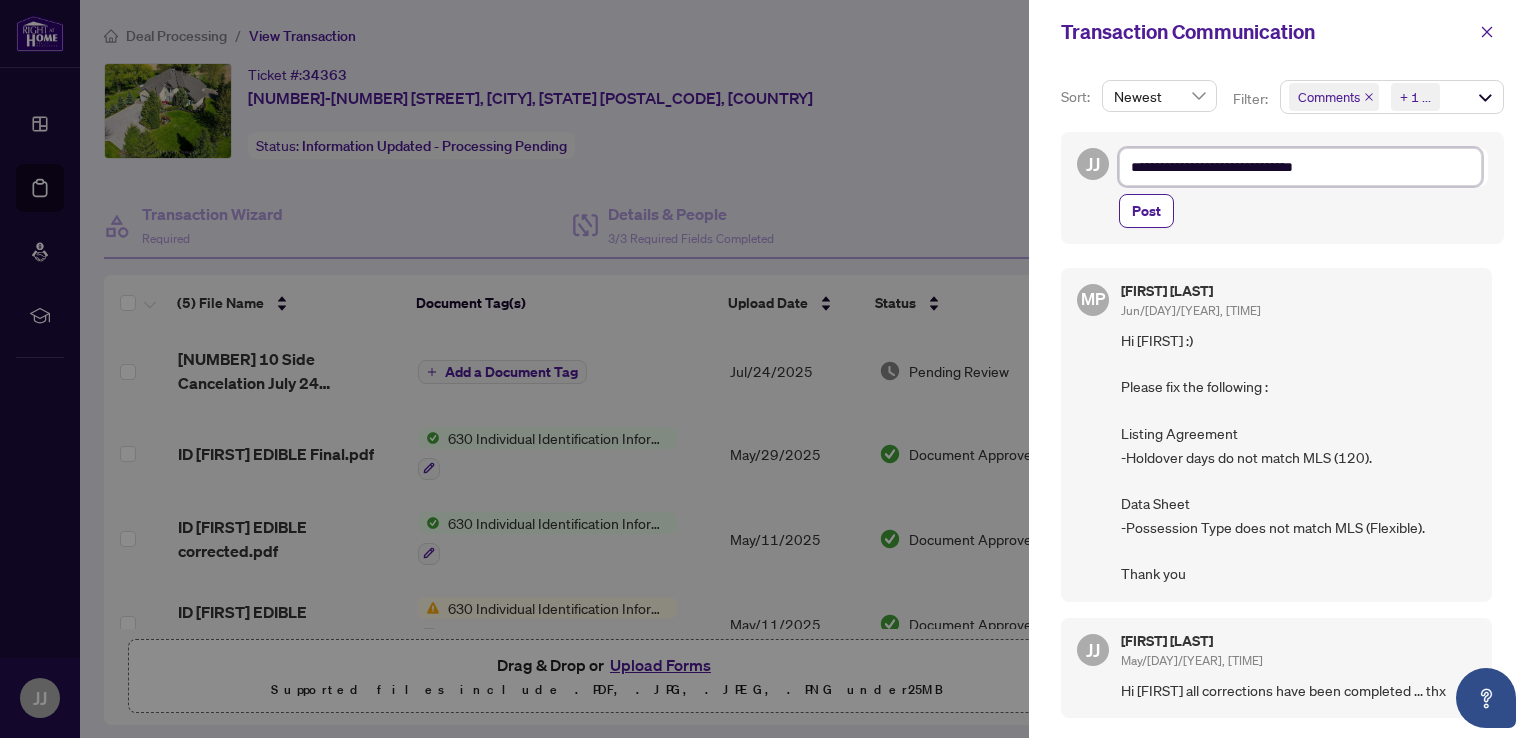 type on "**********" 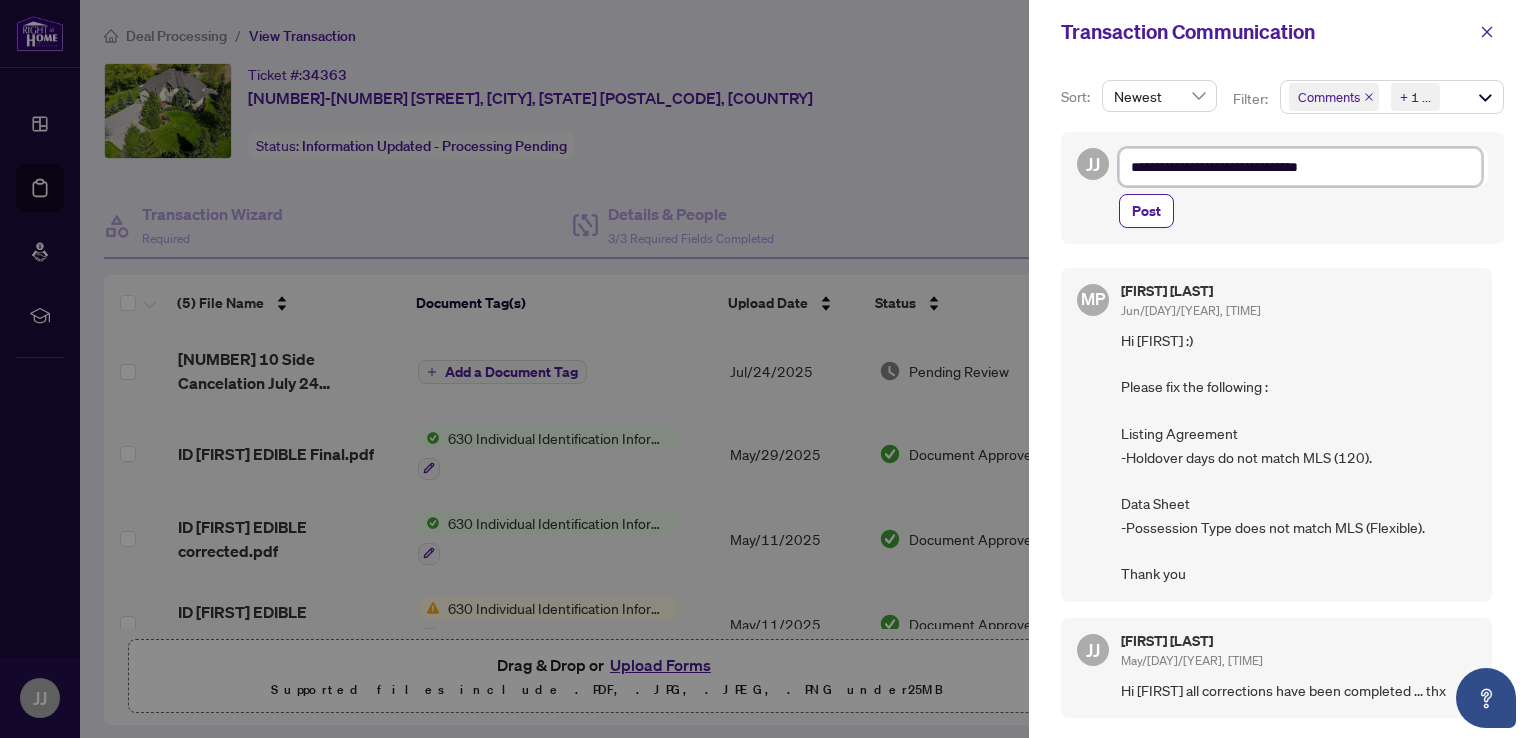 type on "**********" 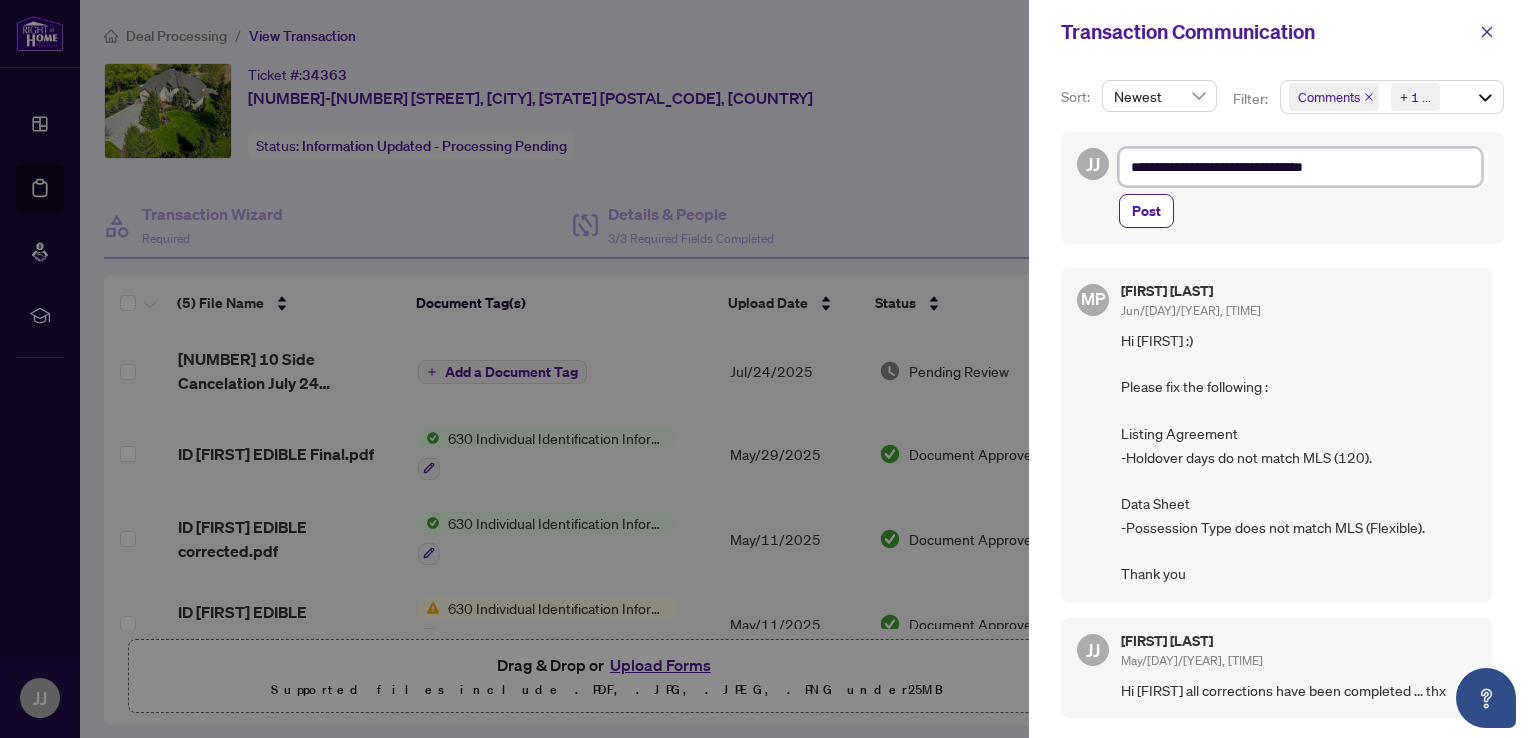 type on "**********" 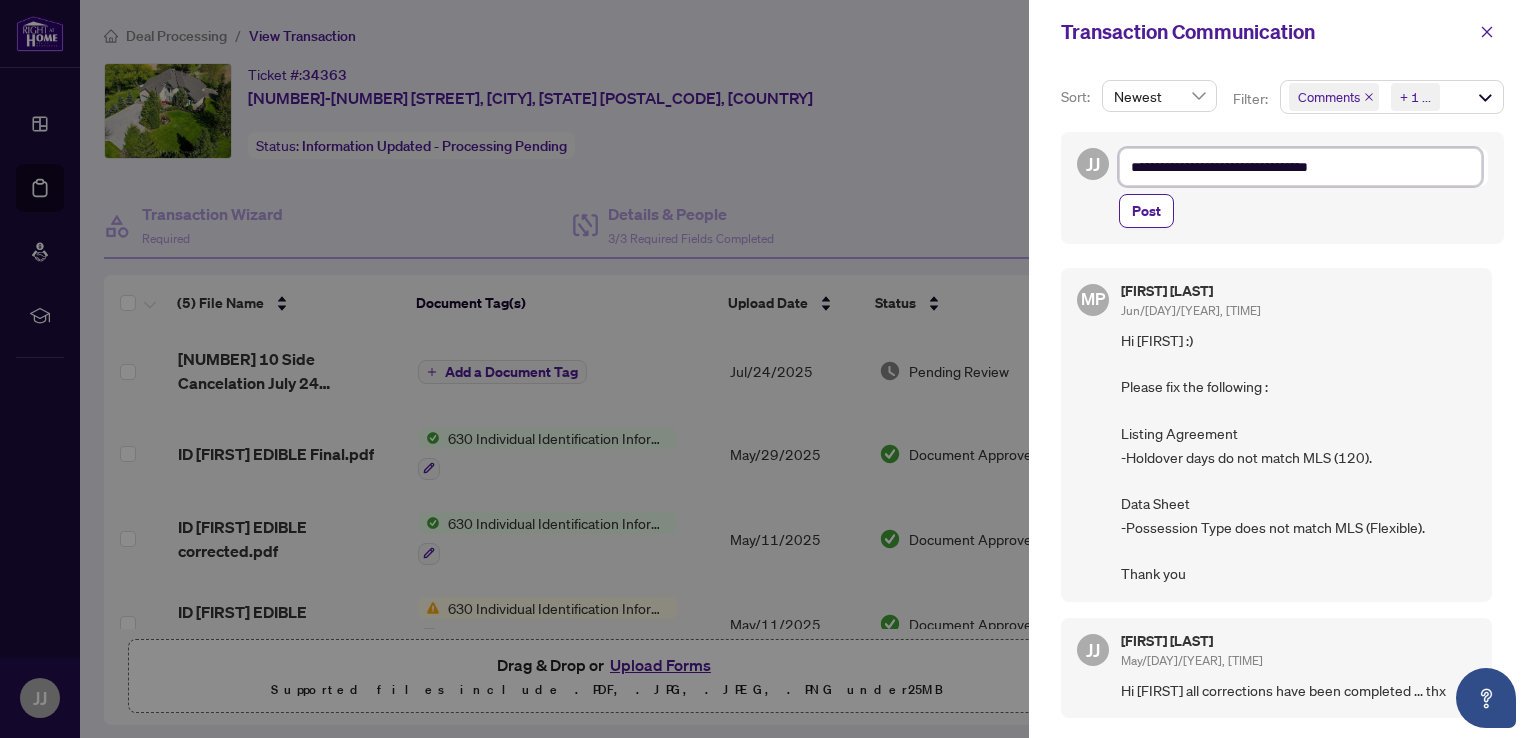 type on "**********" 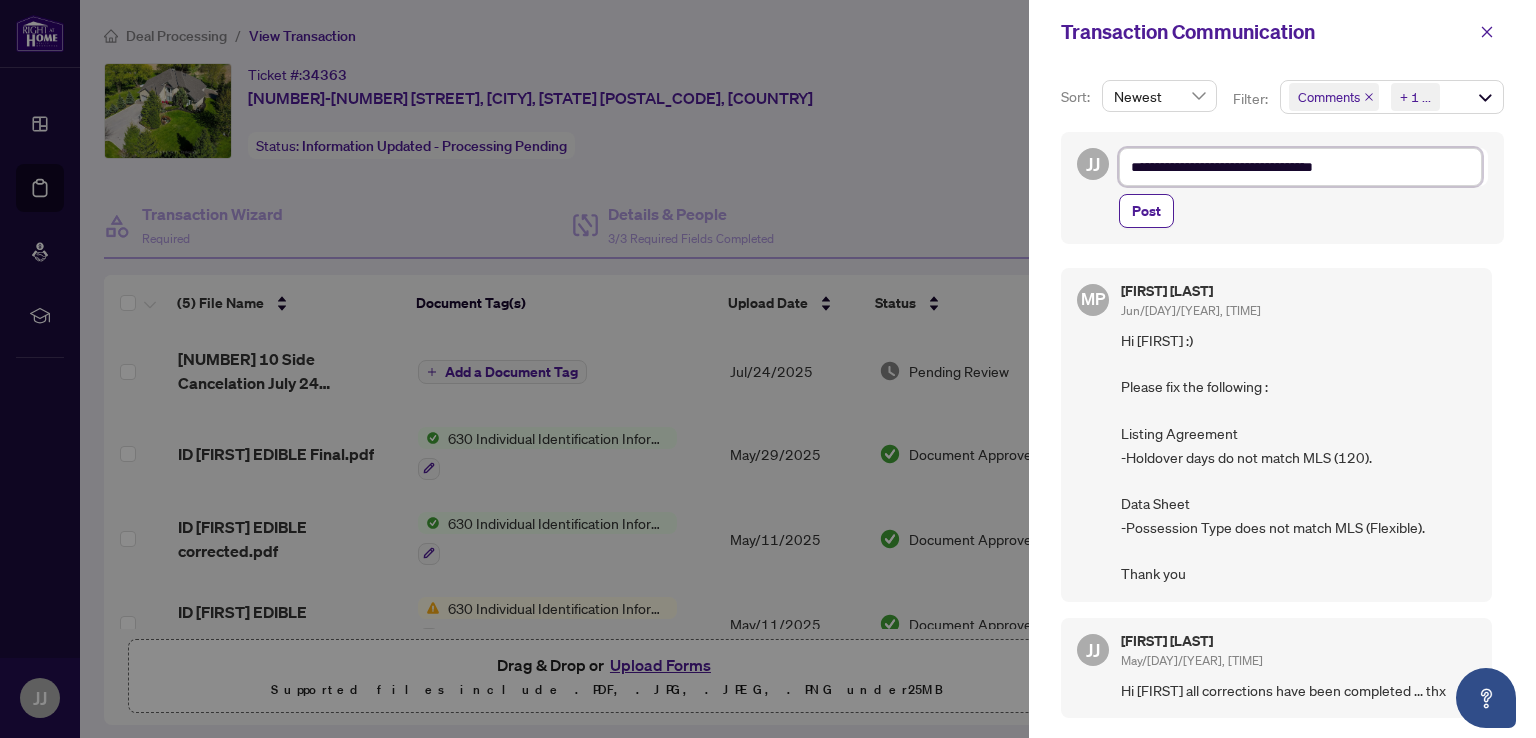 type on "**********" 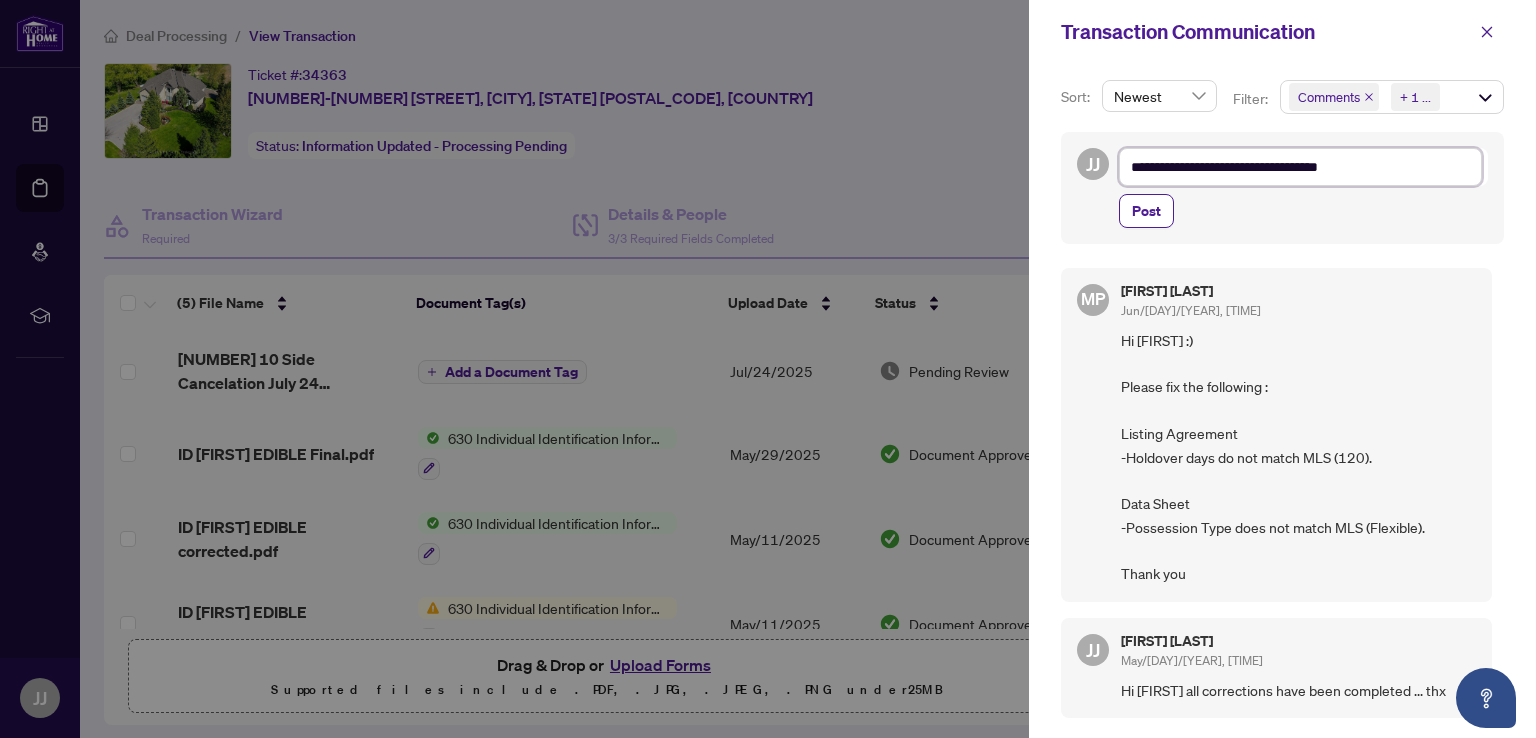 type on "**********" 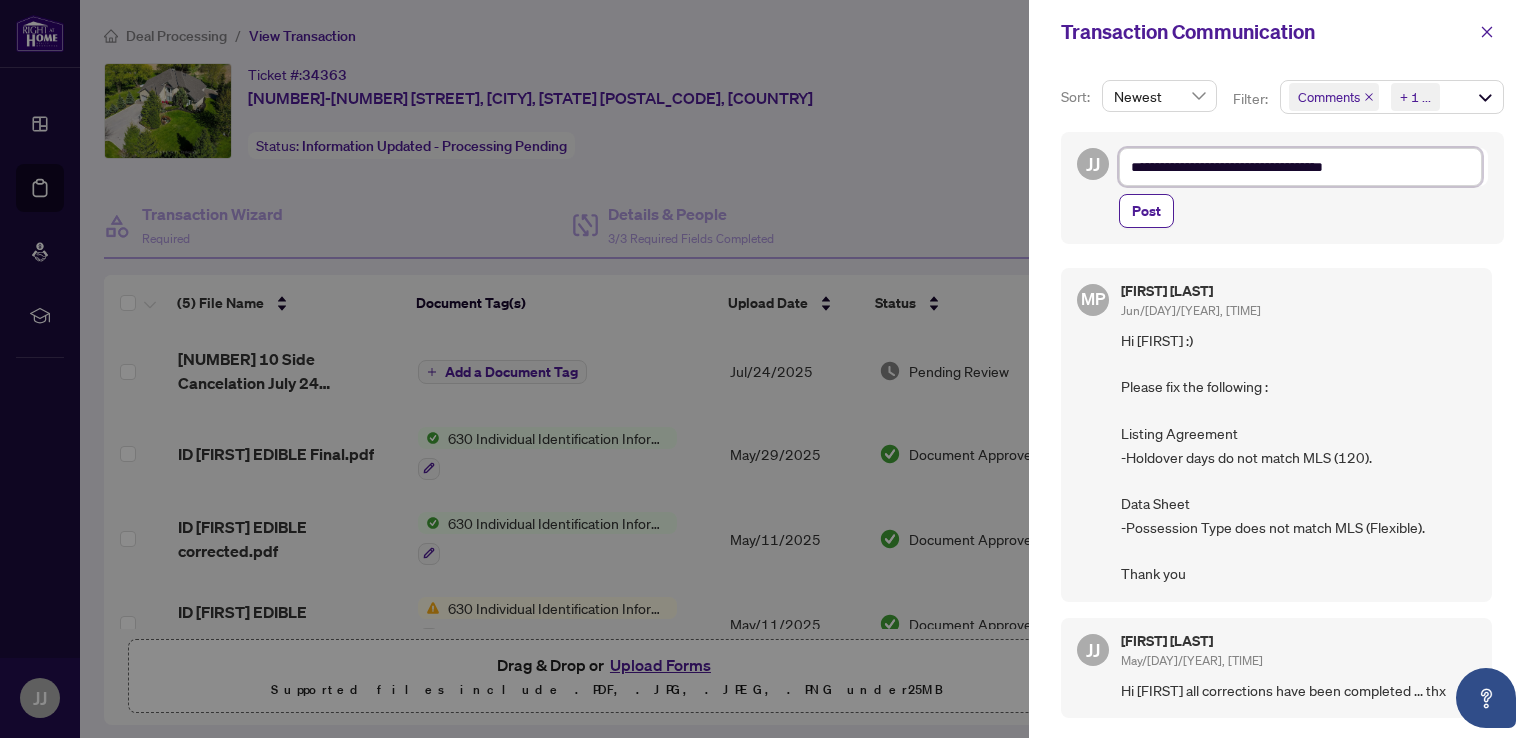 type on "**********" 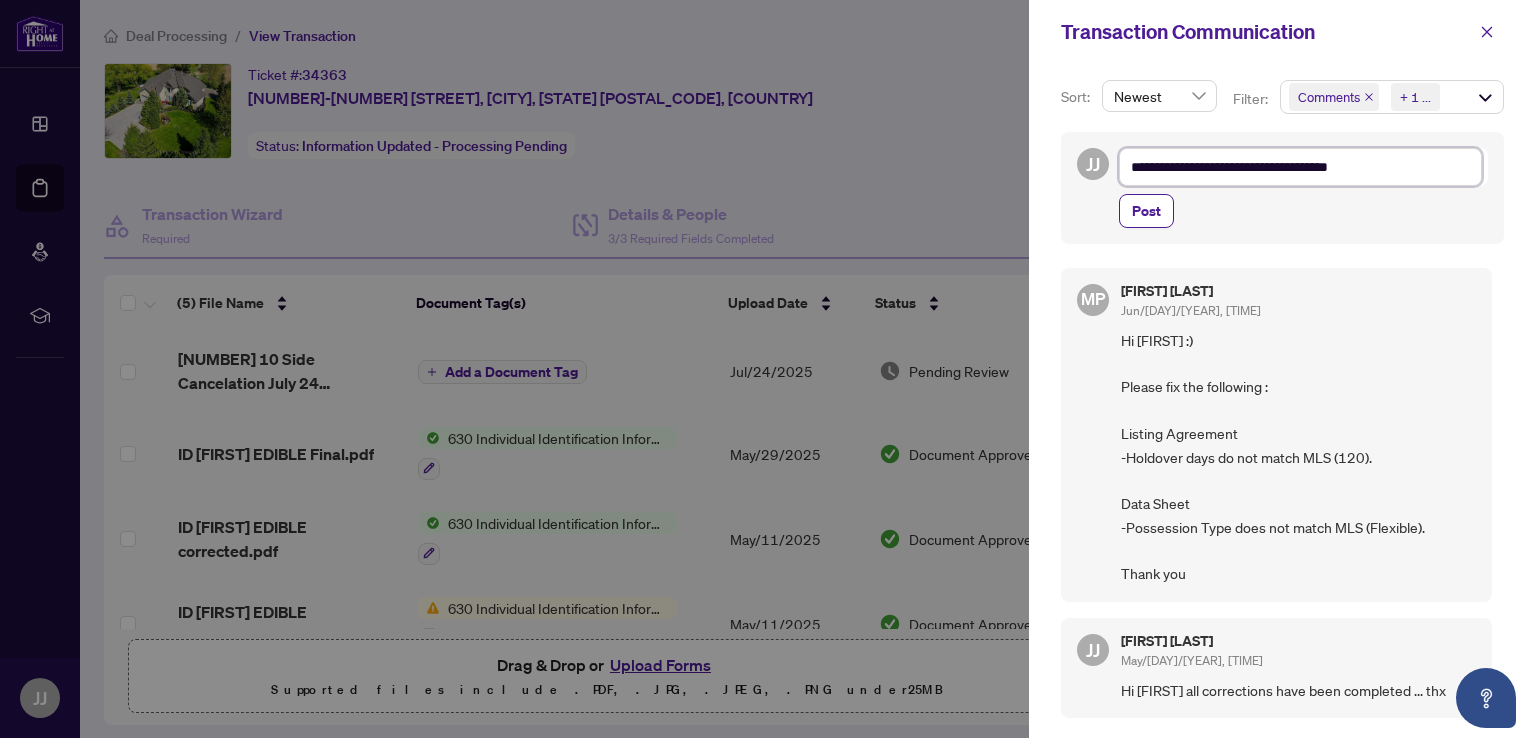 type on "**********" 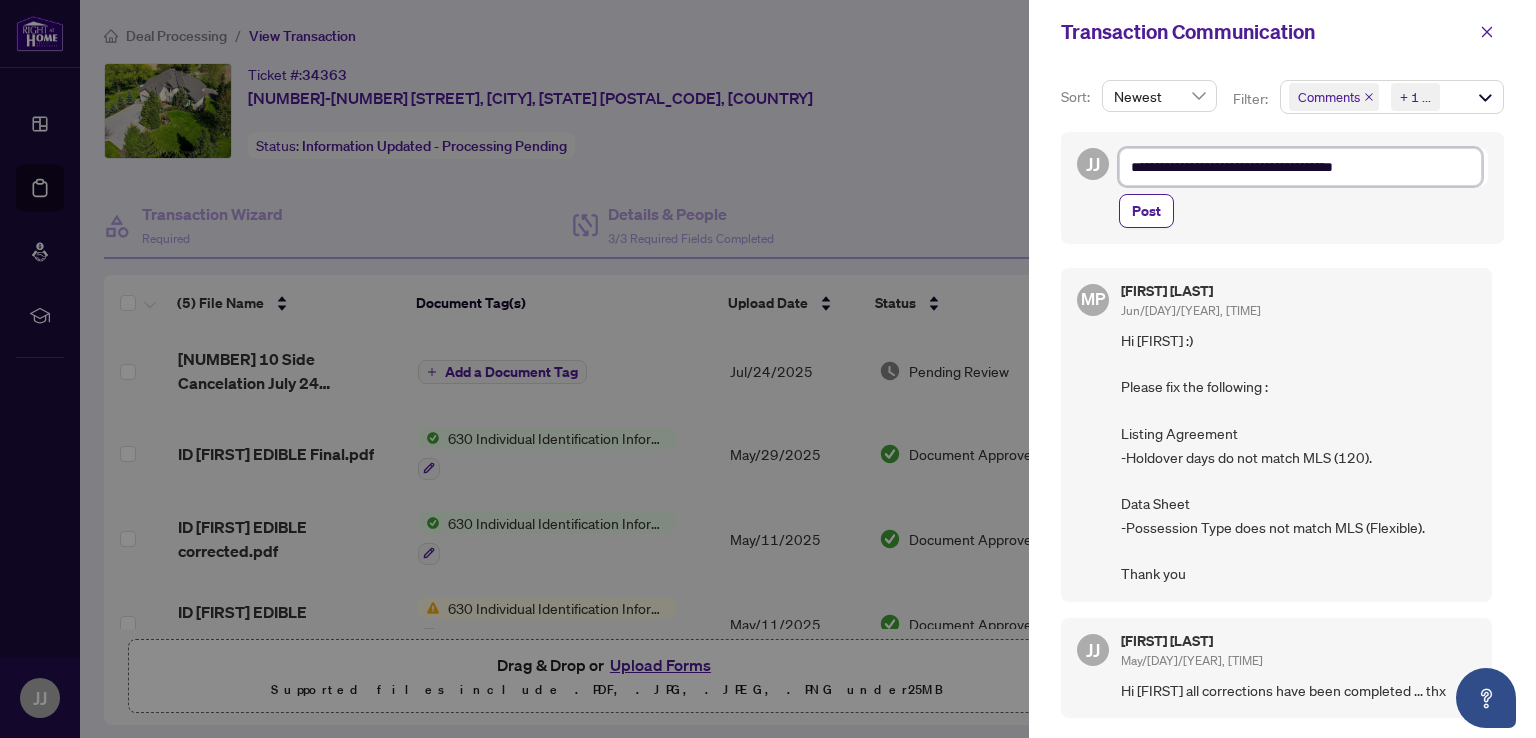type on "**********" 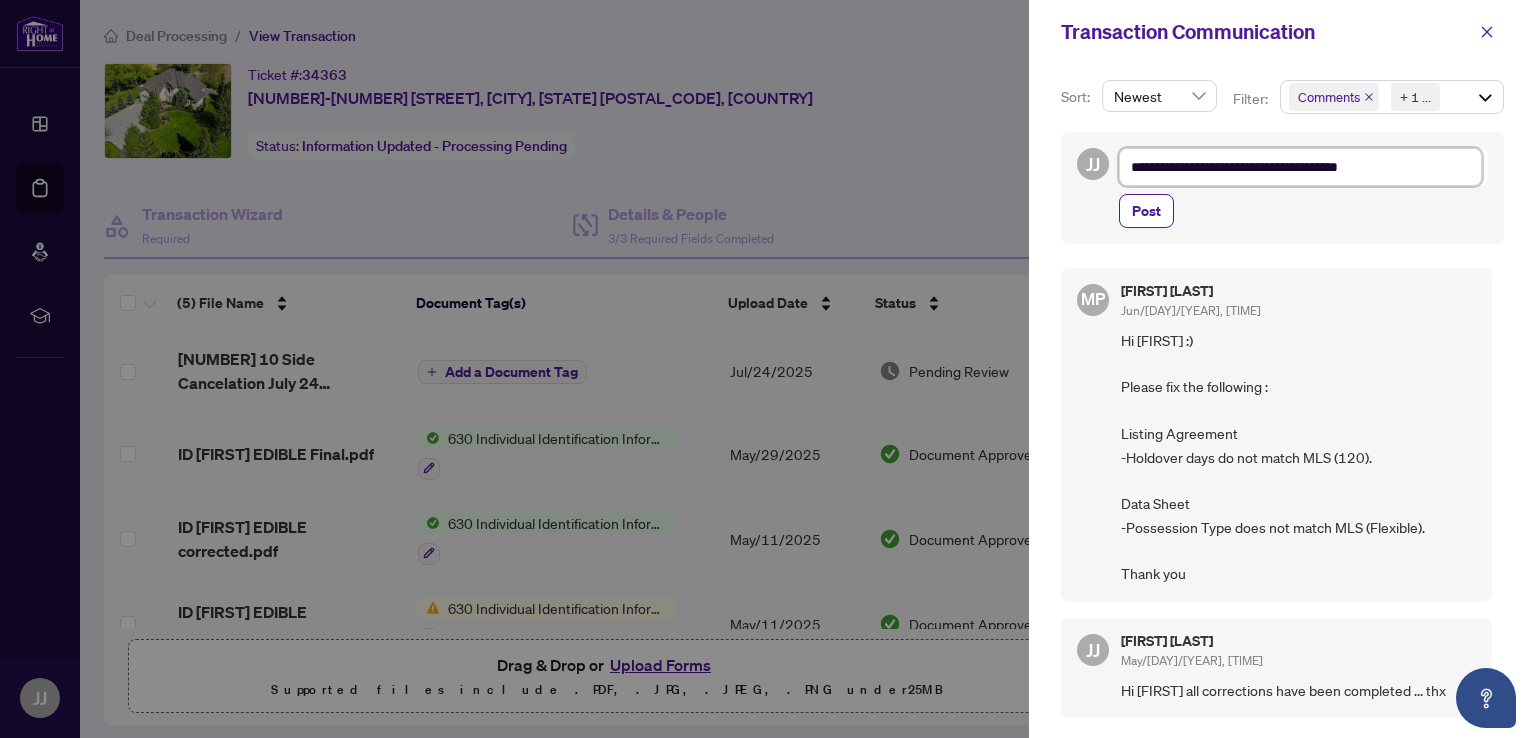 type on "**********" 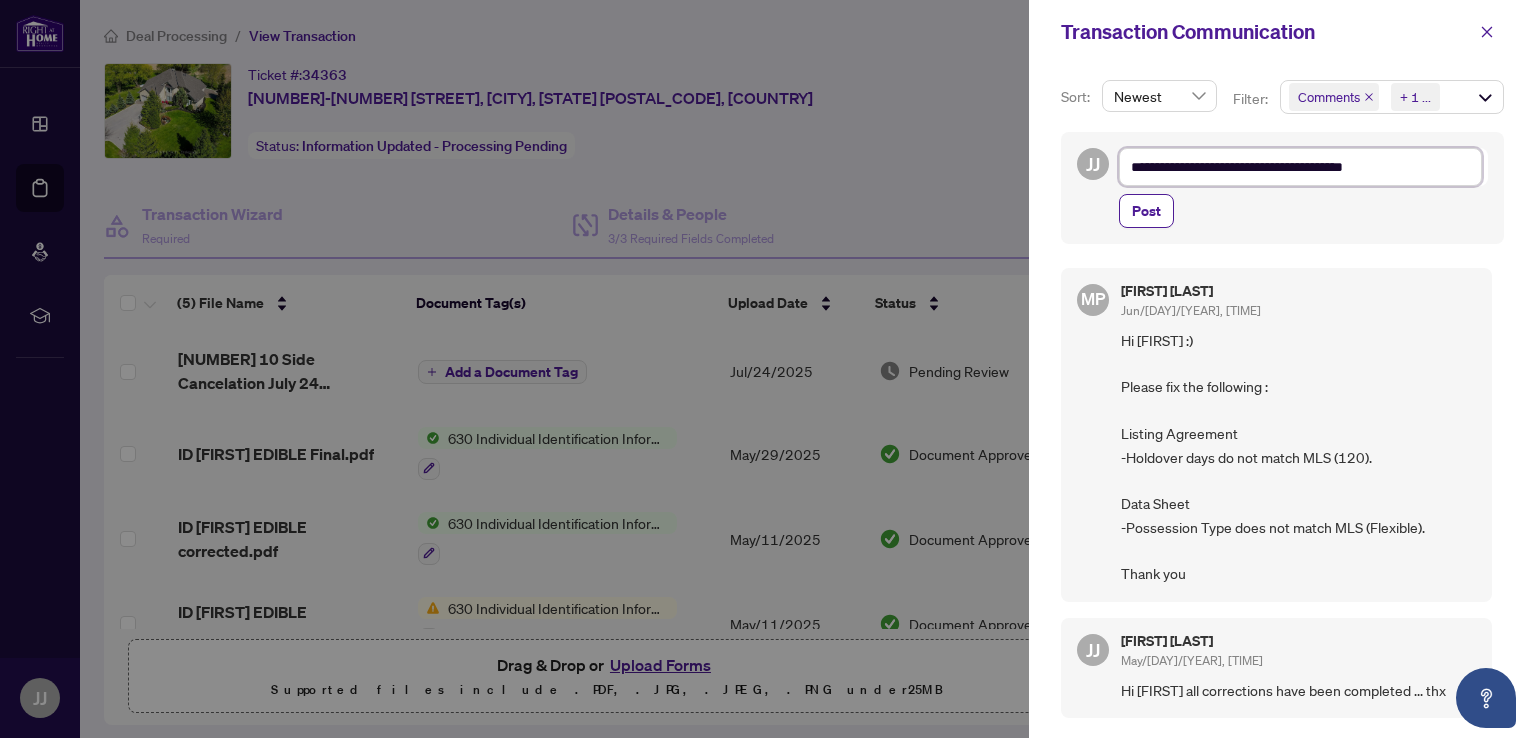 type on "**********" 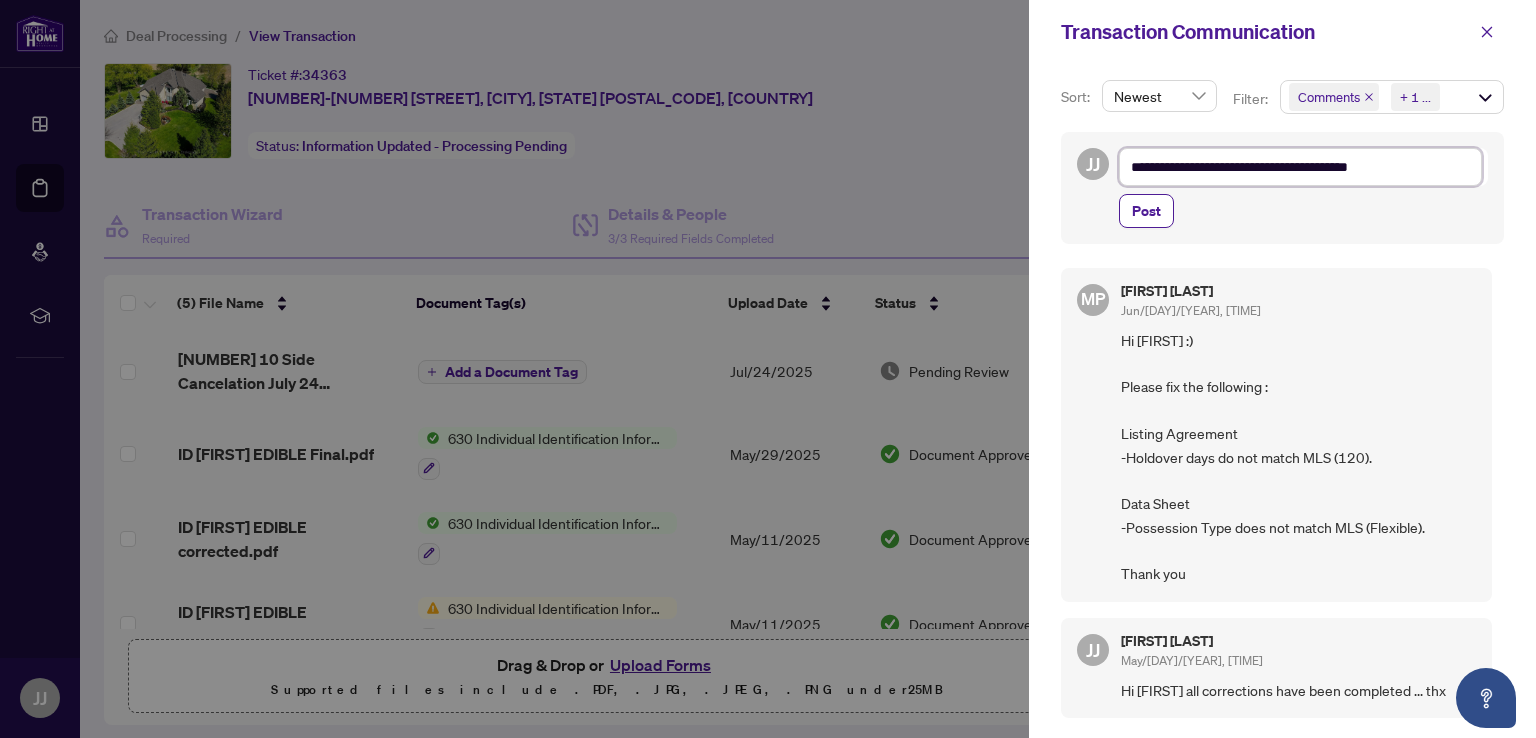 type on "**********" 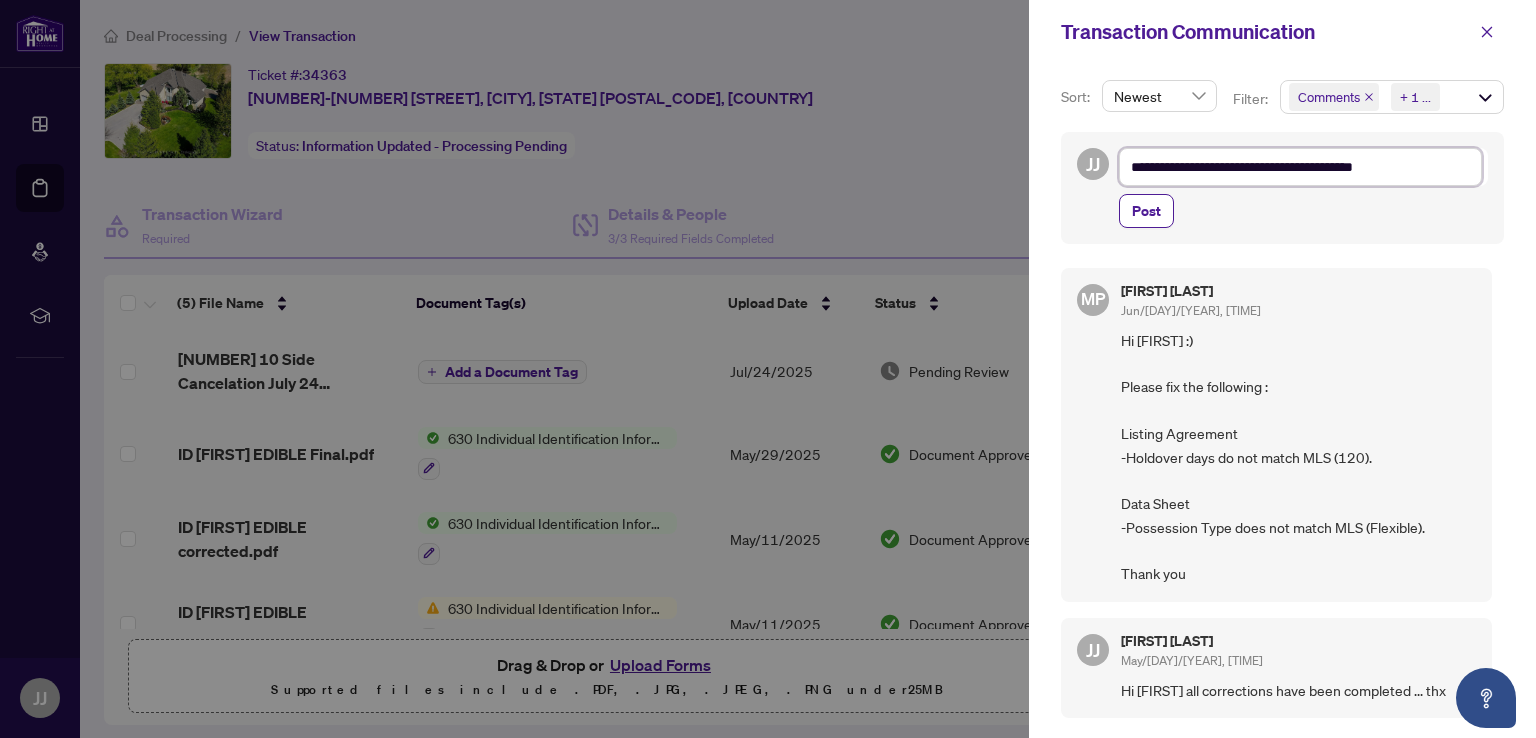 type on "**********" 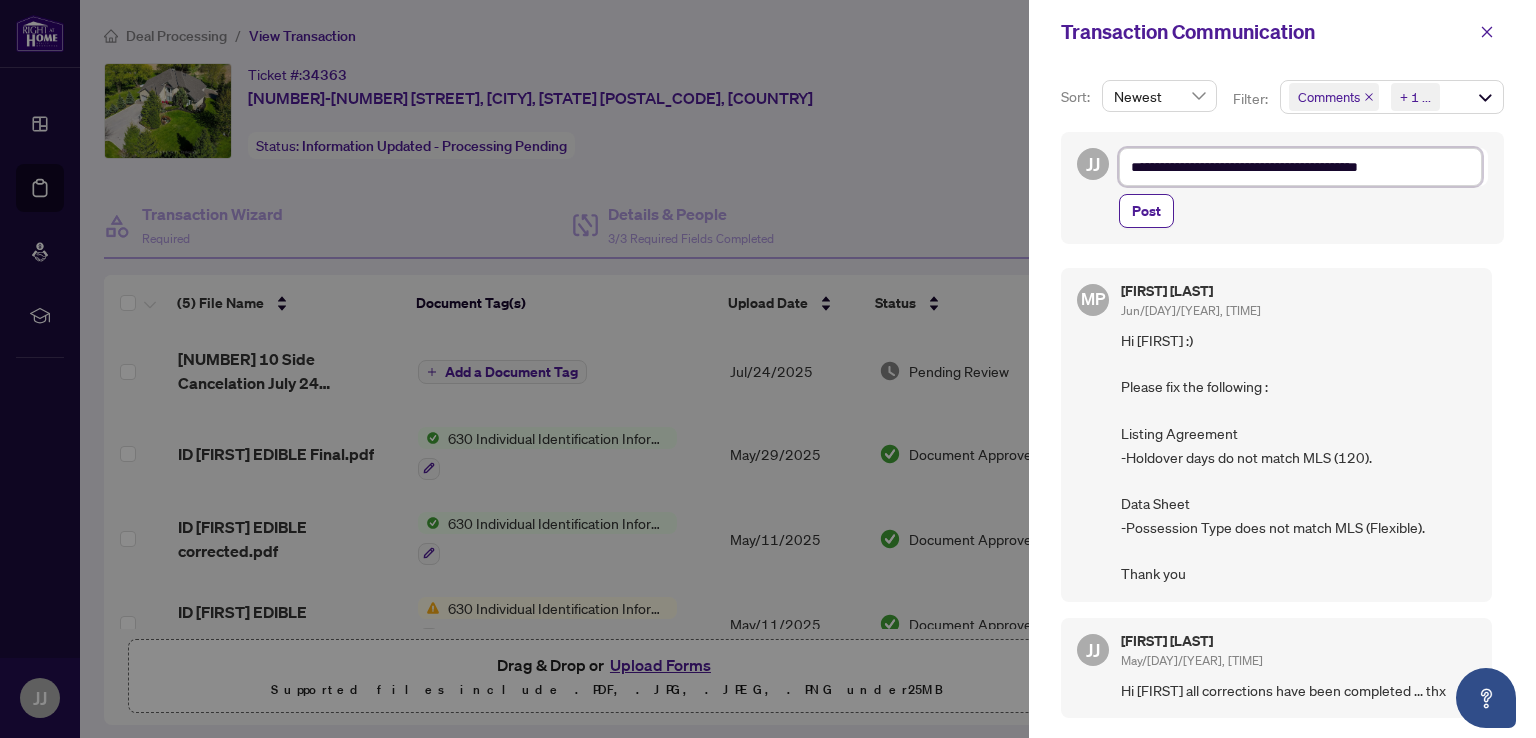 type on "**********" 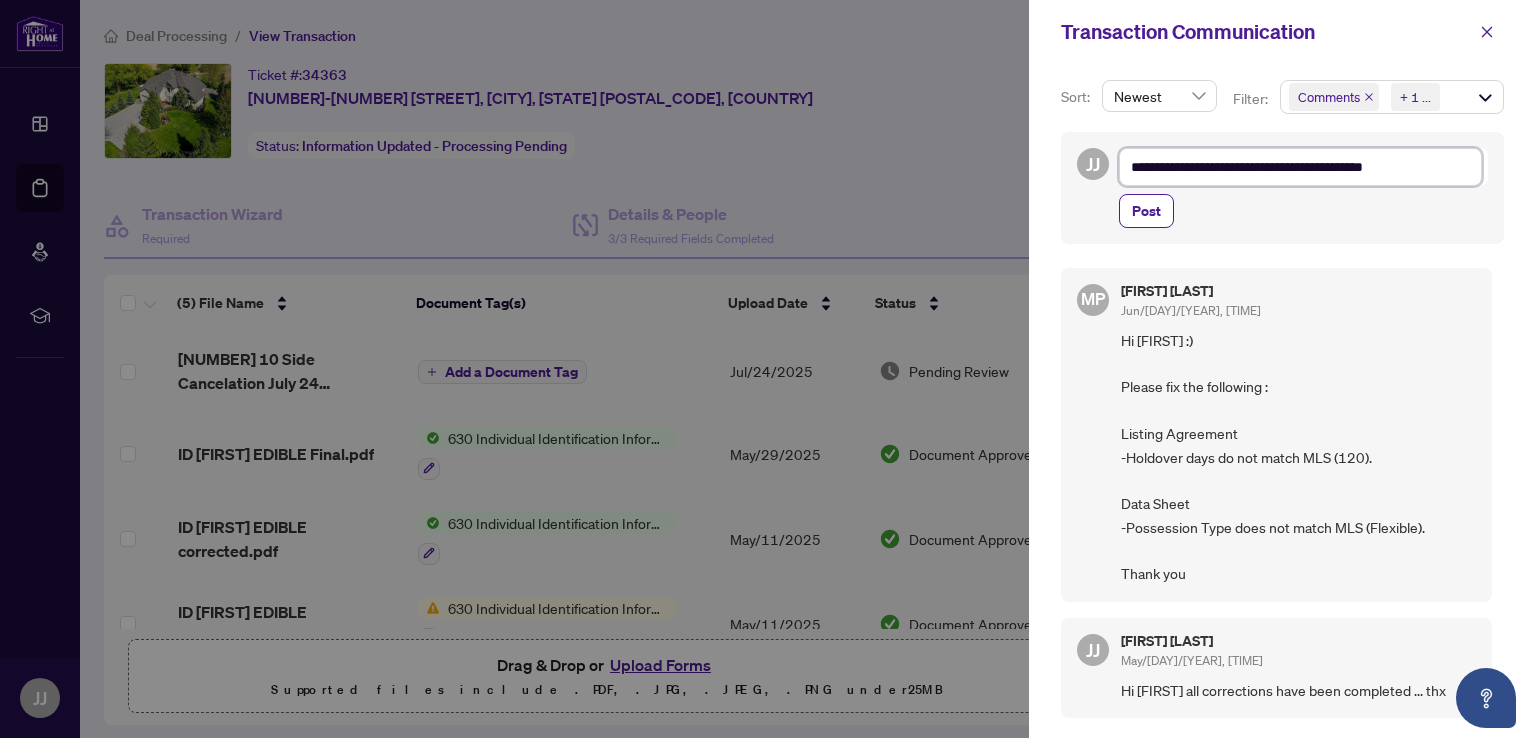 type on "**********" 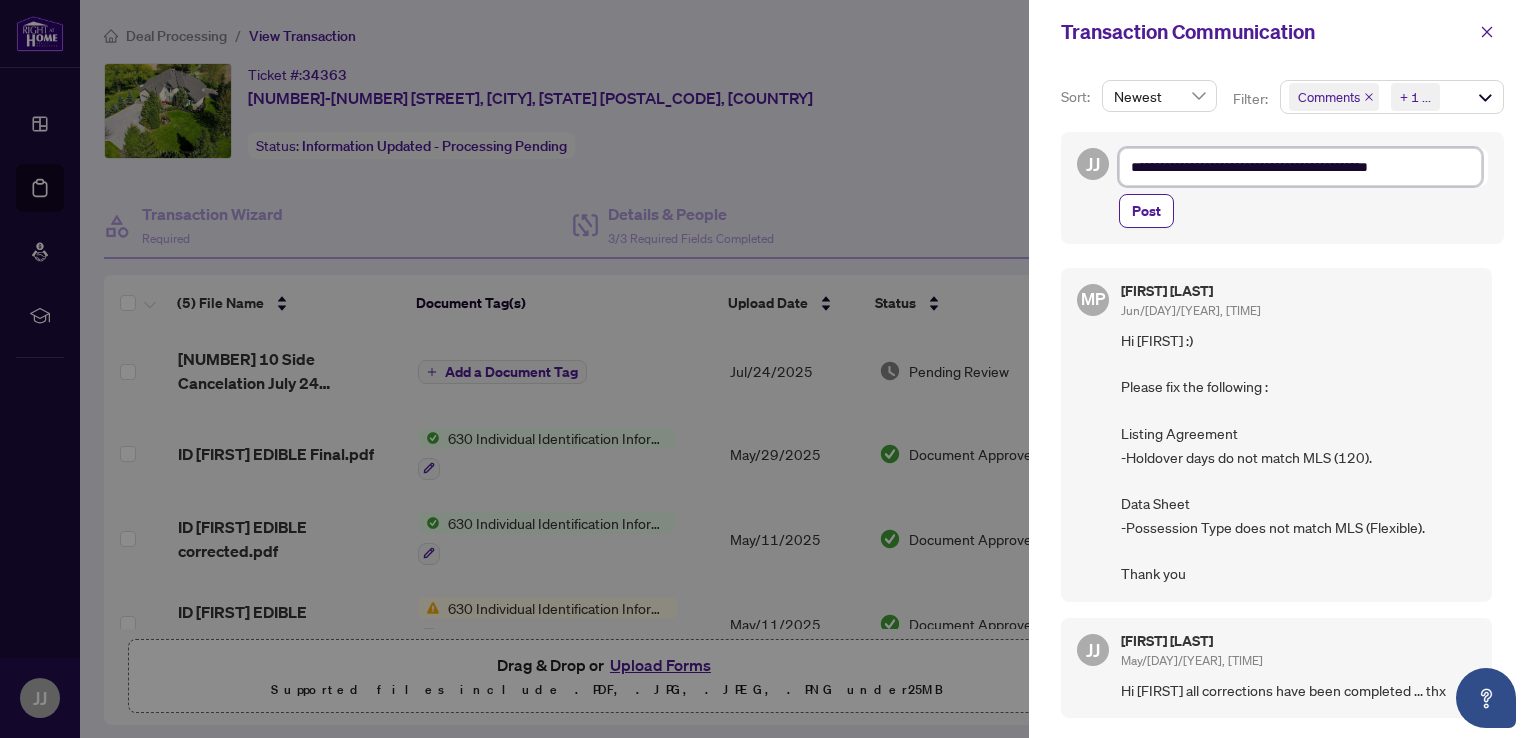 type on "**********" 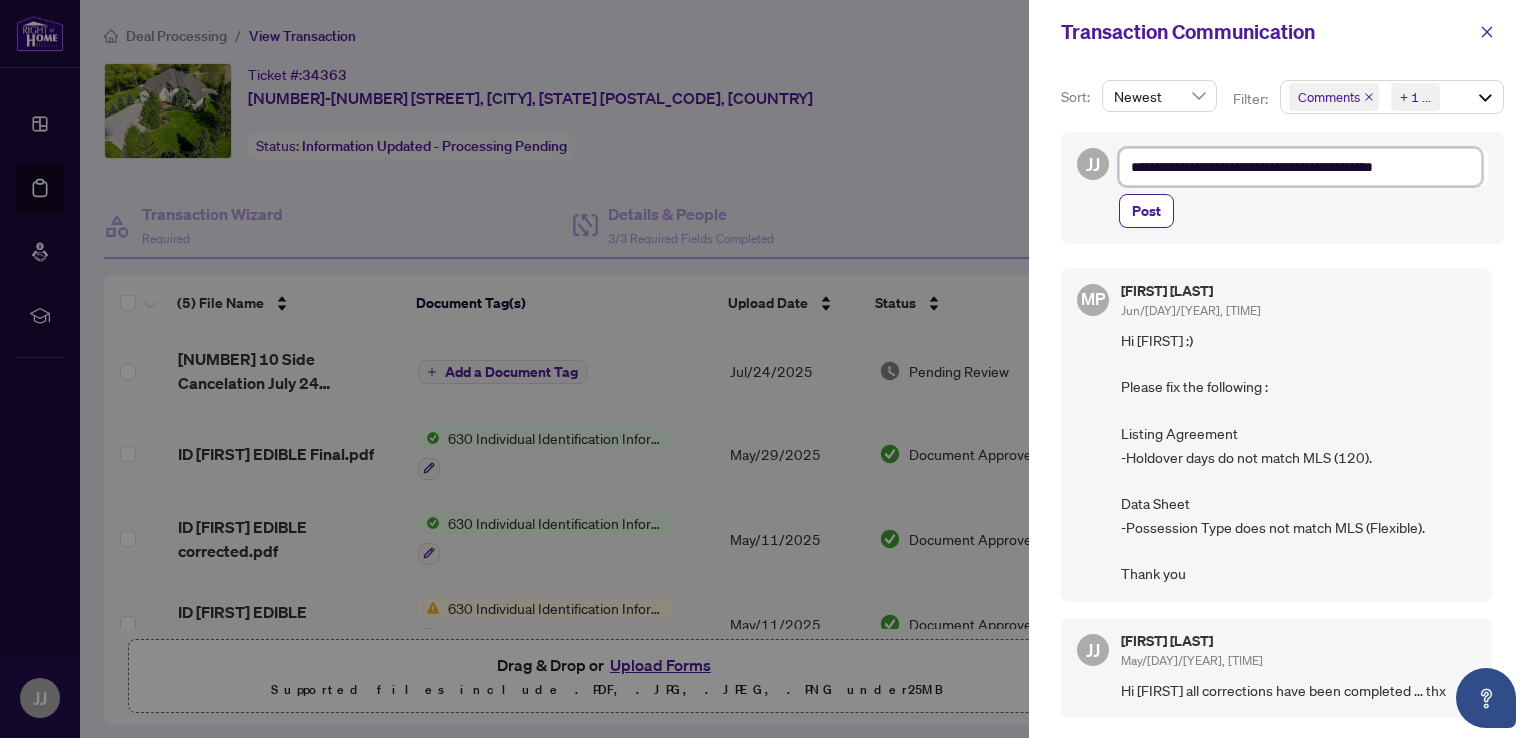 type on "**********" 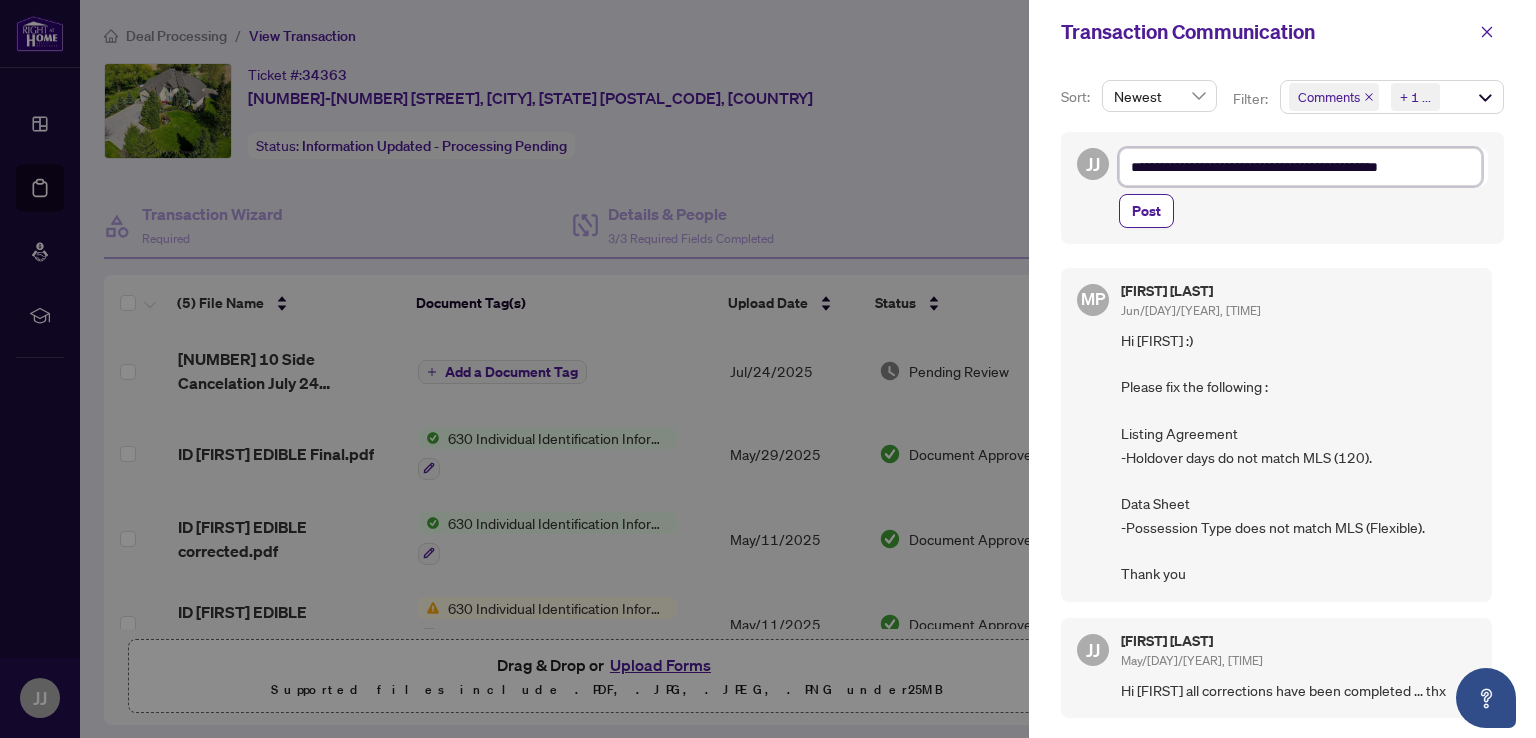 type on "**********" 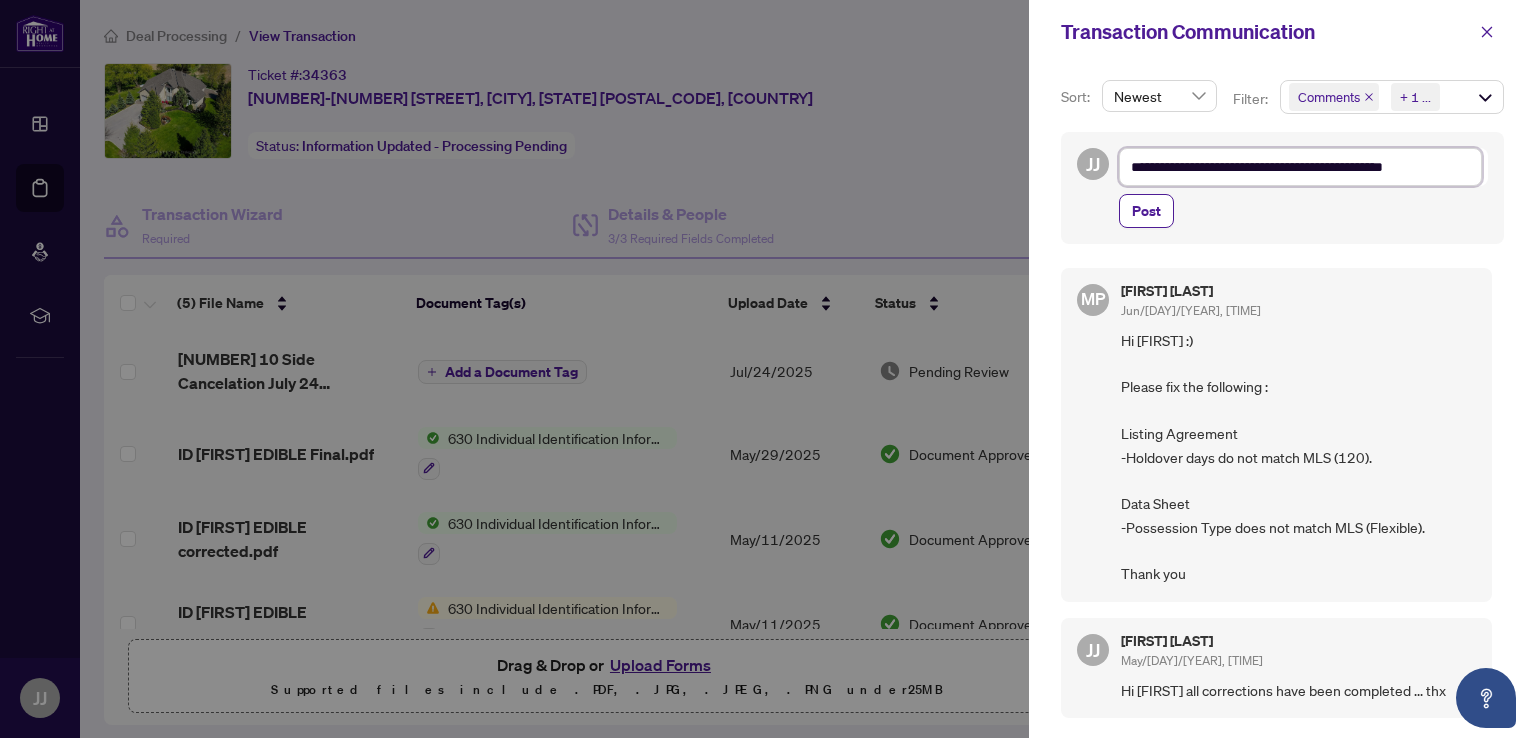 type on "**********" 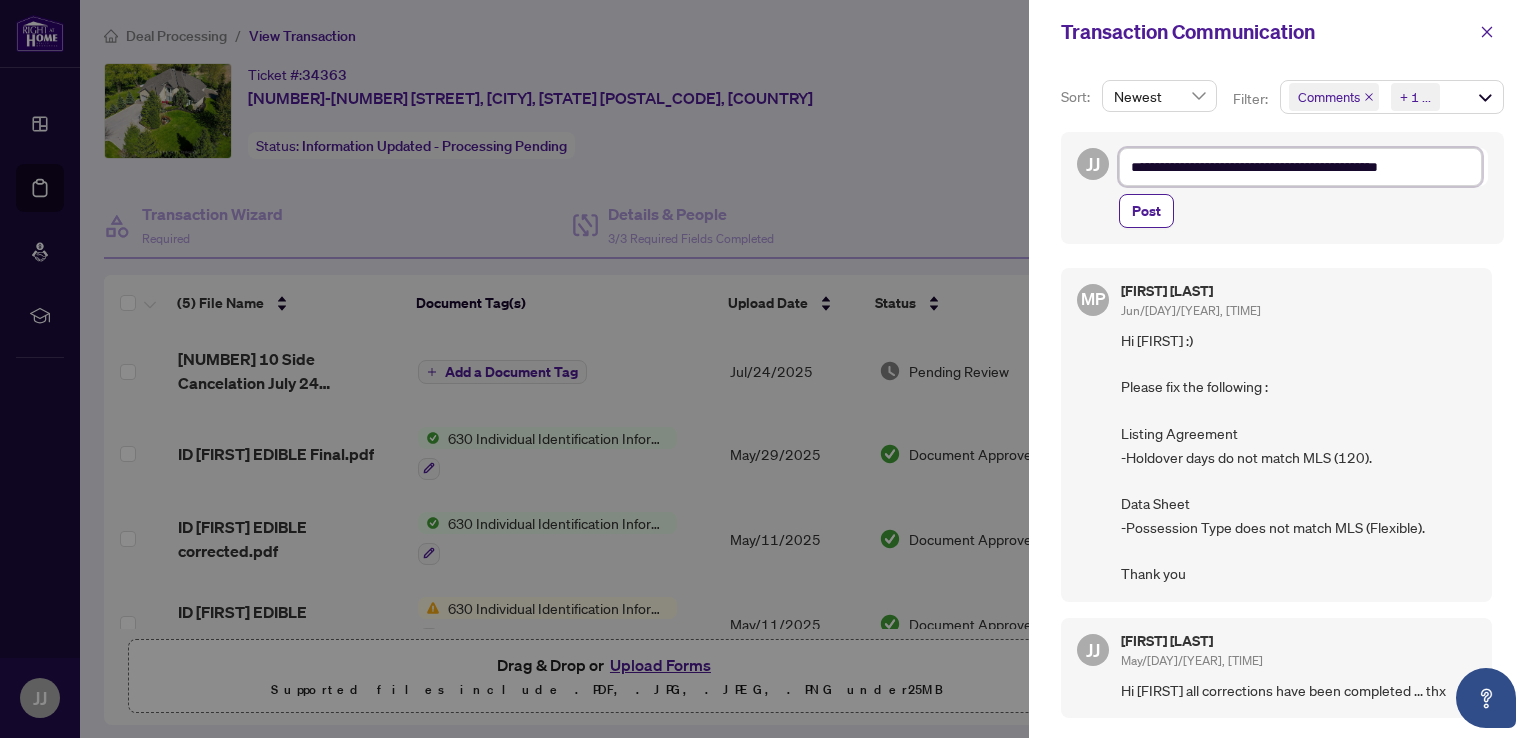 type on "**********" 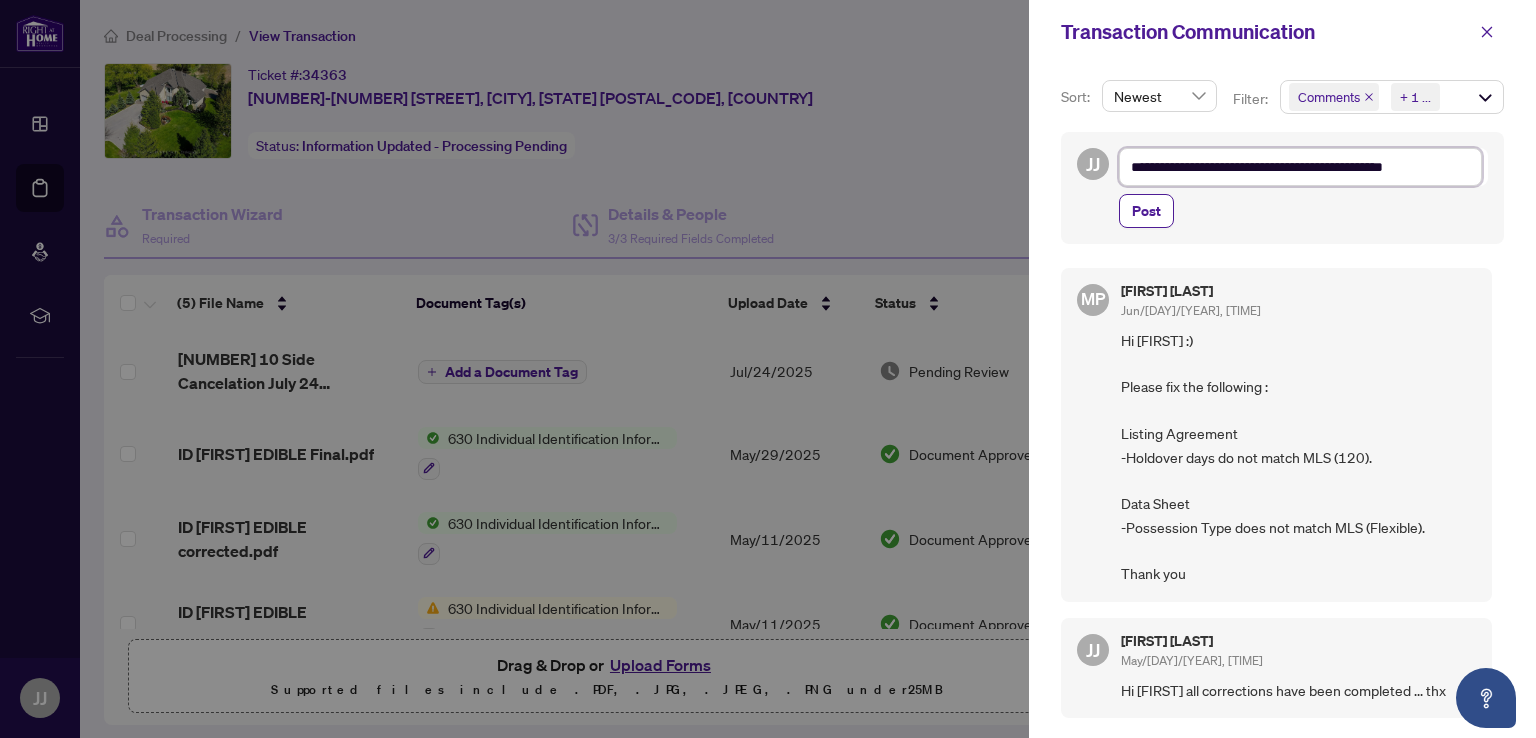 type on "**********" 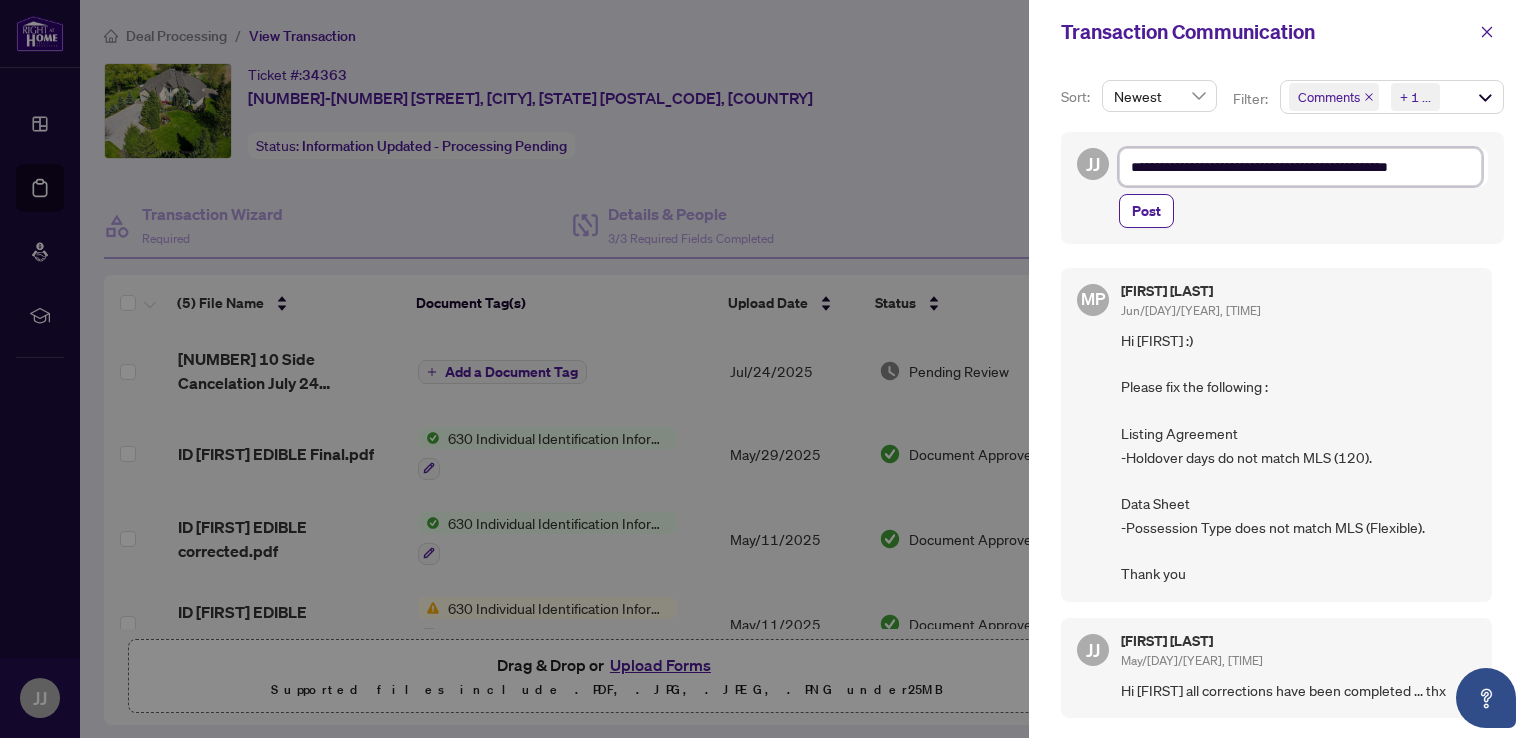 type on "**********" 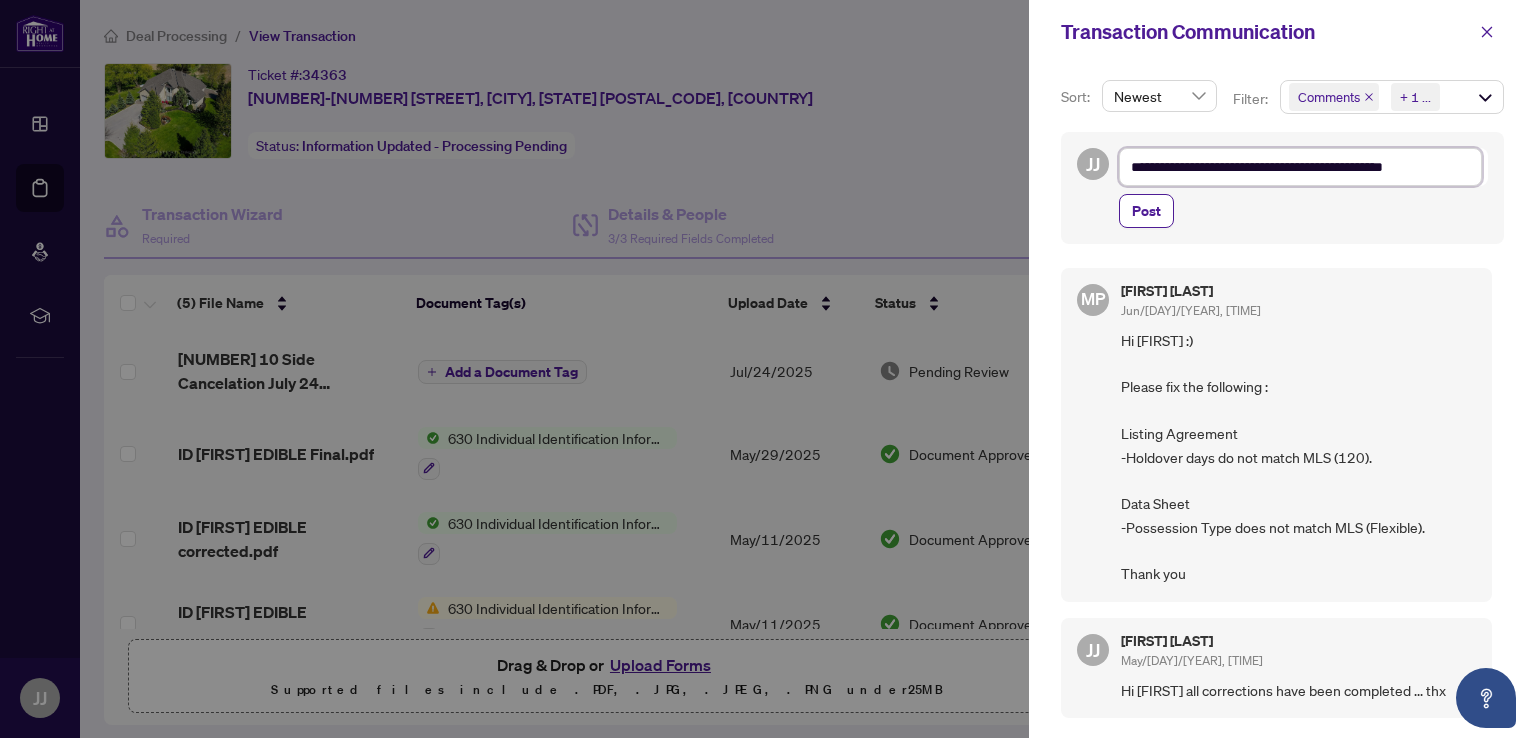 type on "**********" 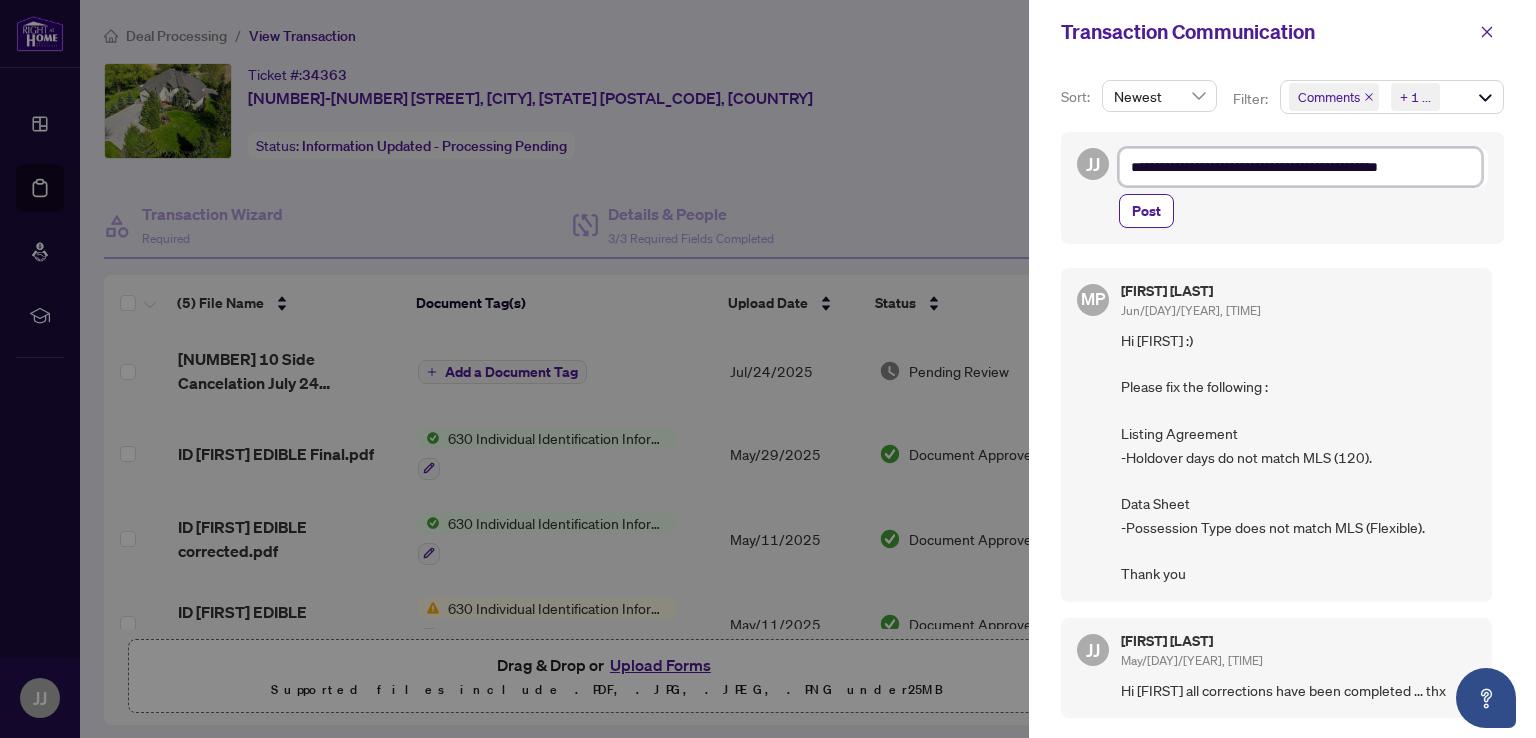 type on "**********" 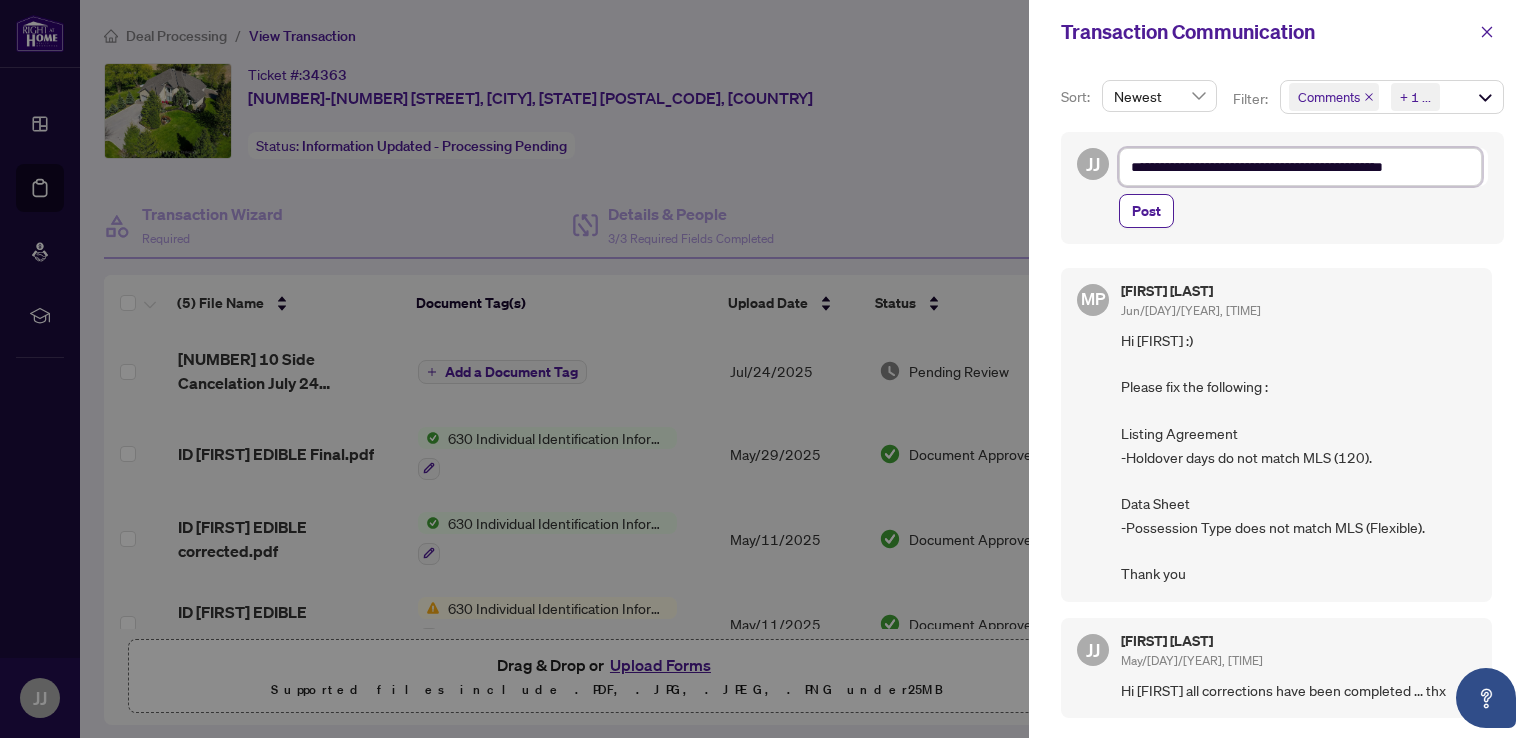 type on "**********" 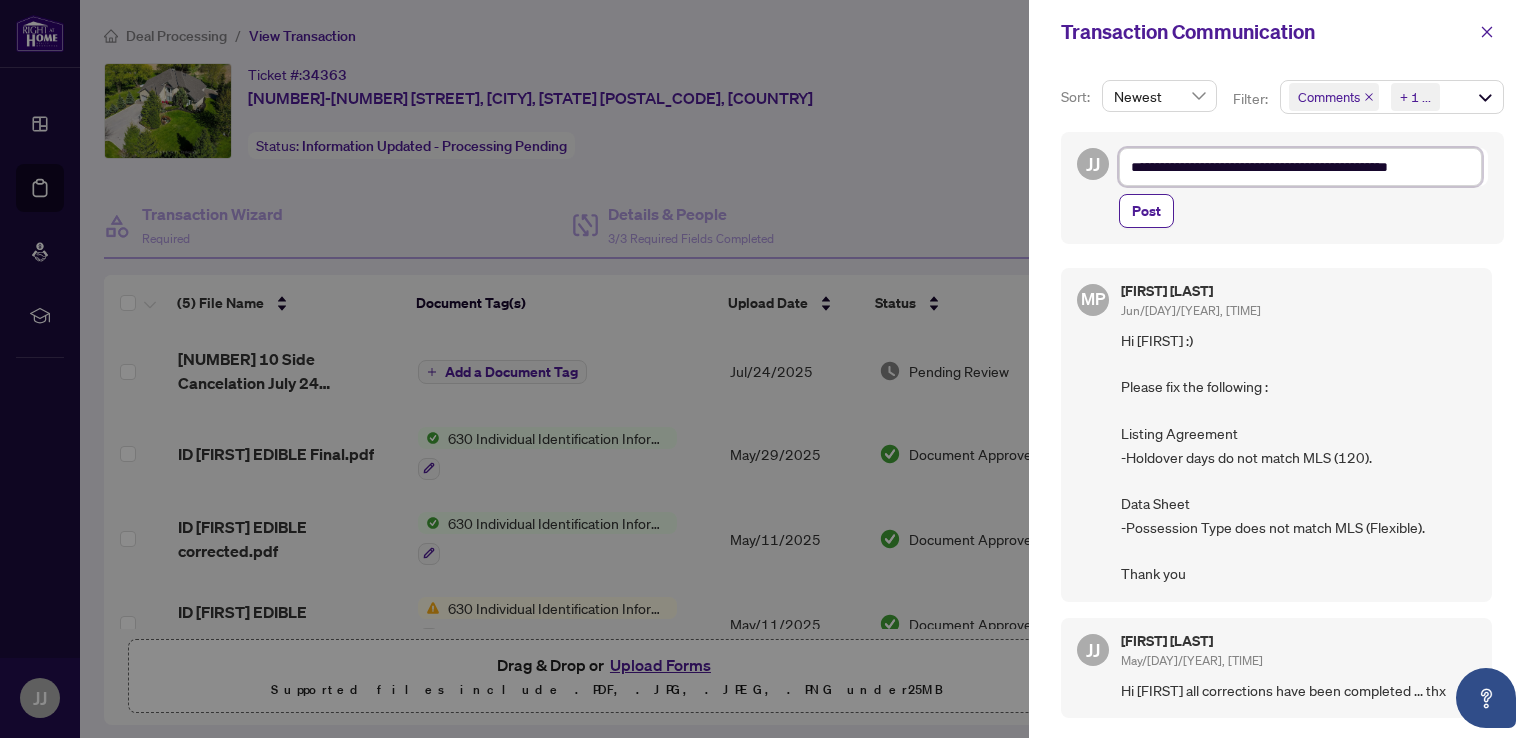 type on "**********" 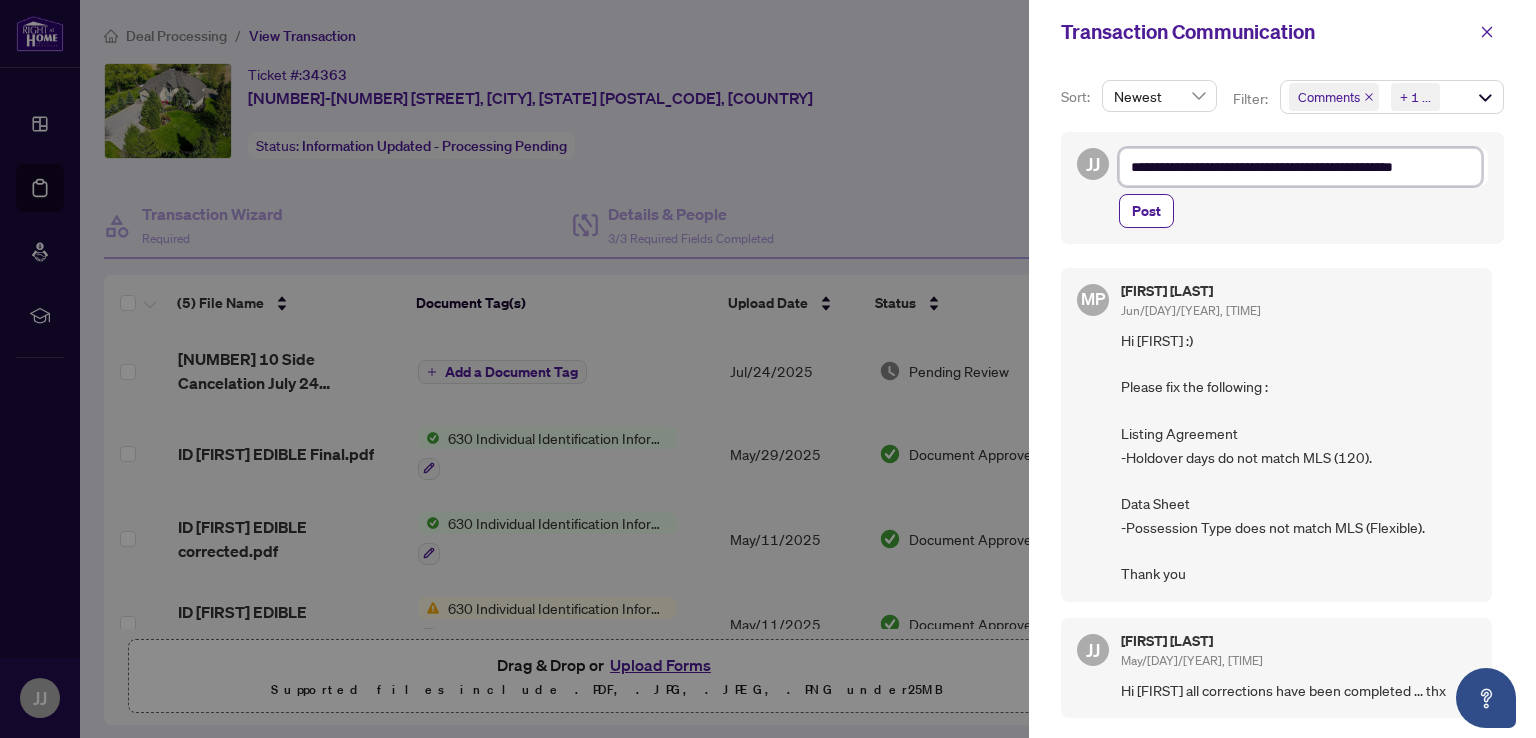 type on "**********" 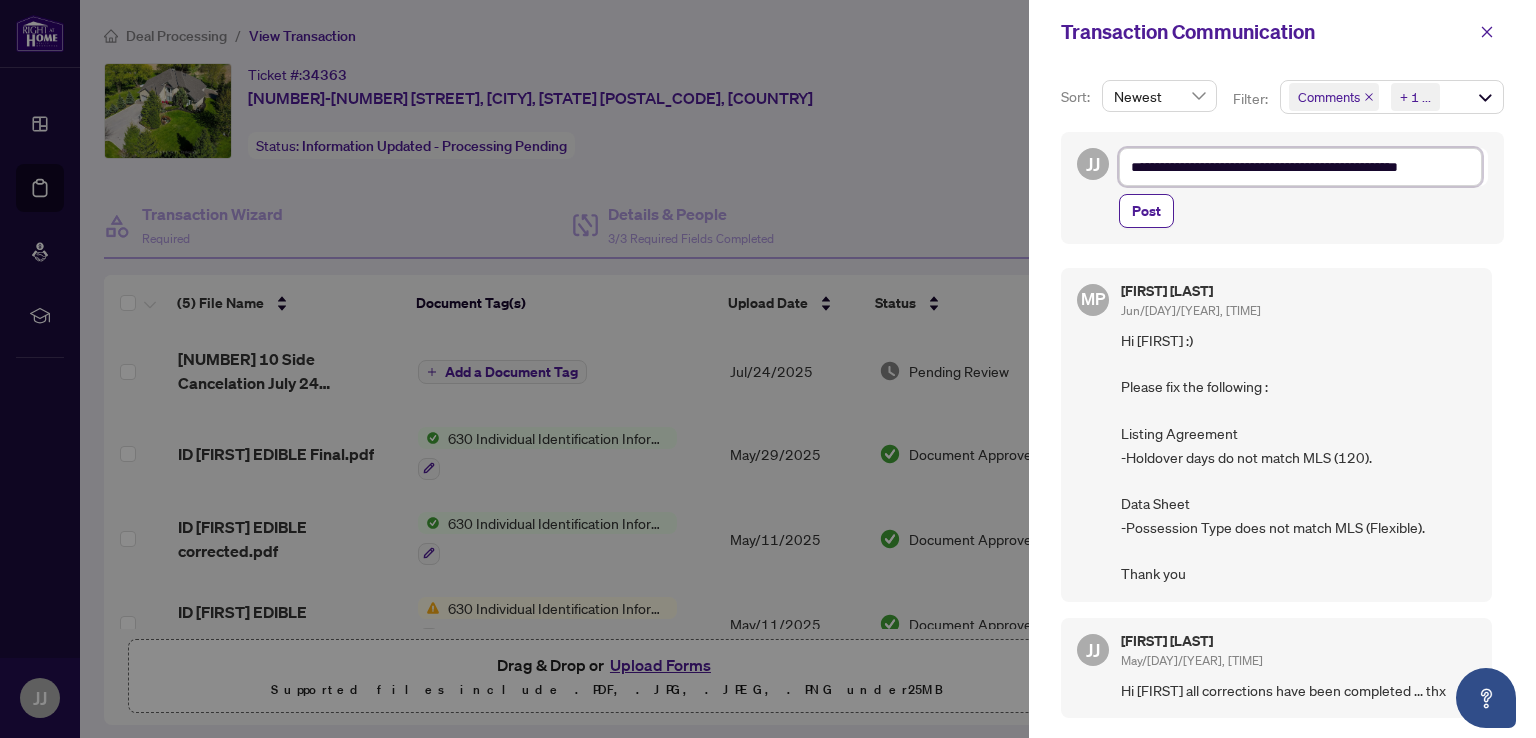 type on "**********" 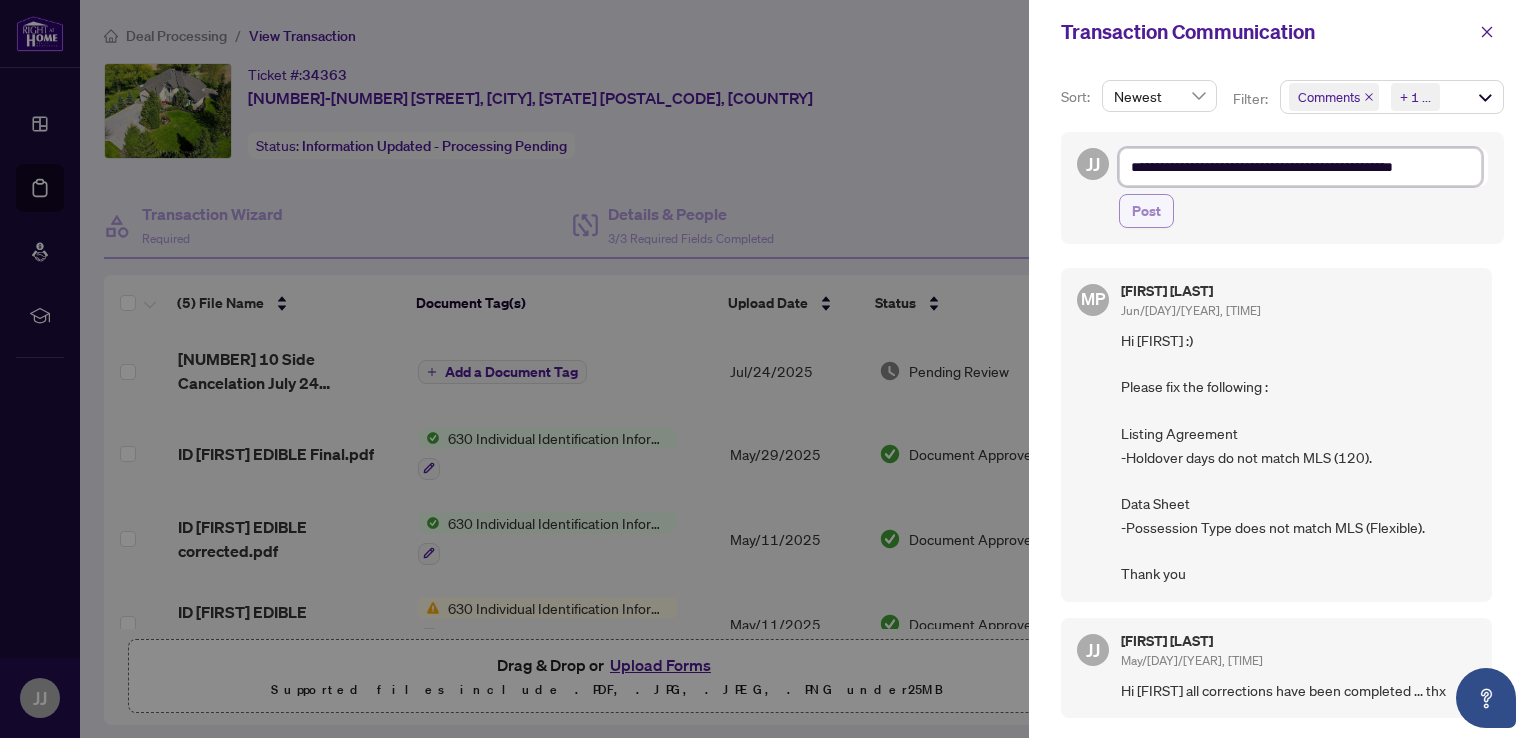 type on "**********" 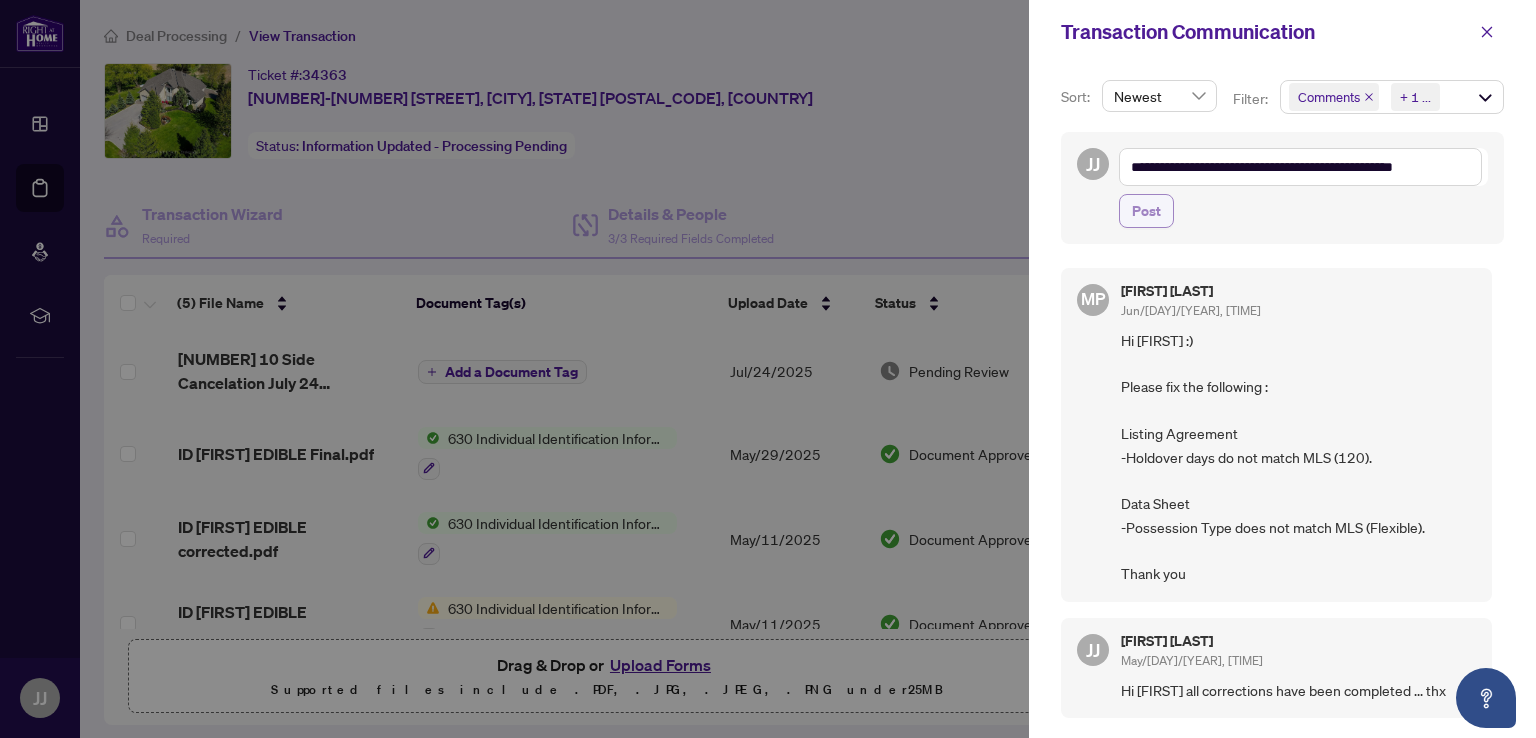click on "Post" at bounding box center [1146, 211] 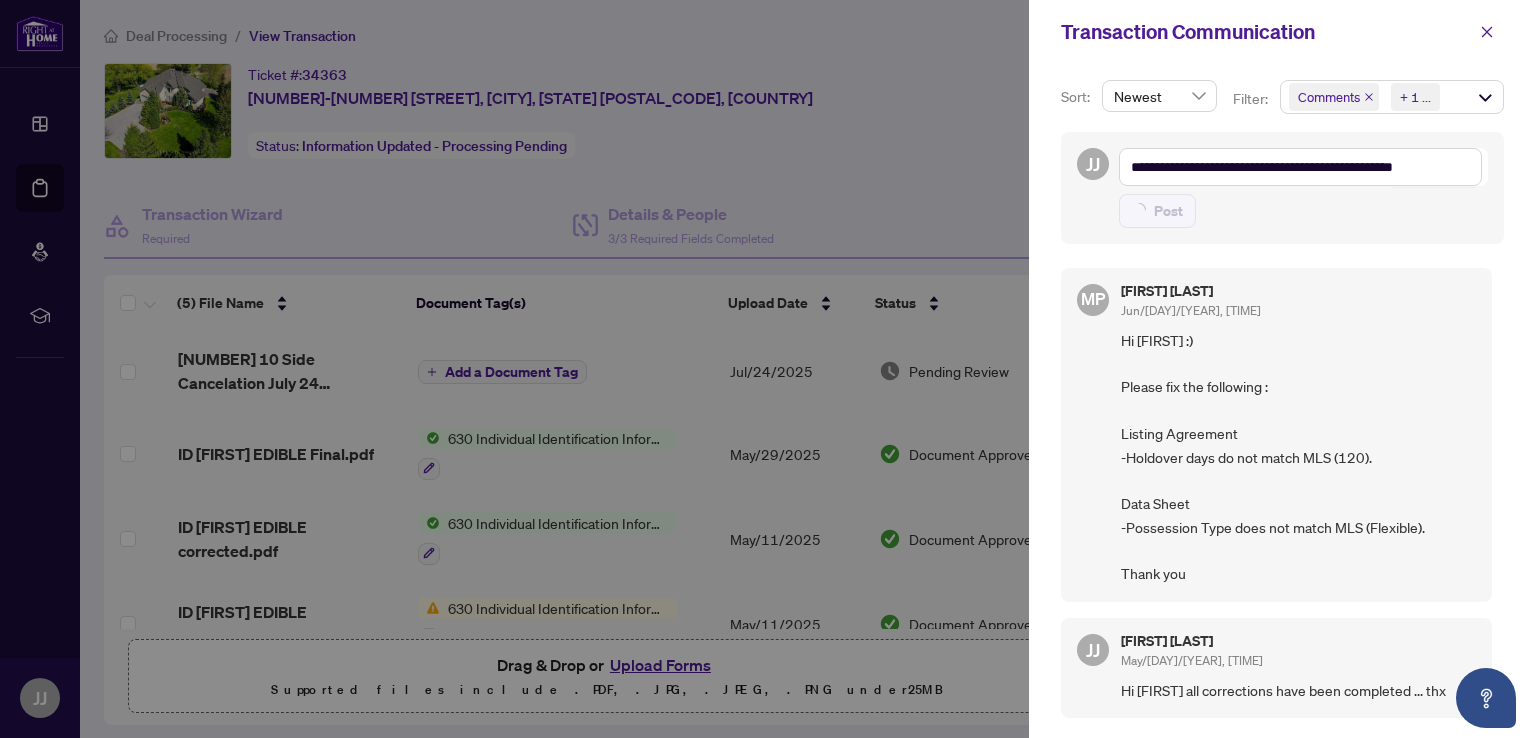 type 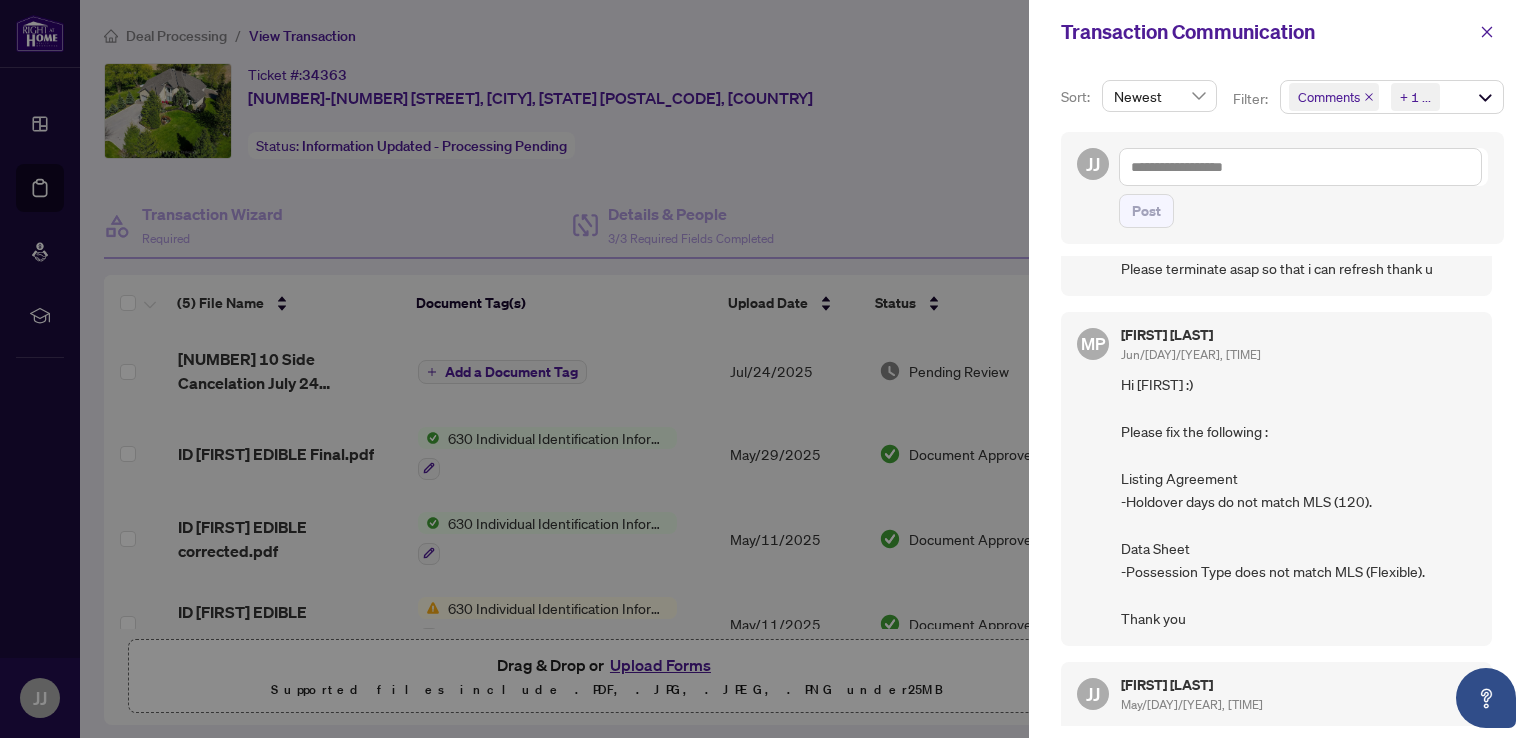 scroll, scrollTop: 0, scrollLeft: 0, axis: both 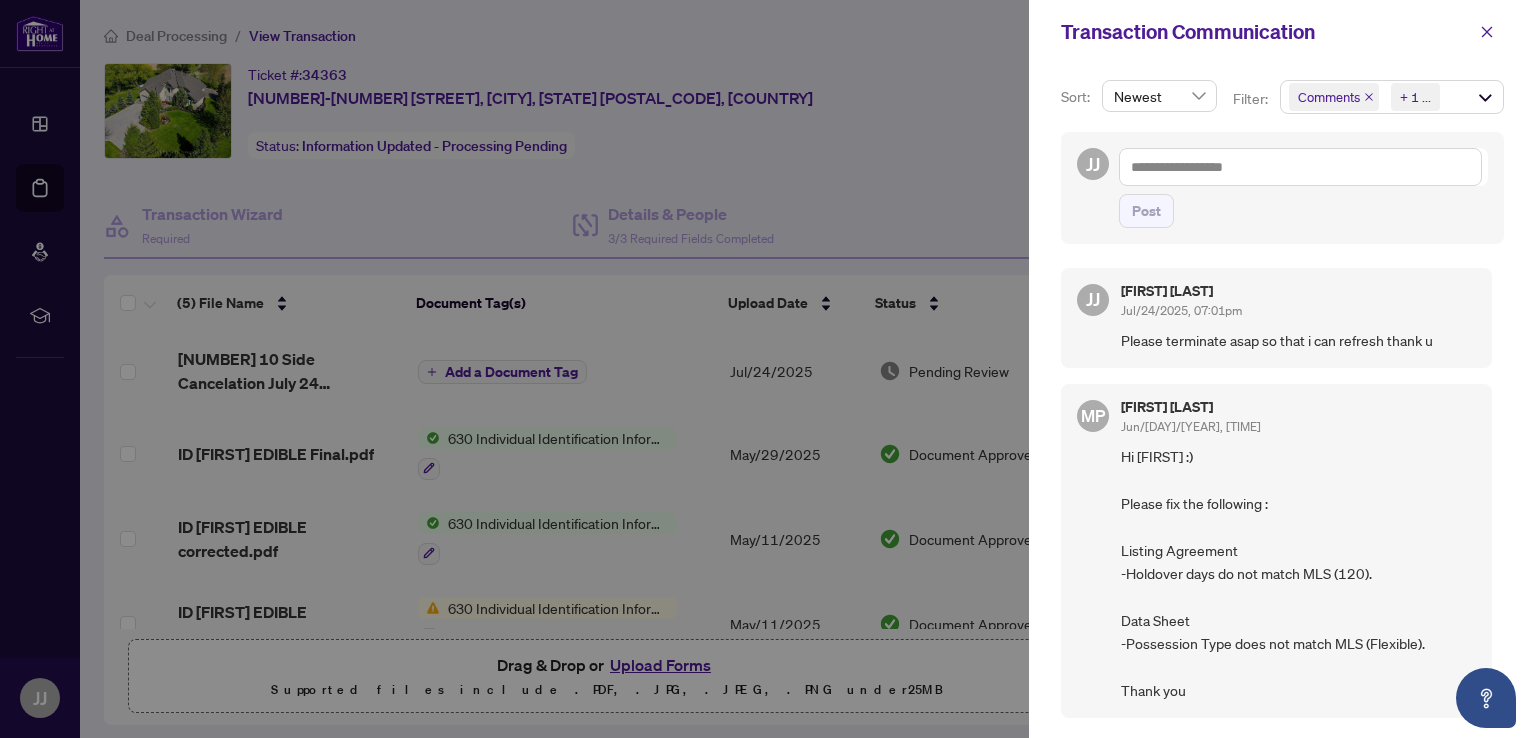 drag, startPoint x: 1492, startPoint y: 28, endPoint x: 1478, endPoint y: 47, distance: 23.600847 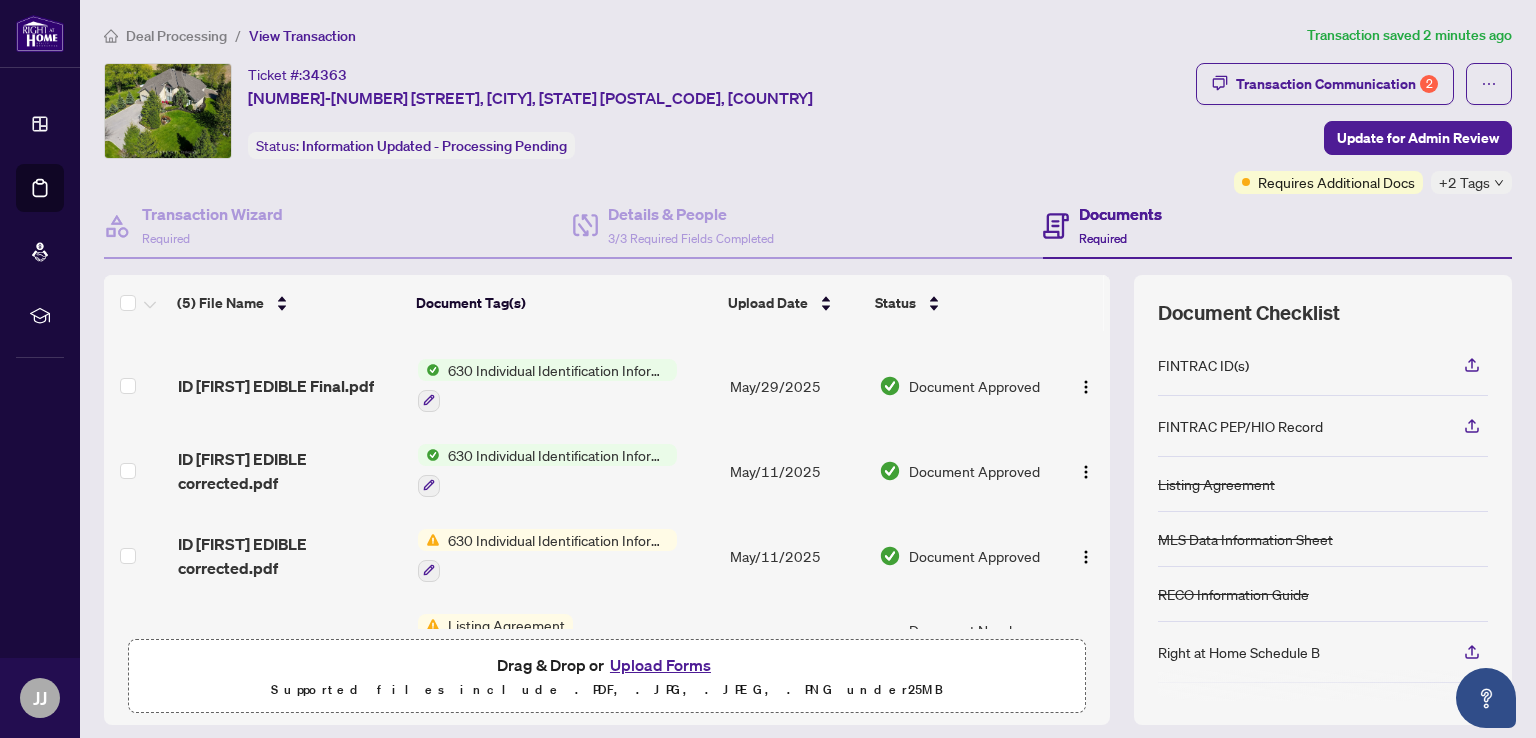 scroll, scrollTop: 100, scrollLeft: 0, axis: vertical 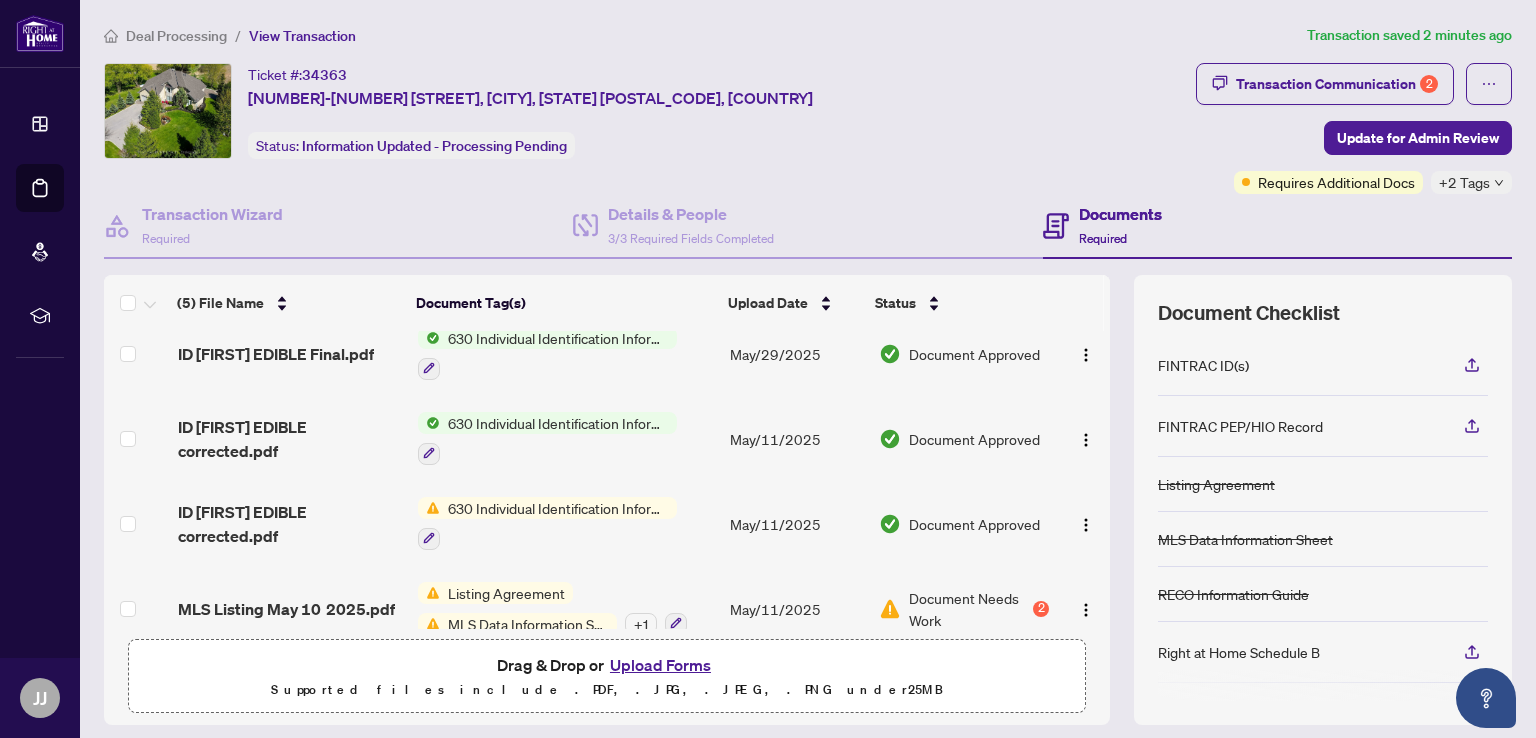 click on "Listing Agreement" at bounding box center (506, 593) 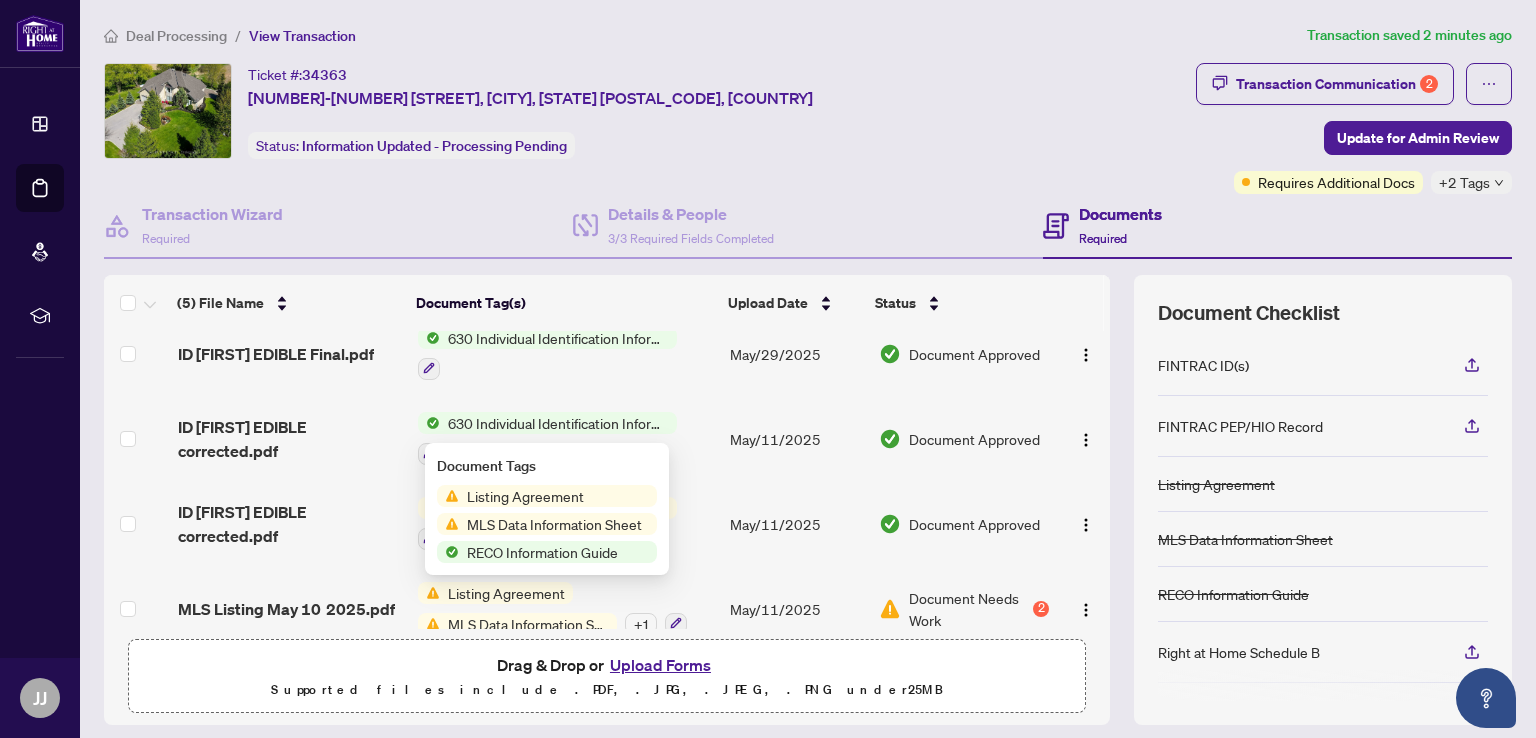 click on "Listing Agreement" at bounding box center [525, 496] 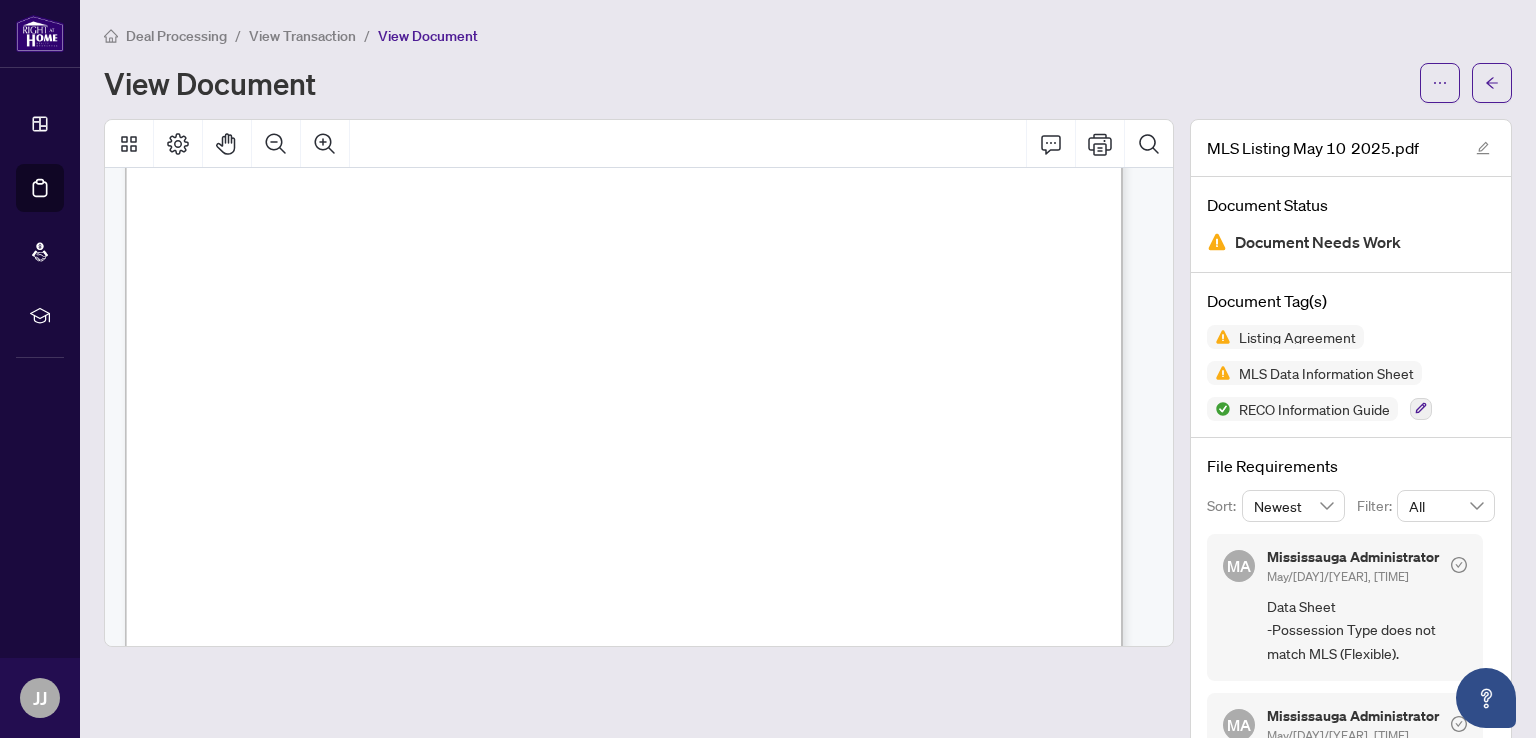 scroll, scrollTop: 1400, scrollLeft: 0, axis: vertical 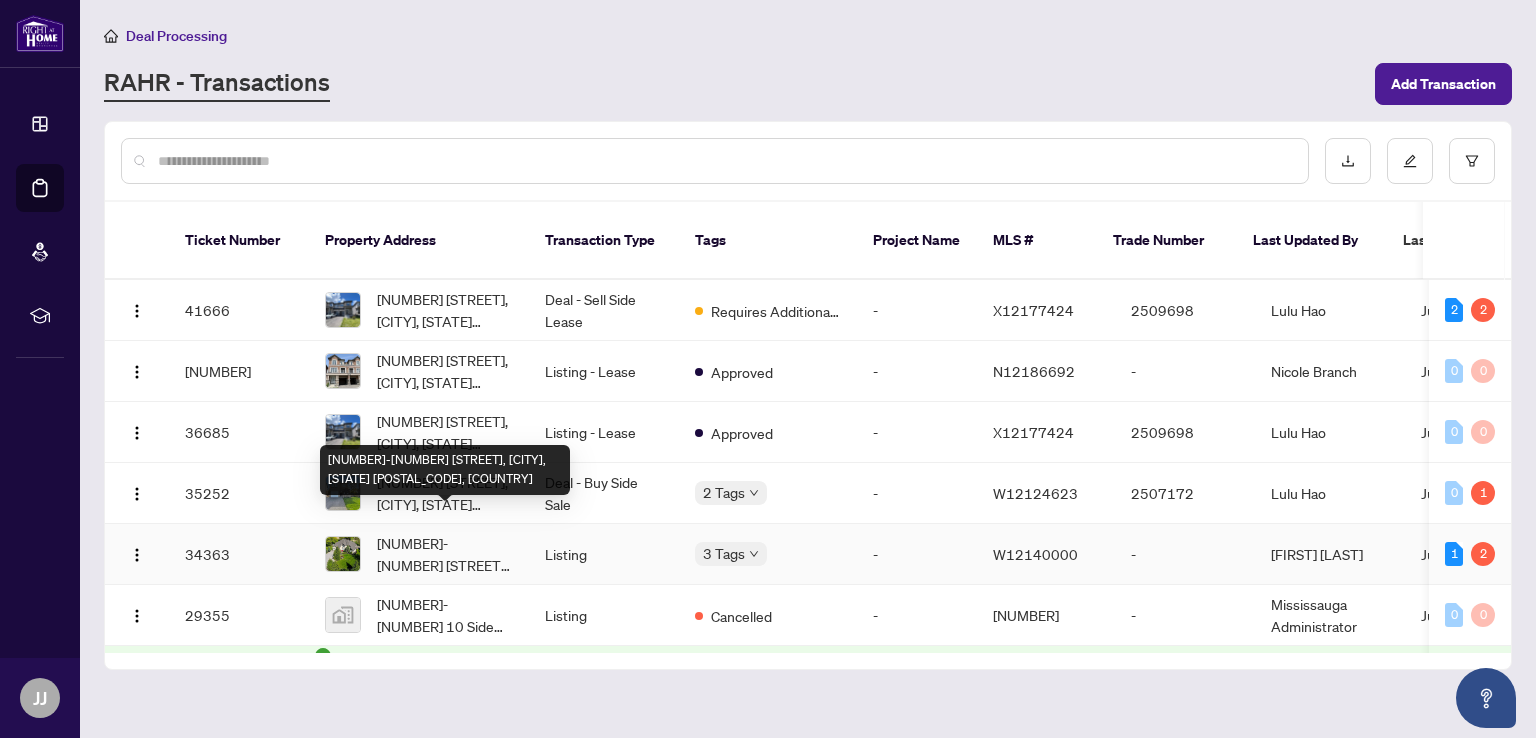 click on "[NUMBER]-[NUMBER] [STREET], [CITY], [STATE] [POSTAL_CODE], [COUNTRY]" at bounding box center [445, 554] 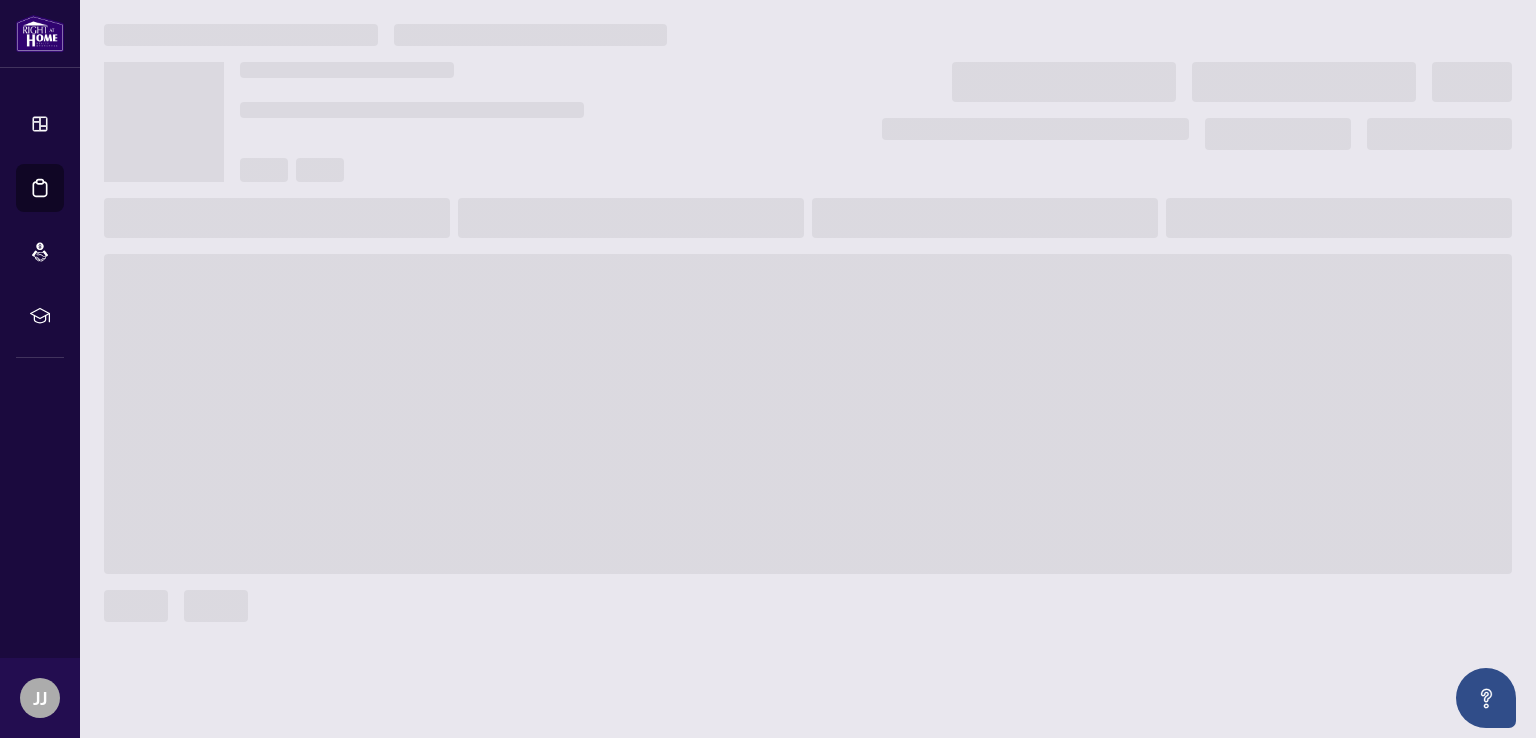 click at bounding box center (808, 414) 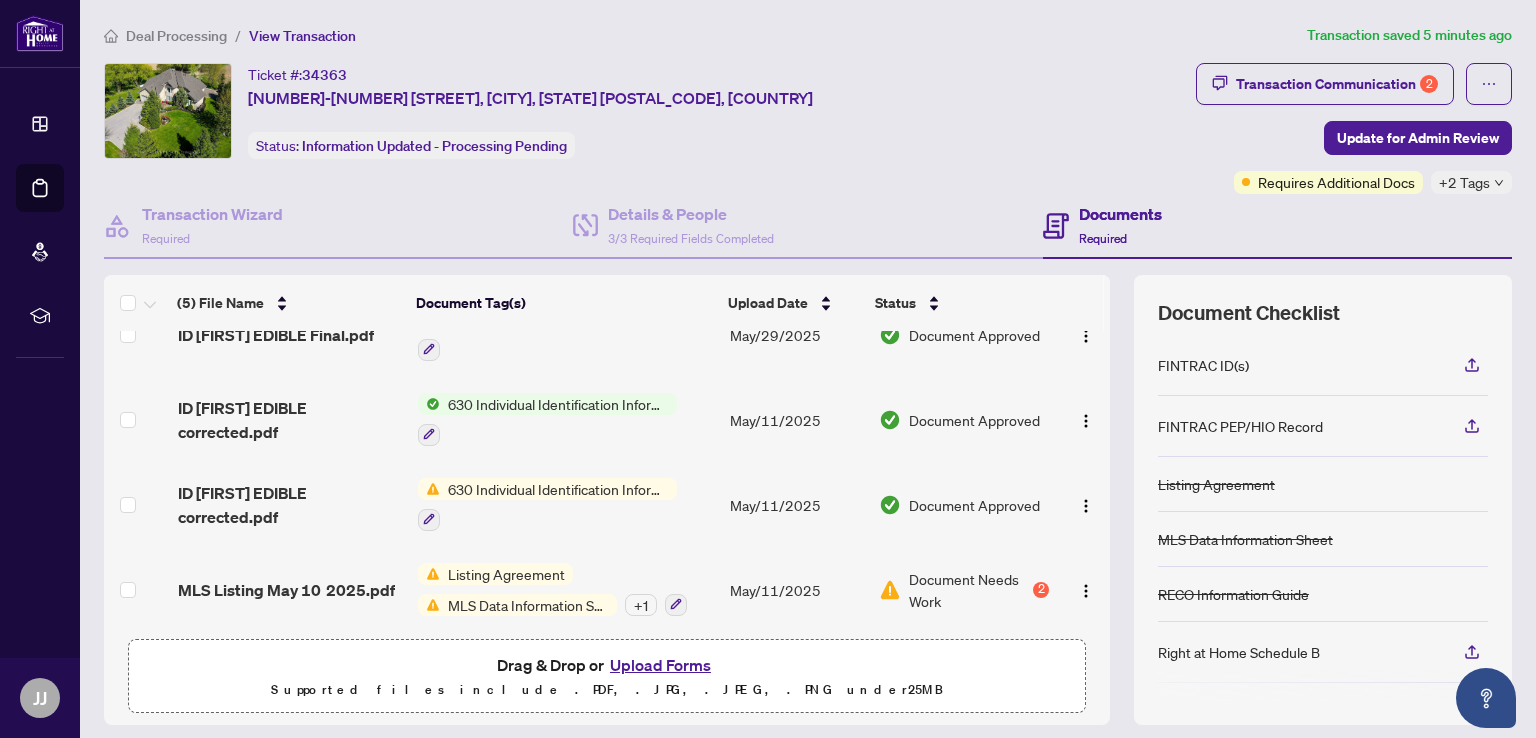 scroll, scrollTop: 125, scrollLeft: 0, axis: vertical 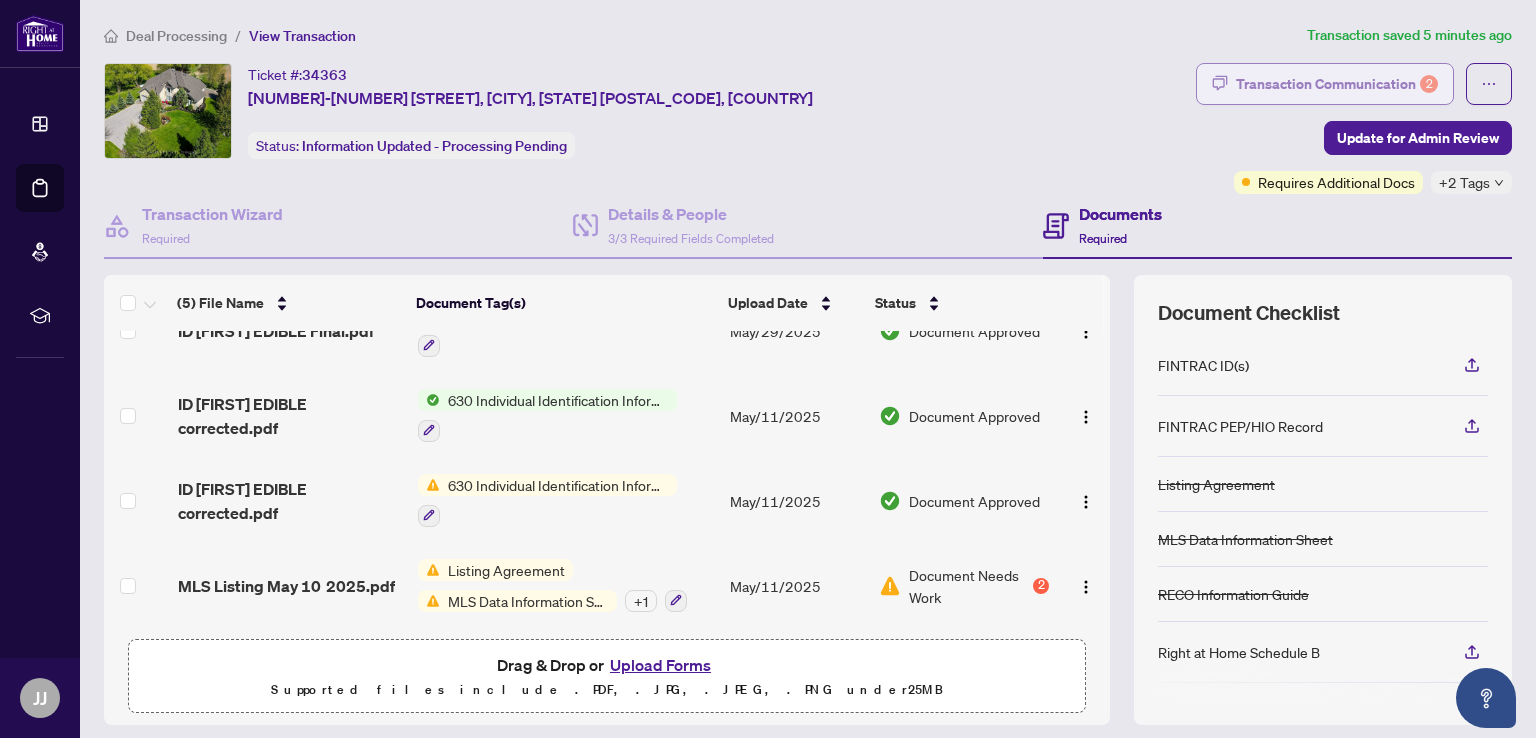 click on "Transaction Communication 2" at bounding box center [1337, 84] 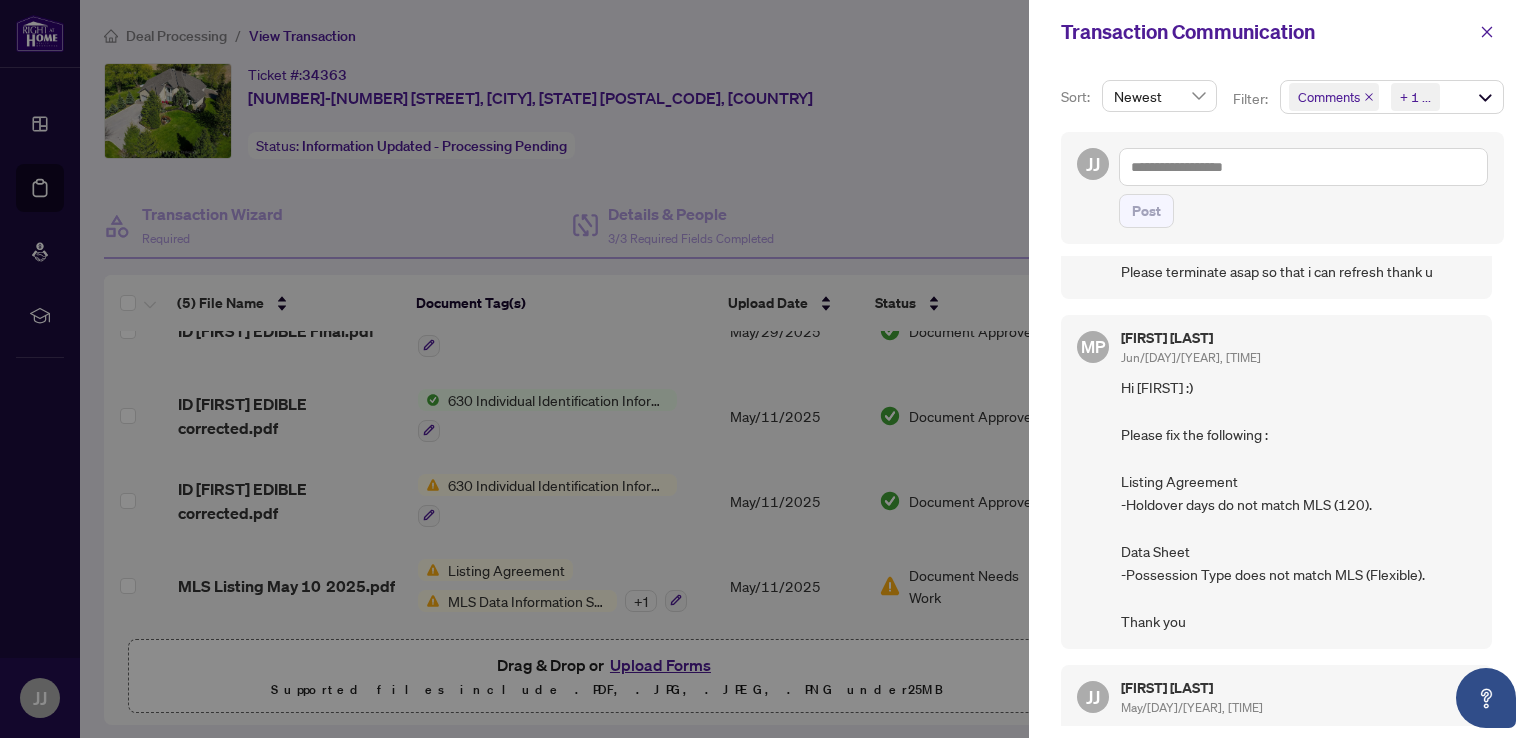 scroll, scrollTop: 100, scrollLeft: 0, axis: vertical 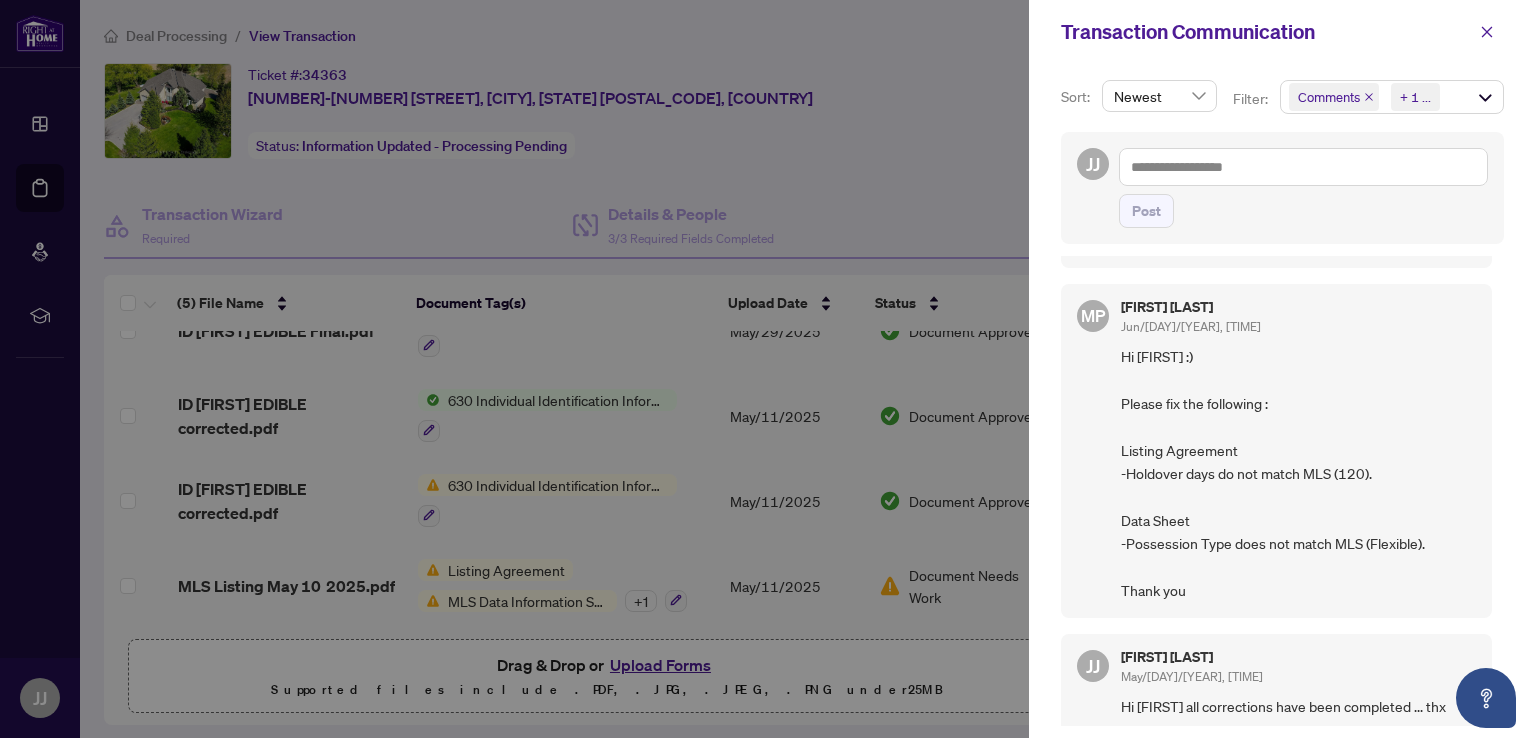 click at bounding box center [768, 369] 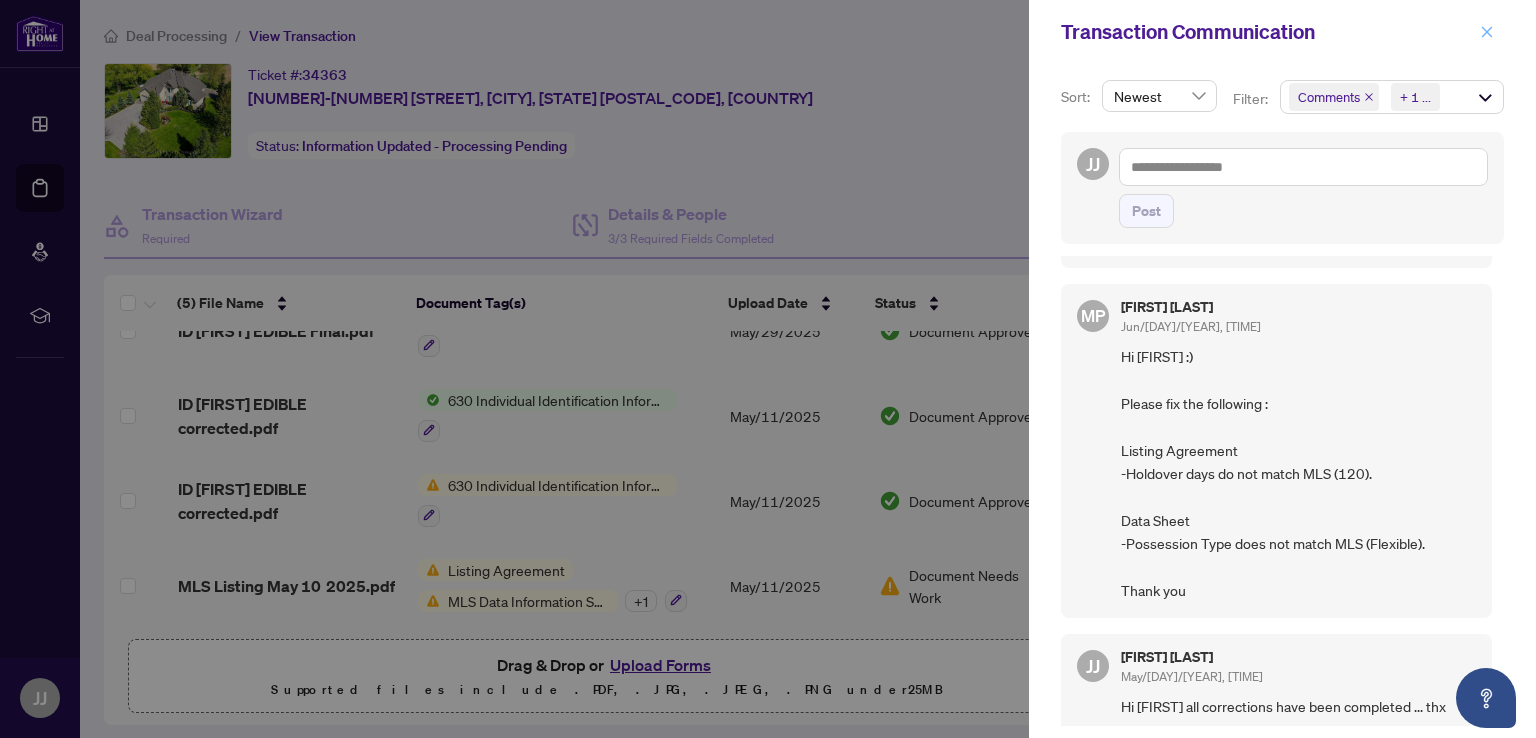 click 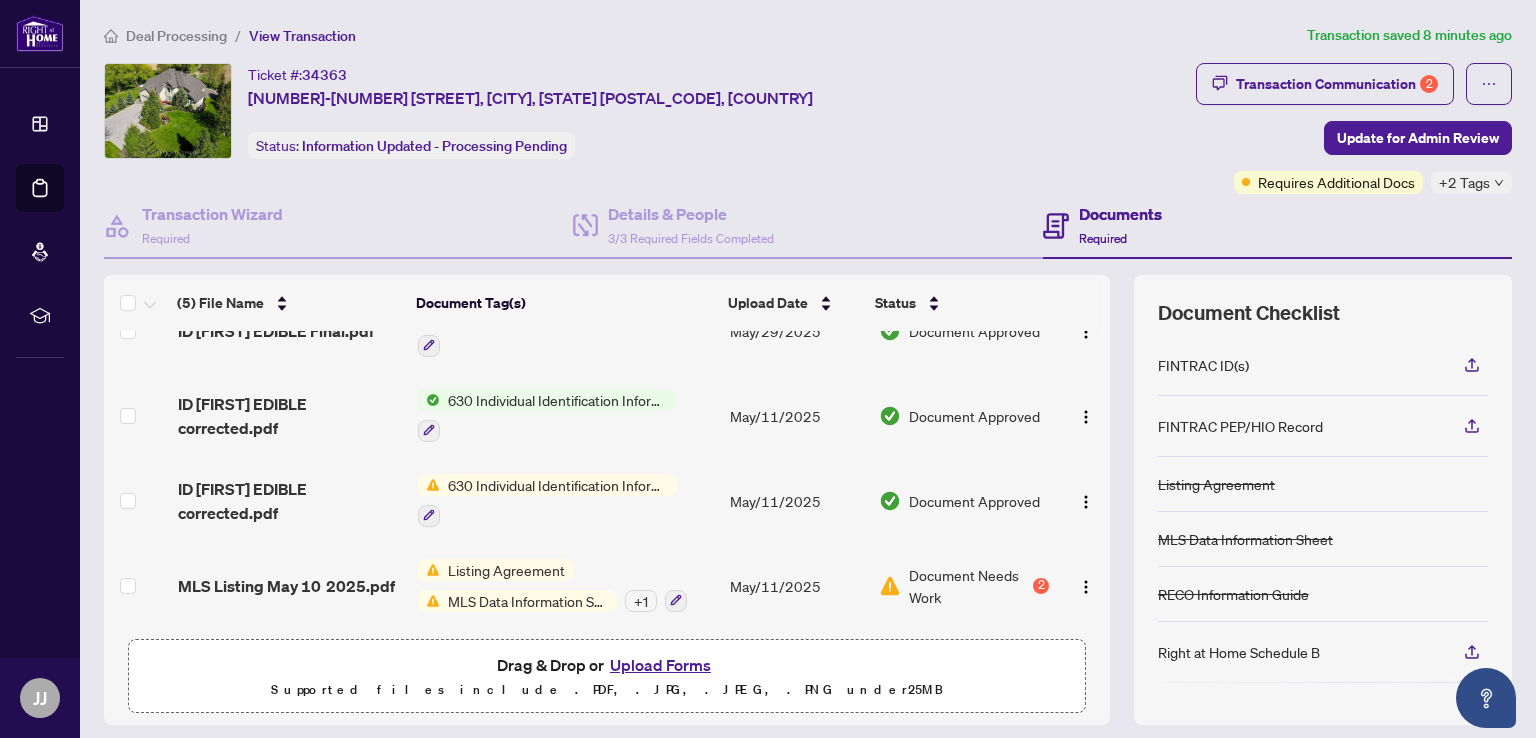 click on "MLS Data Information Sheet" at bounding box center [528, 601] 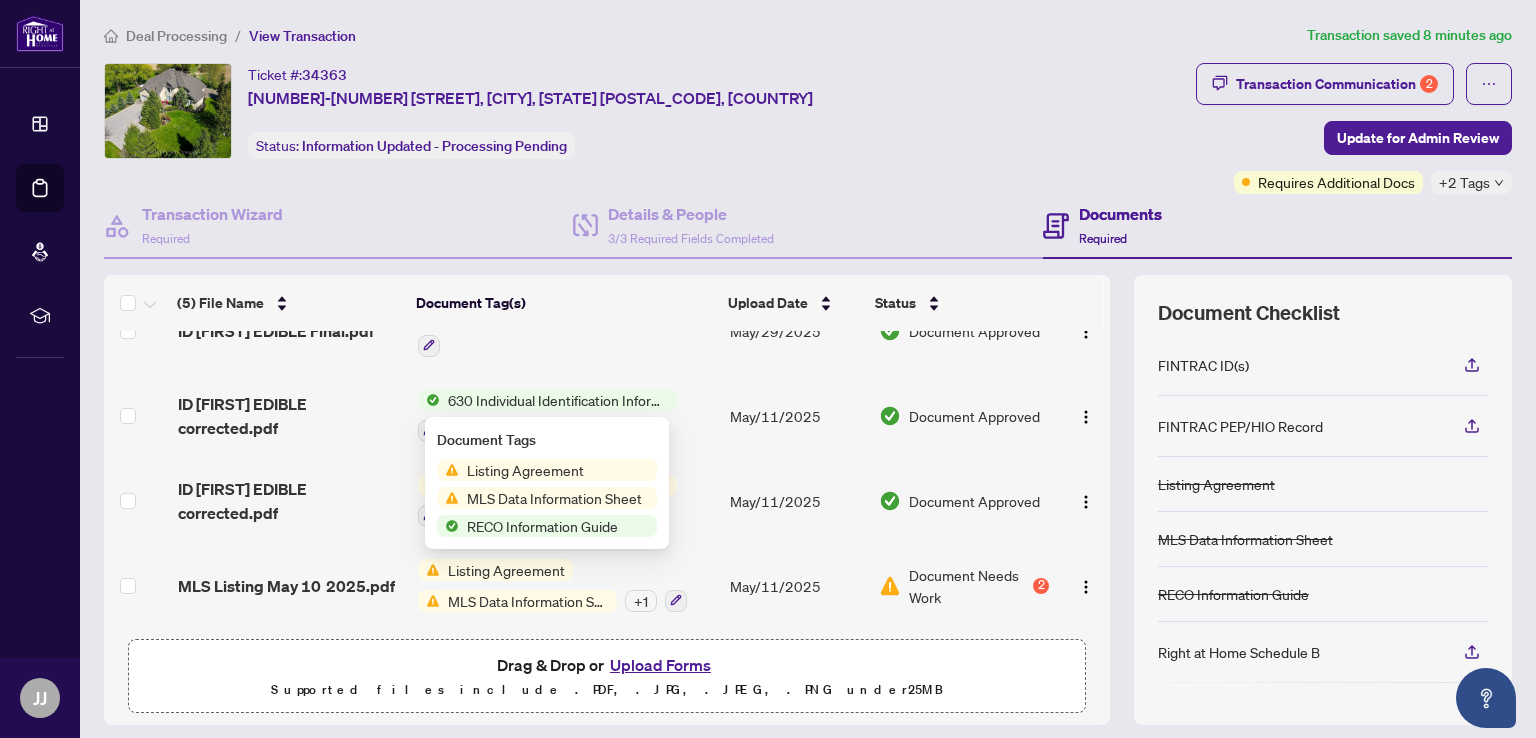 click on "MLS Data Information Sheet" at bounding box center (554, 498) 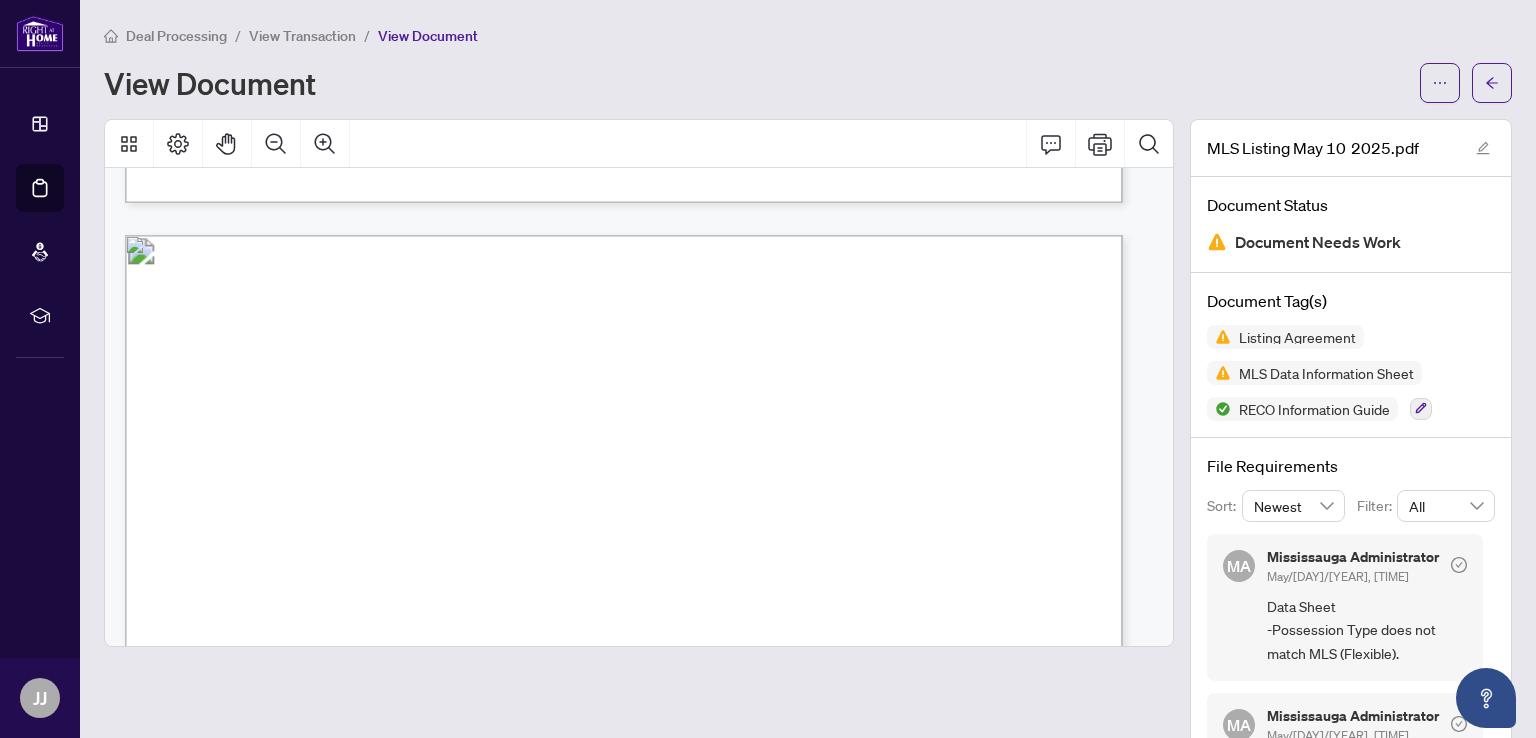 scroll, scrollTop: 9300, scrollLeft: 0, axis: vertical 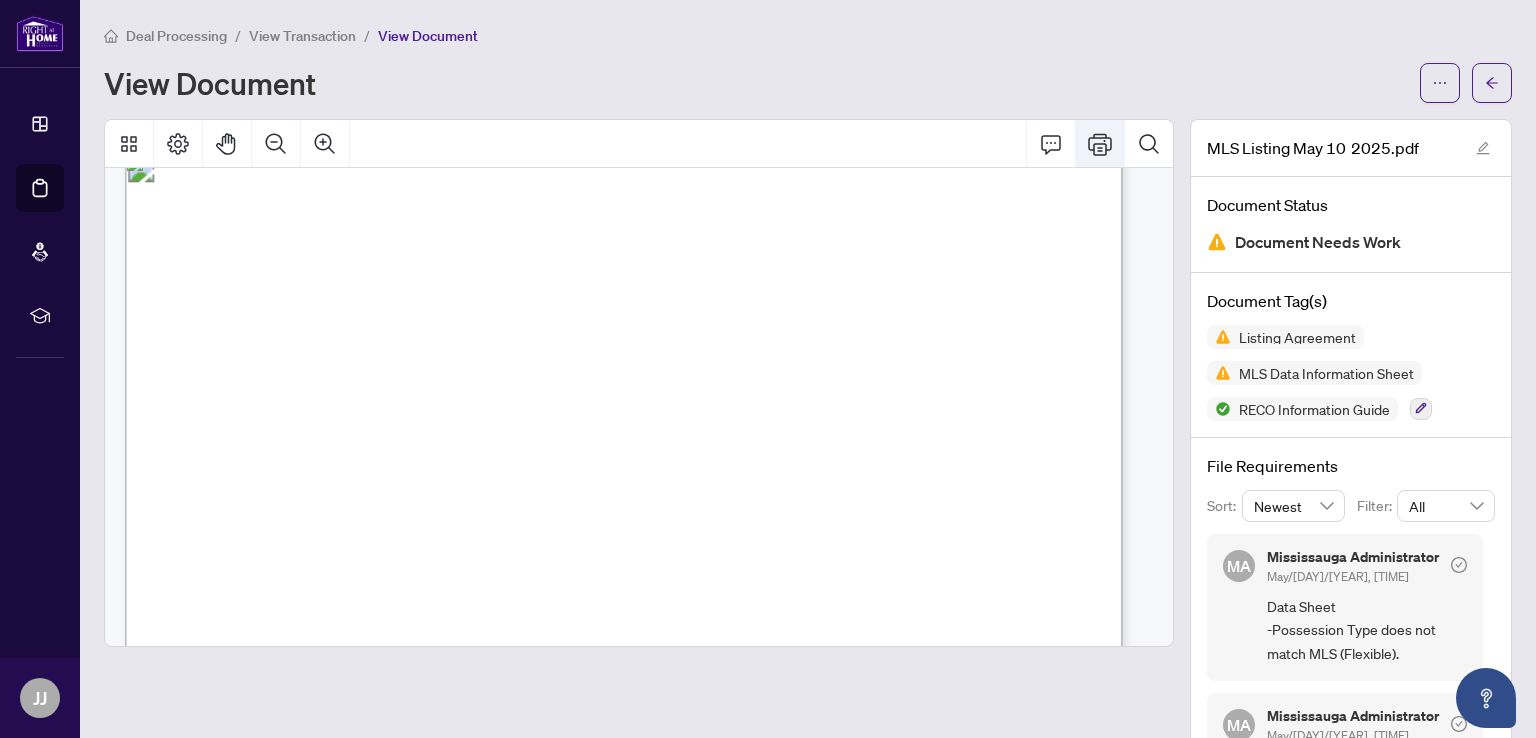click 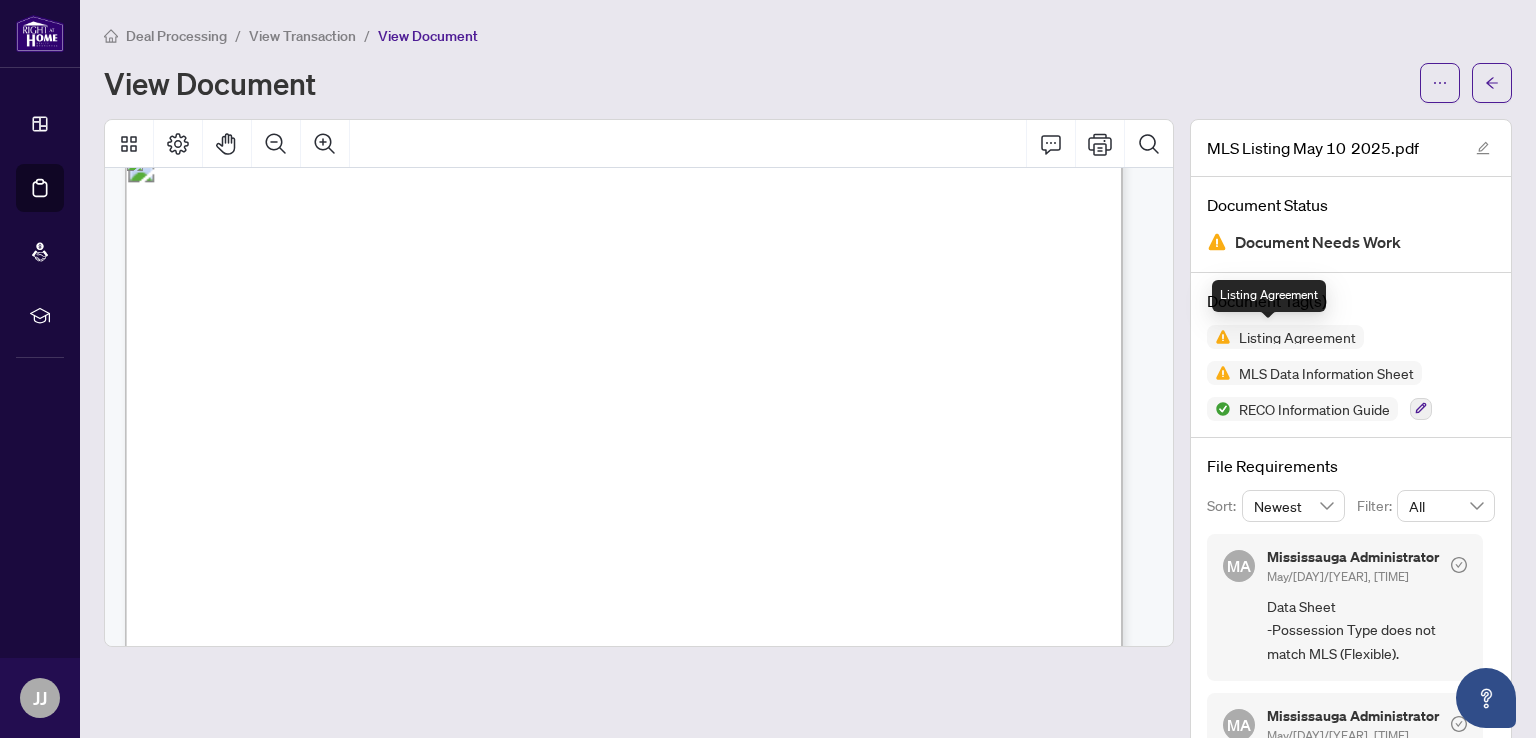 click on "Listing Agreement" at bounding box center [1297, 337] 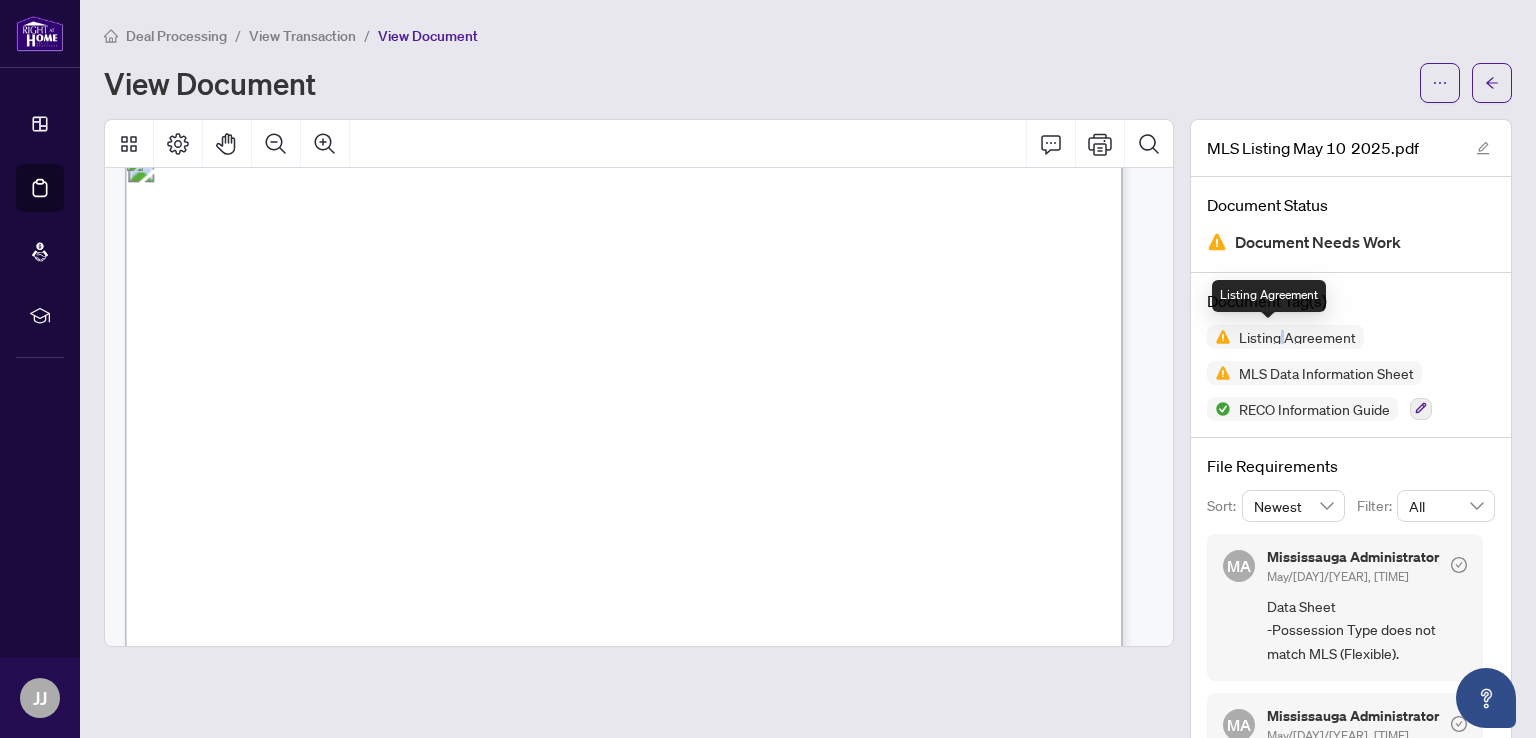 drag, startPoint x: 1260, startPoint y: 339, endPoint x: 1272, endPoint y: 329, distance: 15.6205 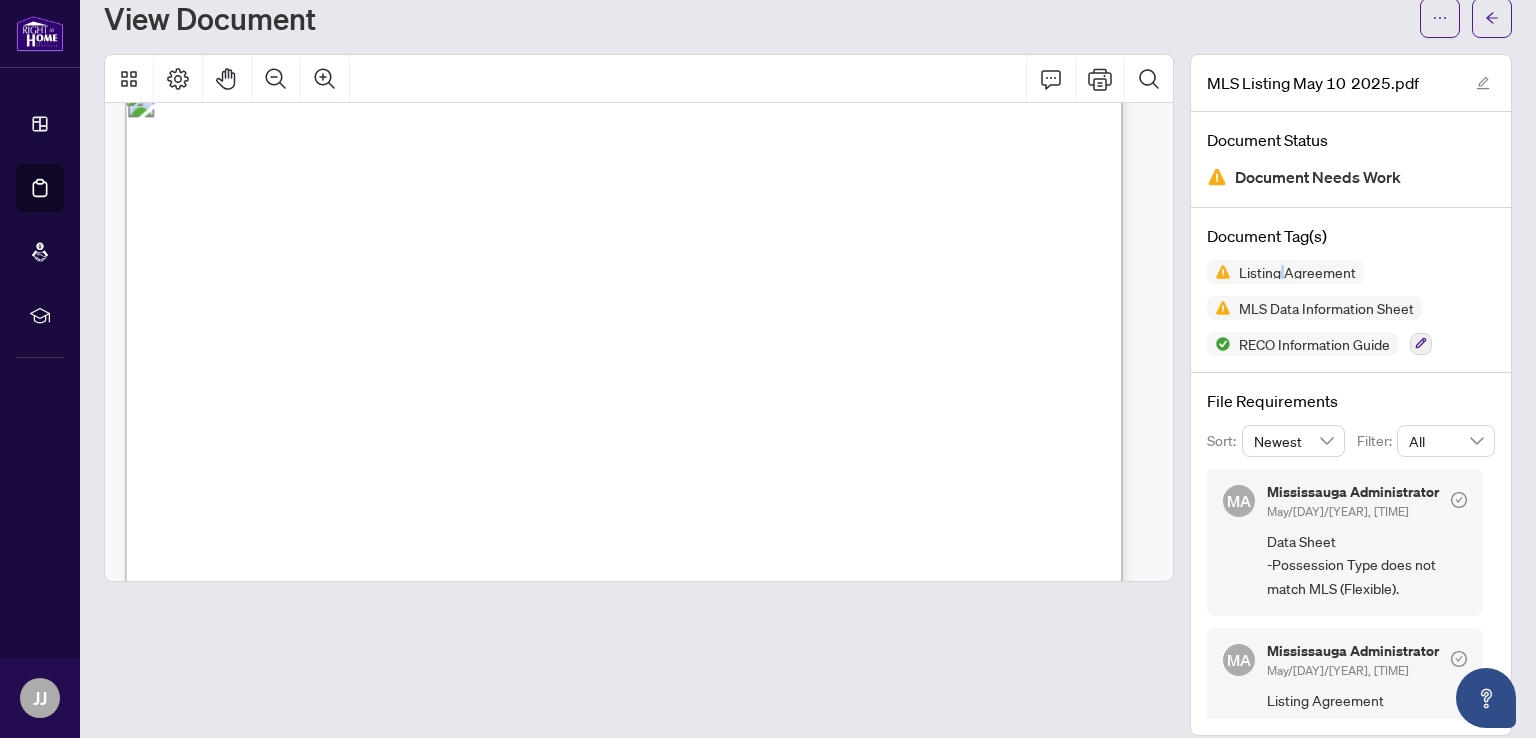 scroll, scrollTop: 84, scrollLeft: 0, axis: vertical 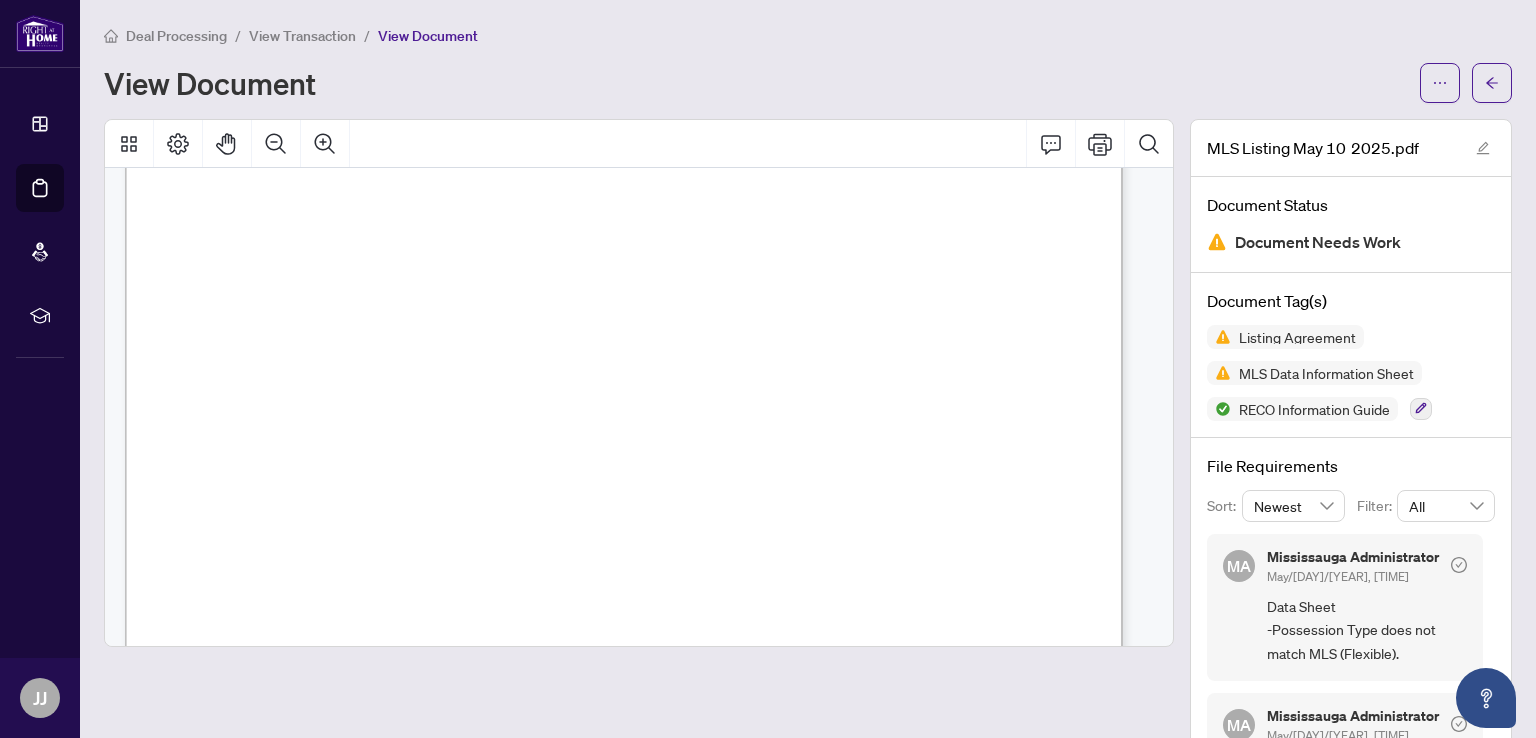 click on "Deal Processing / View Transaction / View Document View Document MLS Listing May 10 2025.pdf Document Status Document Needs Work Document Tag(s) Listing Agreement MLS Data Information Sheet RECO Information Guide File Requirements Sort: Newest Filter: All [CITY] [PROVINCE] Administrator   May/13/2025, 07:05pm Data Sheet
-Possession Type does not match MLS (Flexible). [CITY] [PROVINCE] Administrator   May/13/2025, 07:05pm Listing Agreement
-Holdover days do not match MLS (120)." at bounding box center [808, 412] 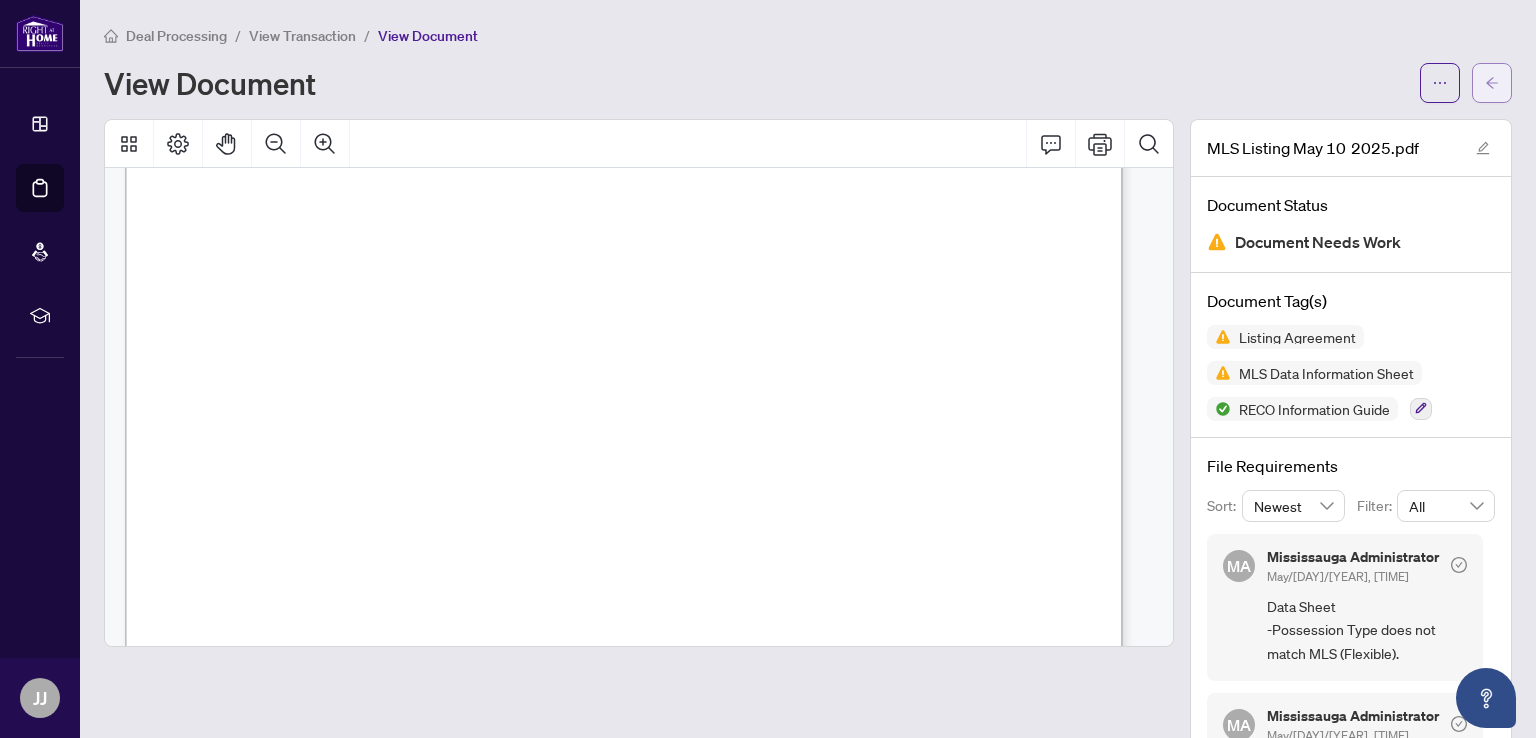 click at bounding box center (1492, 83) 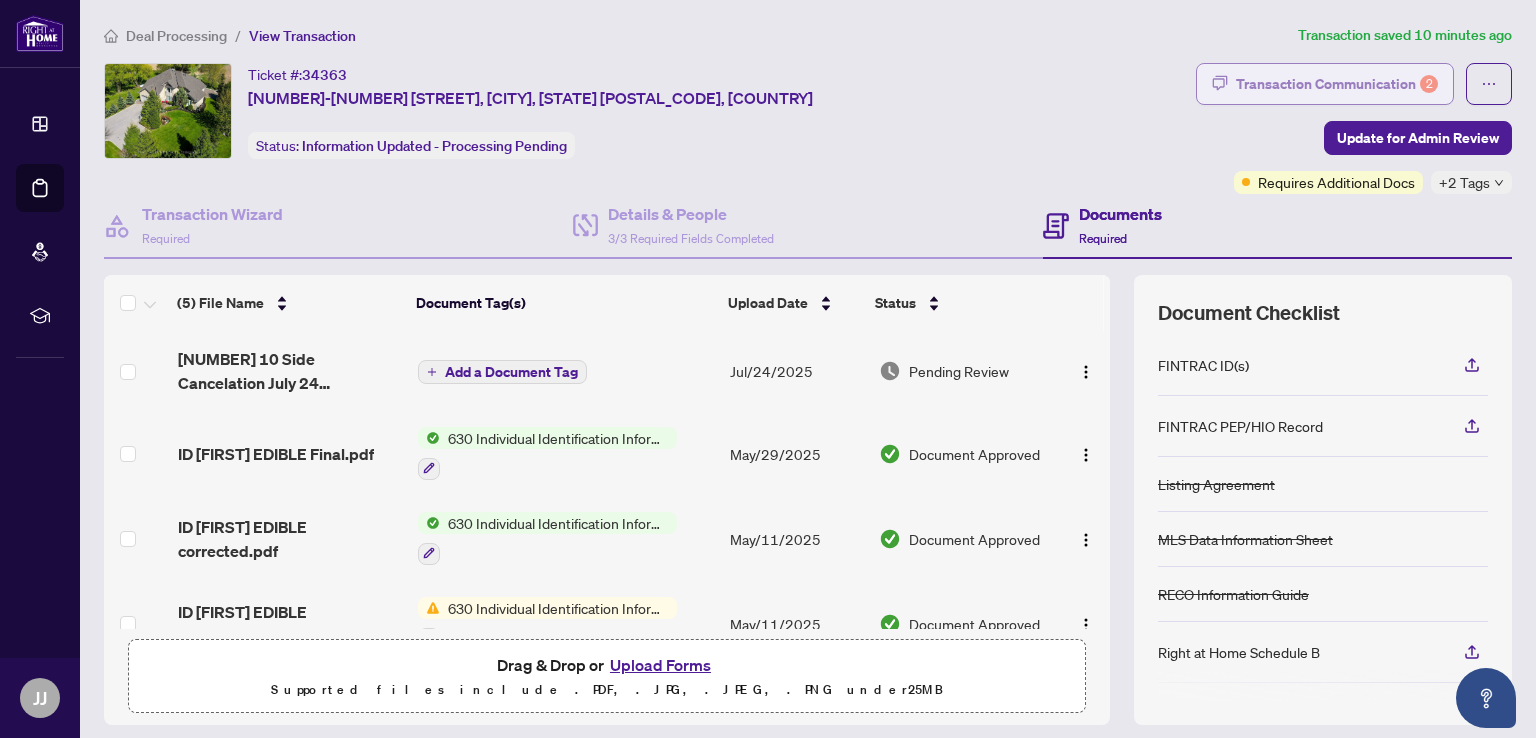 click on "Transaction Communication 2" at bounding box center (1337, 84) 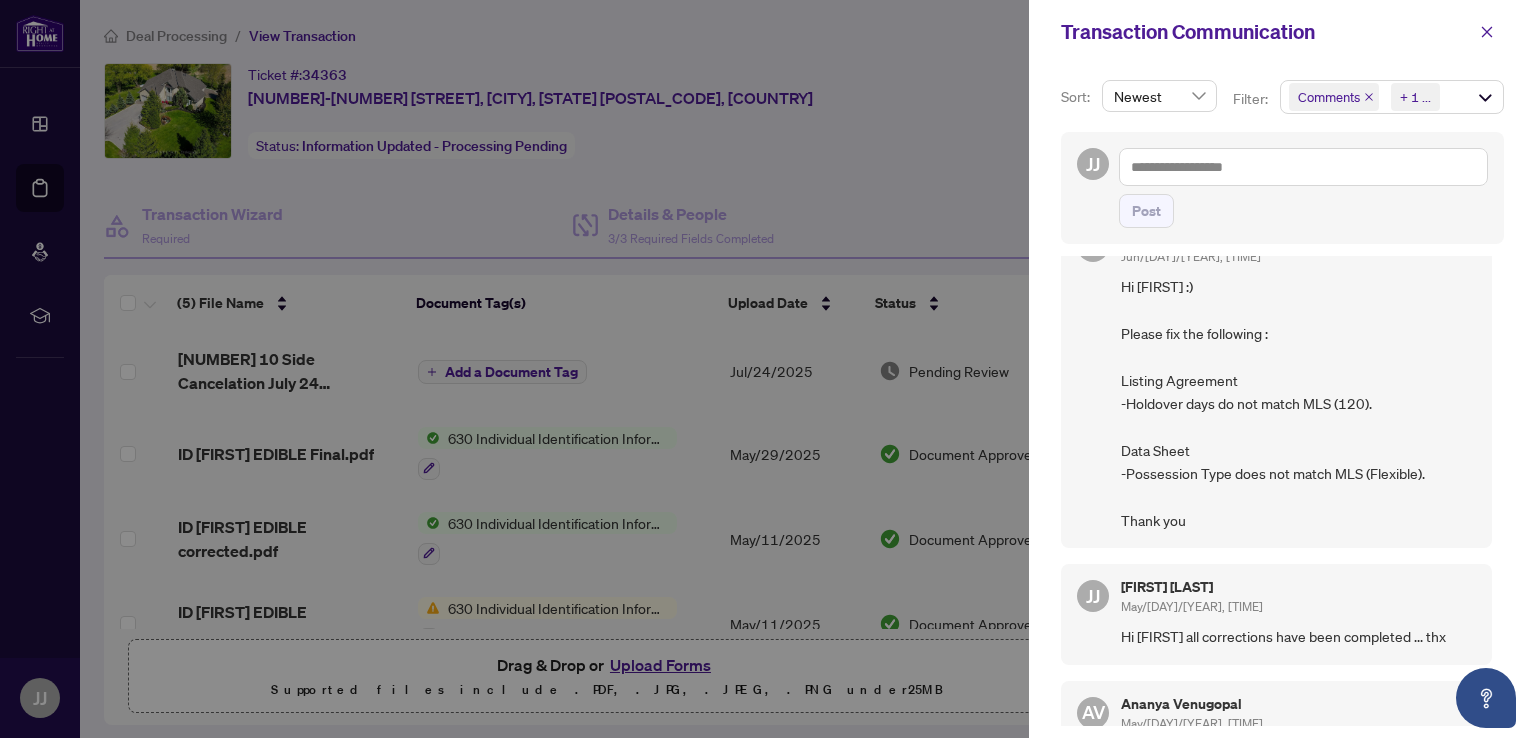 scroll, scrollTop: 200, scrollLeft: 0, axis: vertical 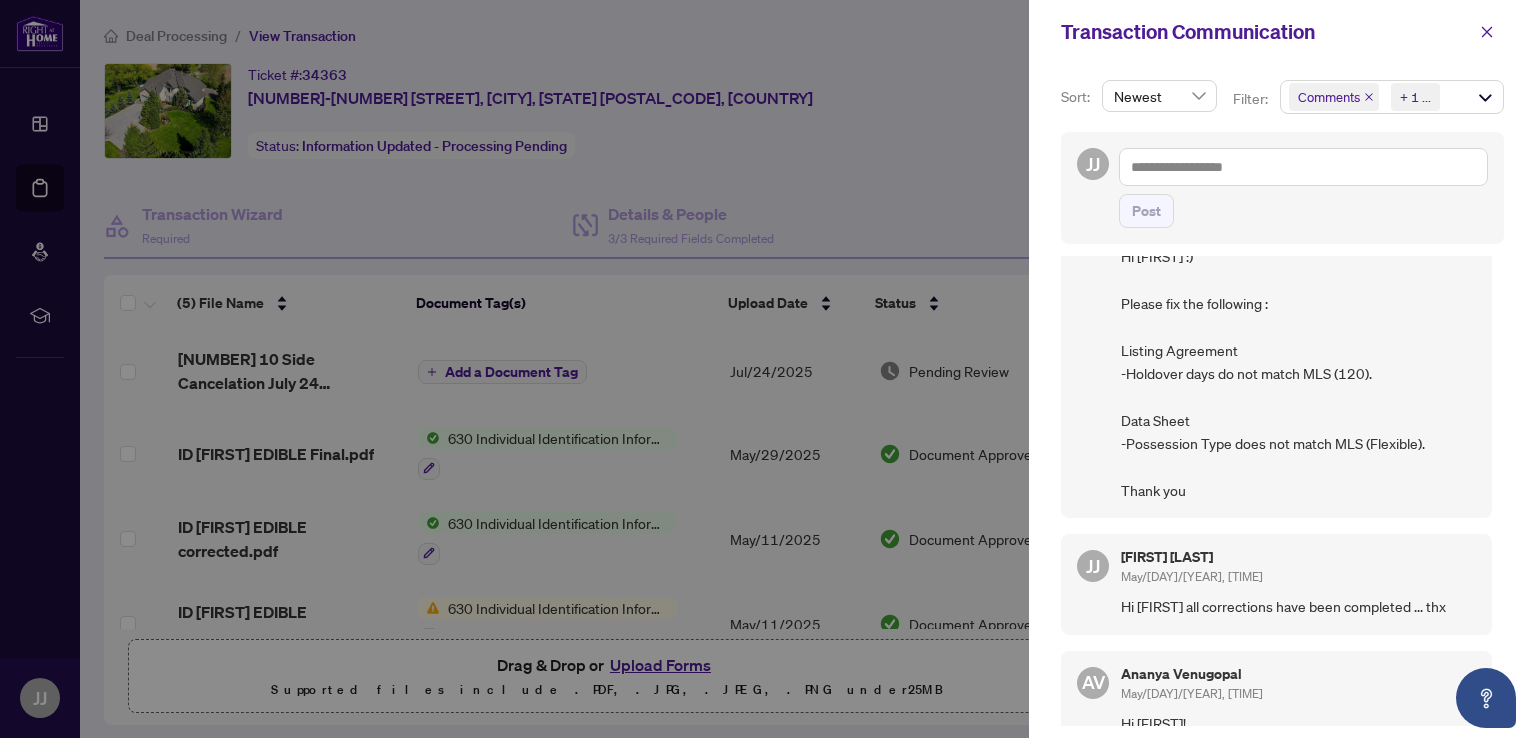 click at bounding box center [768, 369] 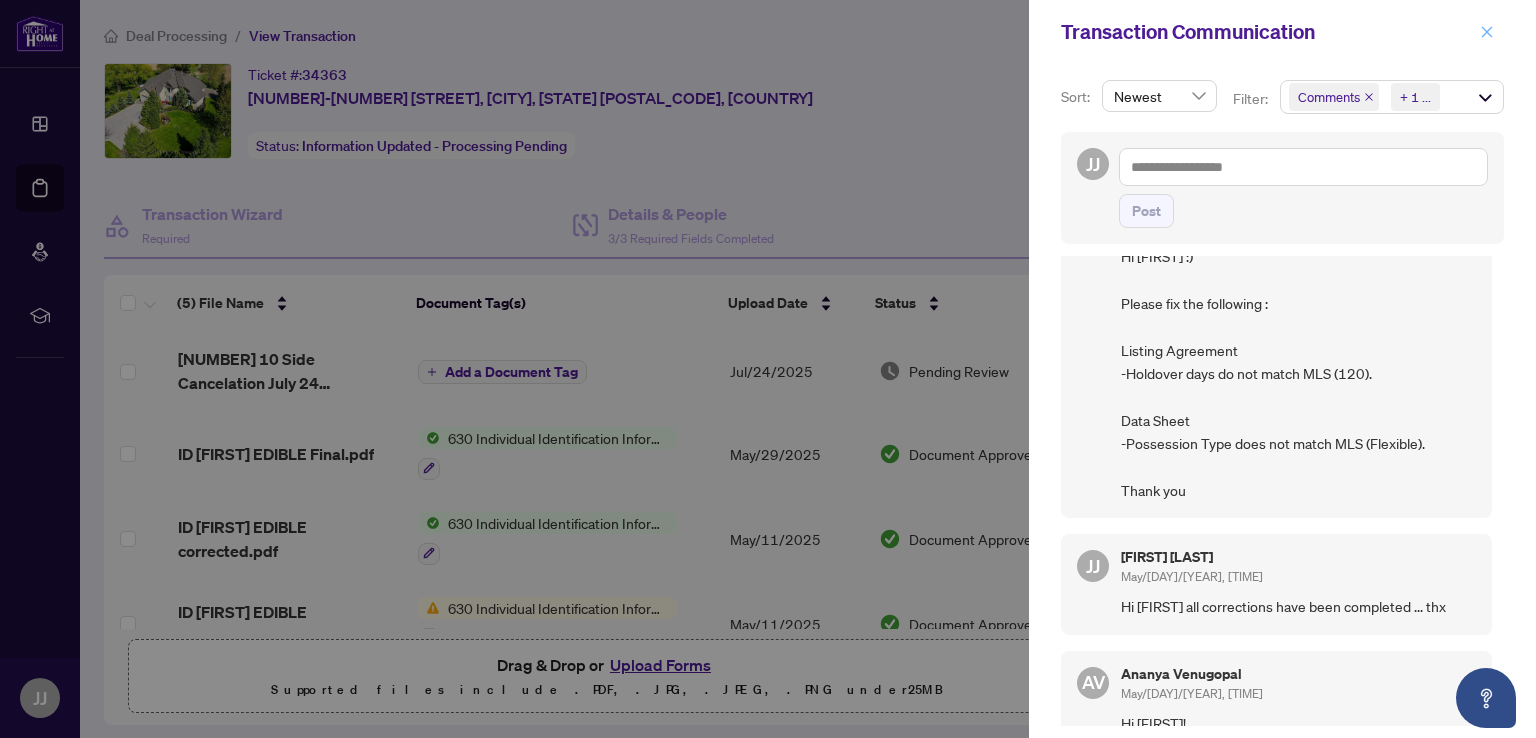 click 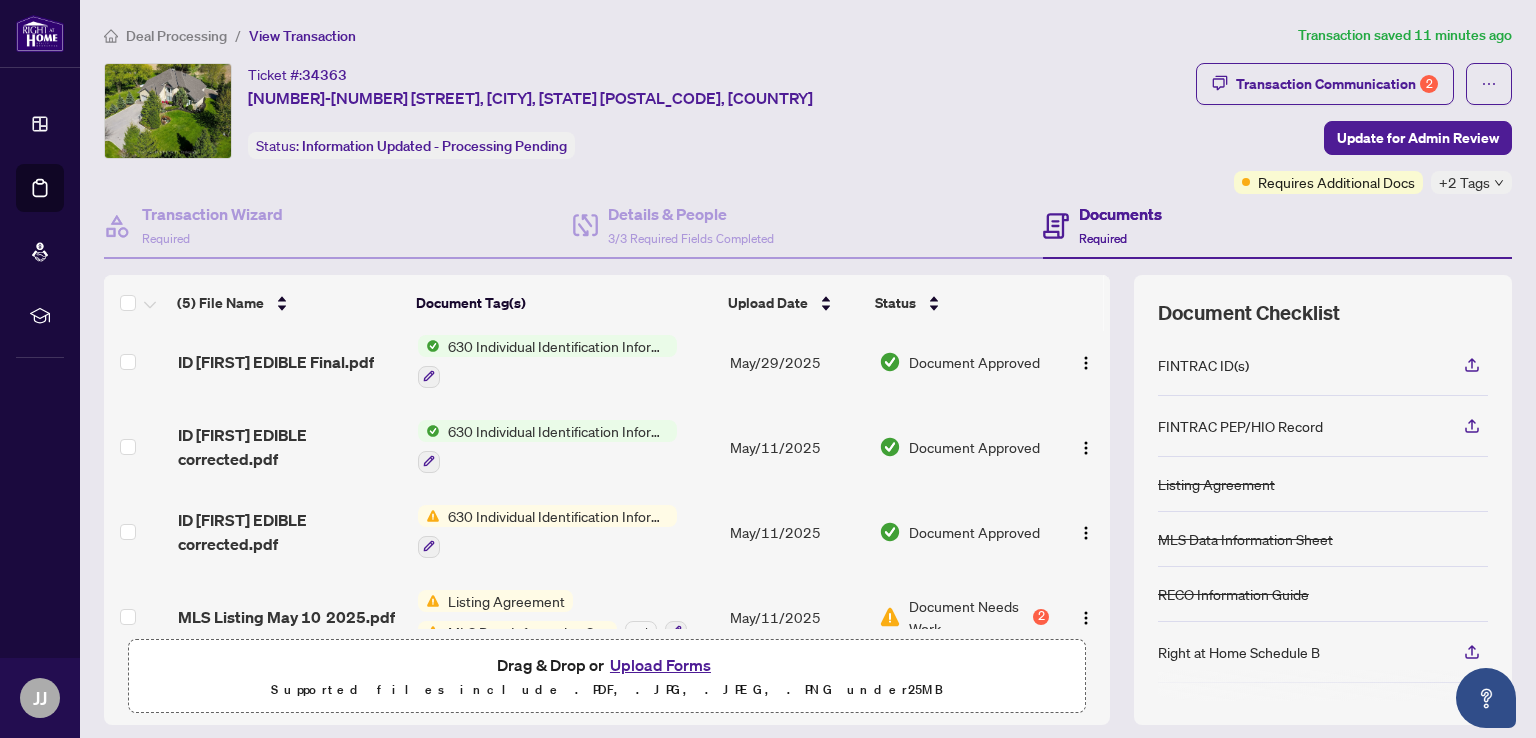 scroll, scrollTop: 125, scrollLeft: 0, axis: vertical 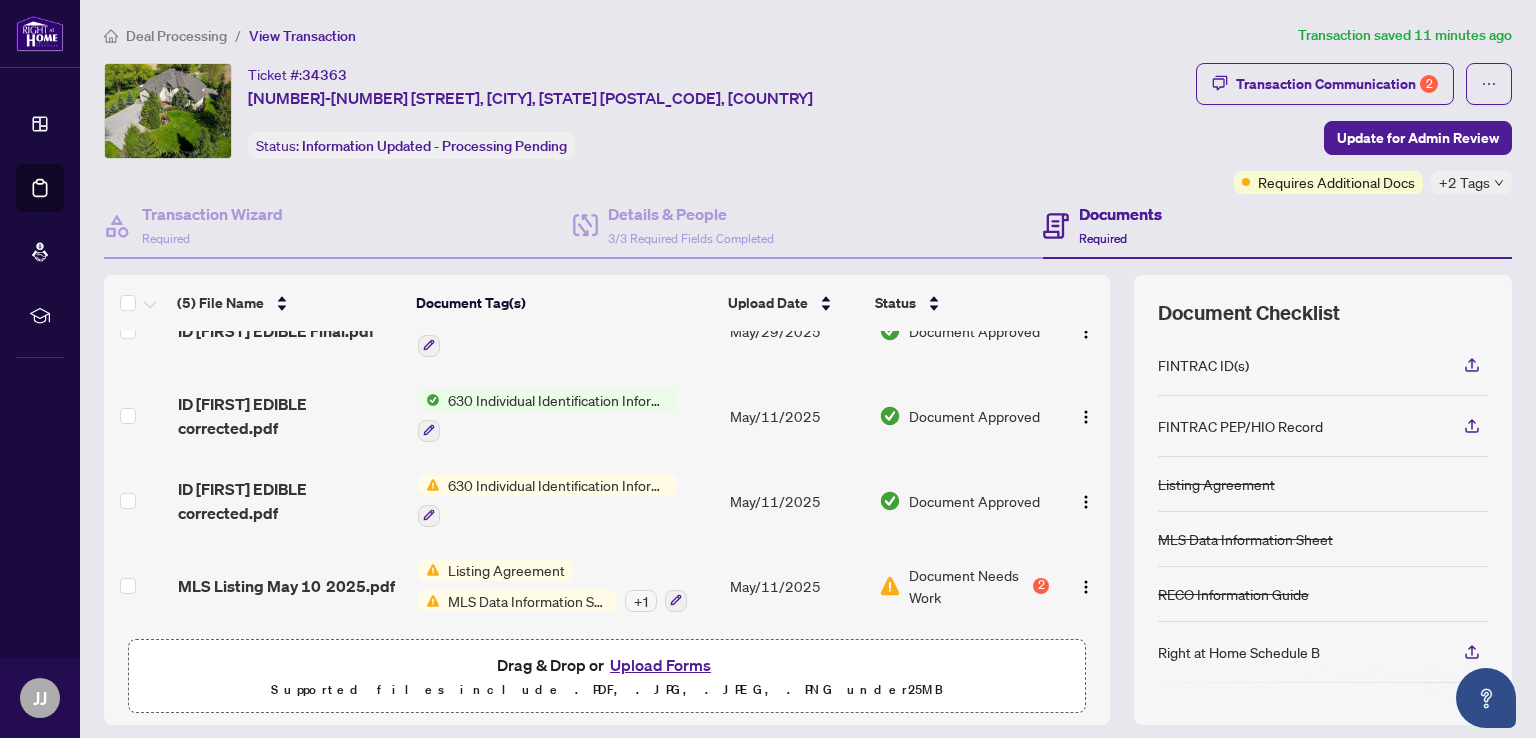 click on "MLS Data Information Sheet" at bounding box center (528, 601) 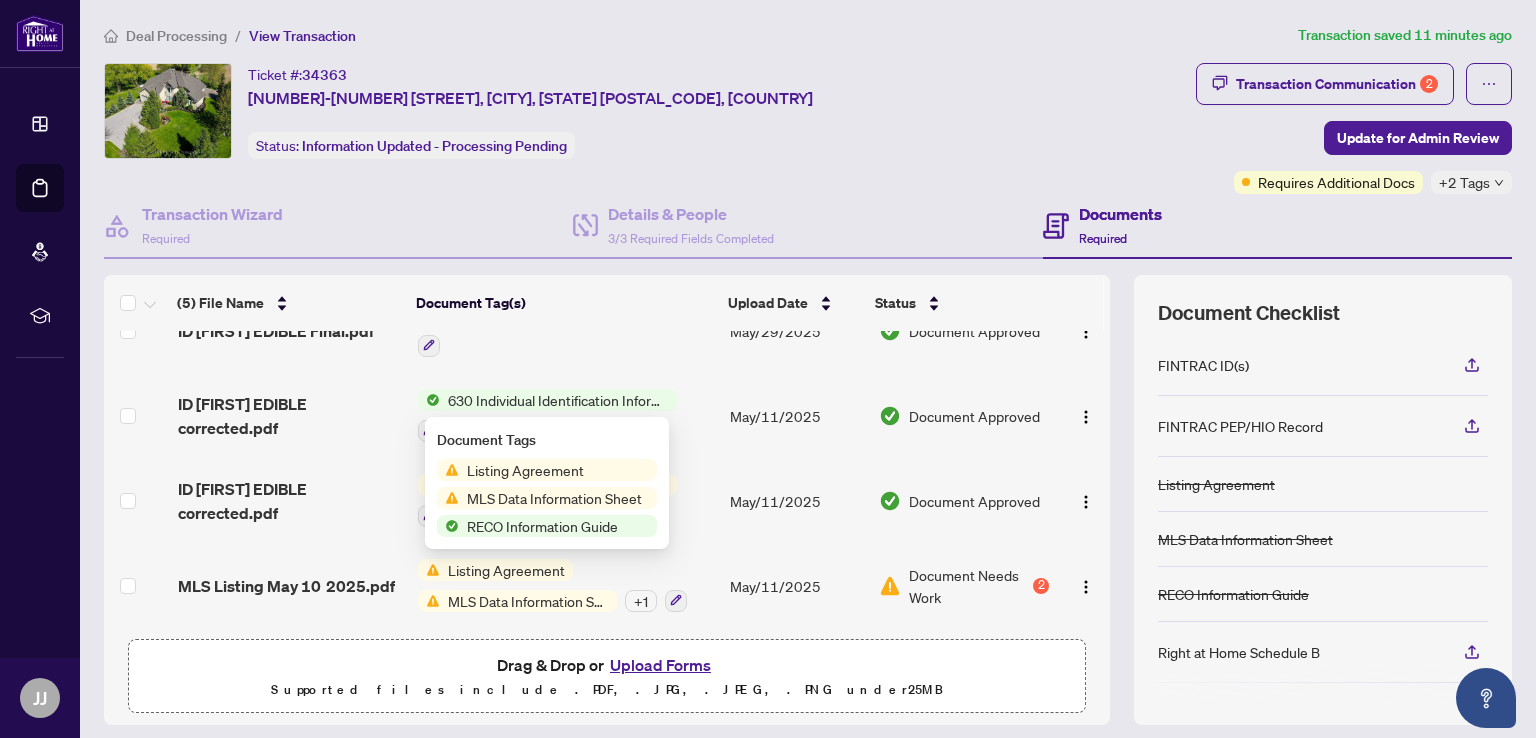 click on "MLS Data Information Sheet" at bounding box center (554, 498) 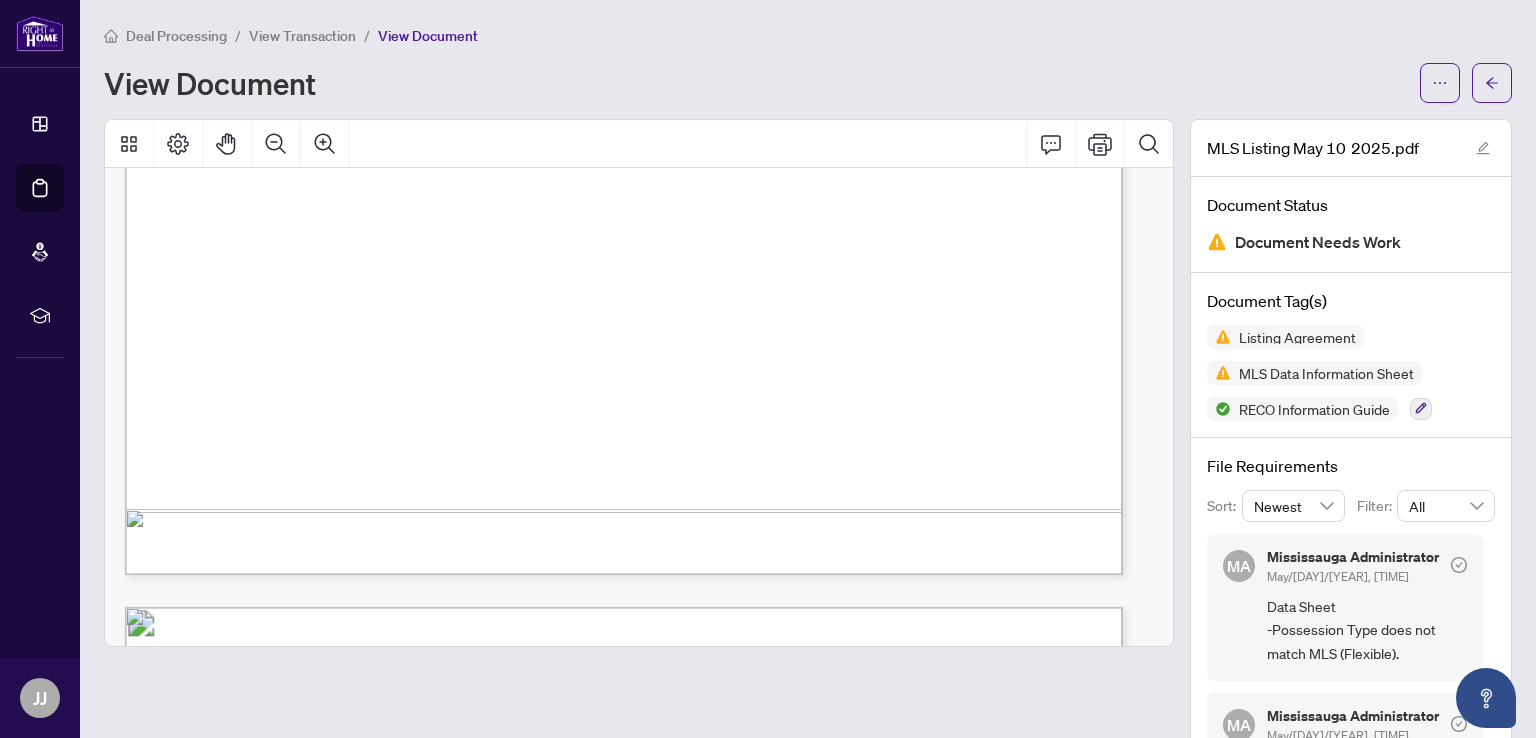 scroll, scrollTop: 22026, scrollLeft: 0, axis: vertical 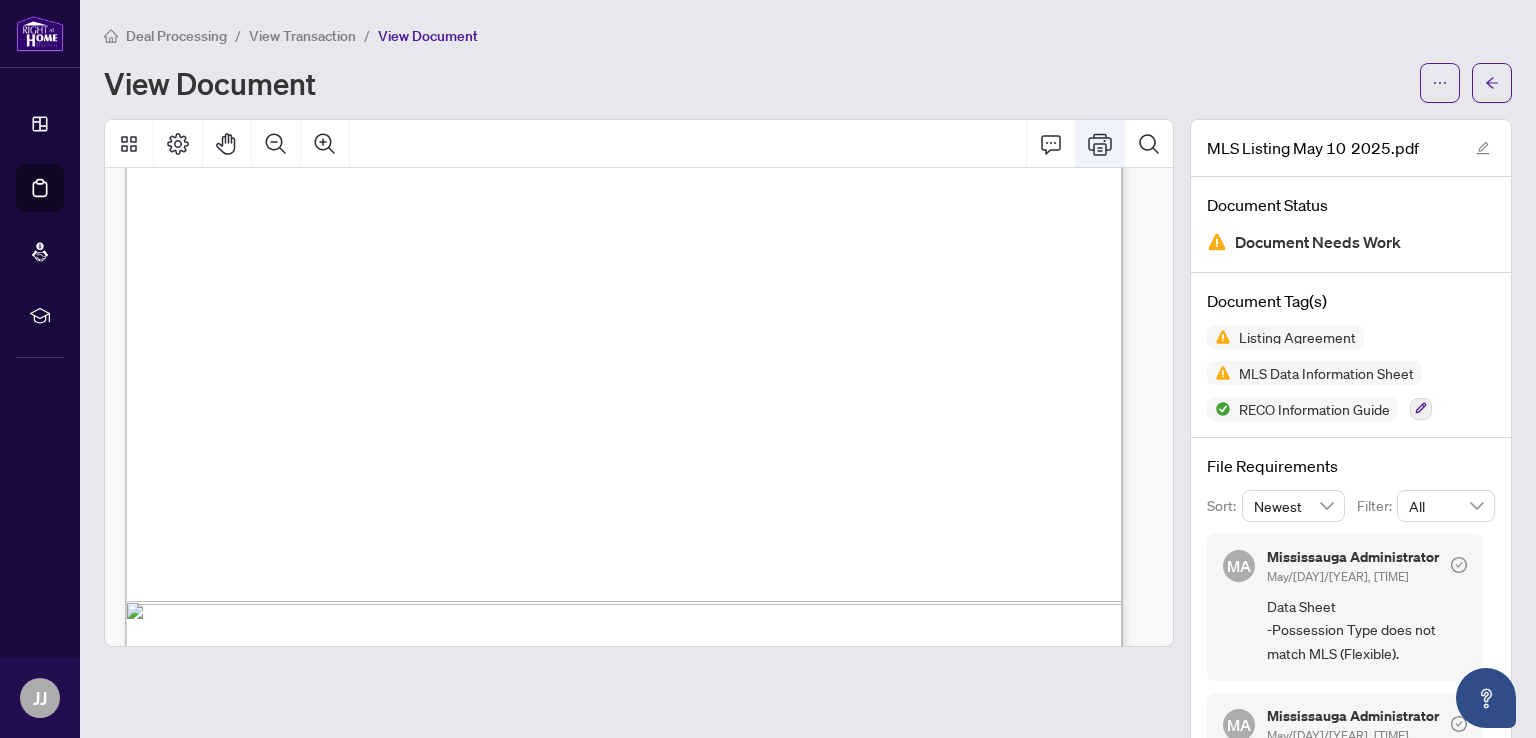click 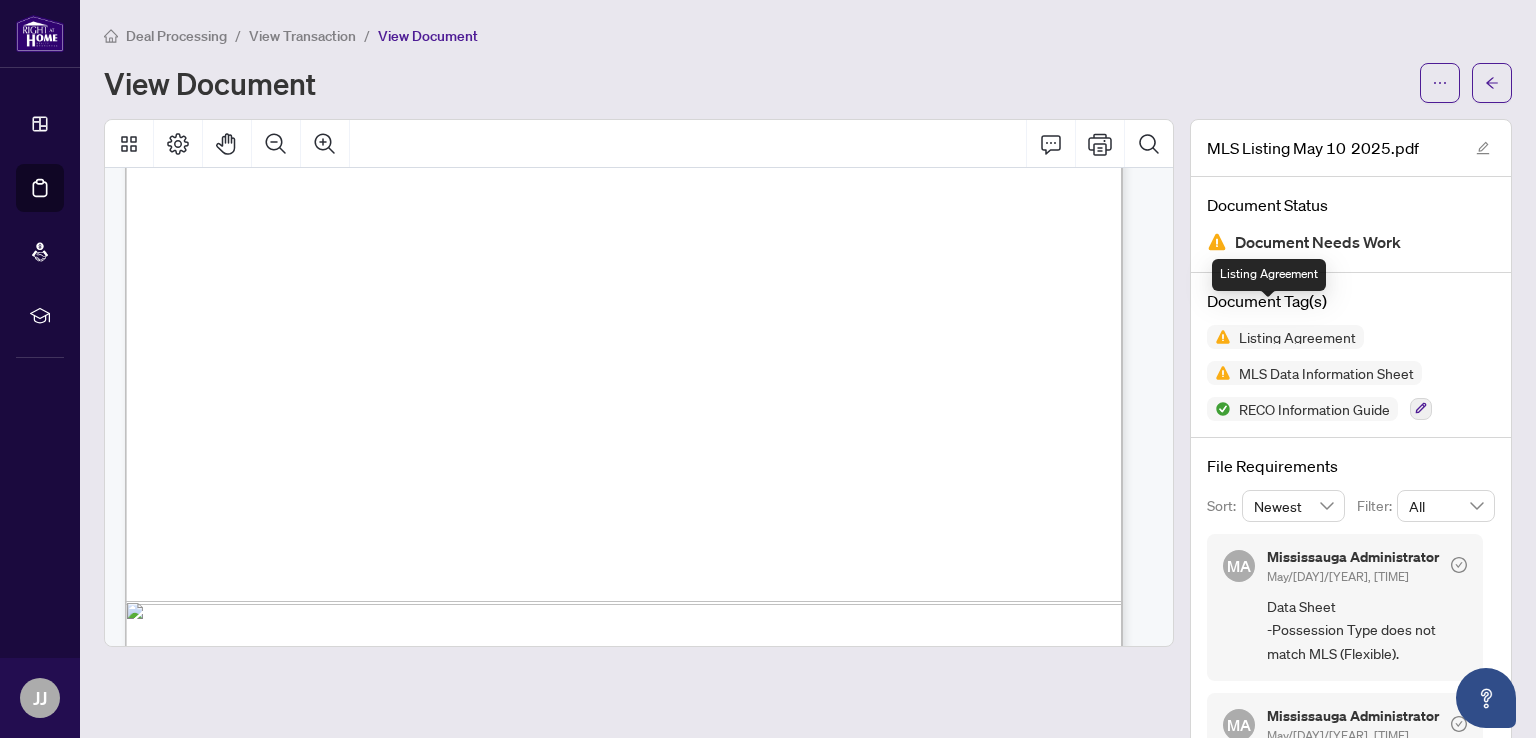 scroll, scrollTop: 84, scrollLeft: 0, axis: vertical 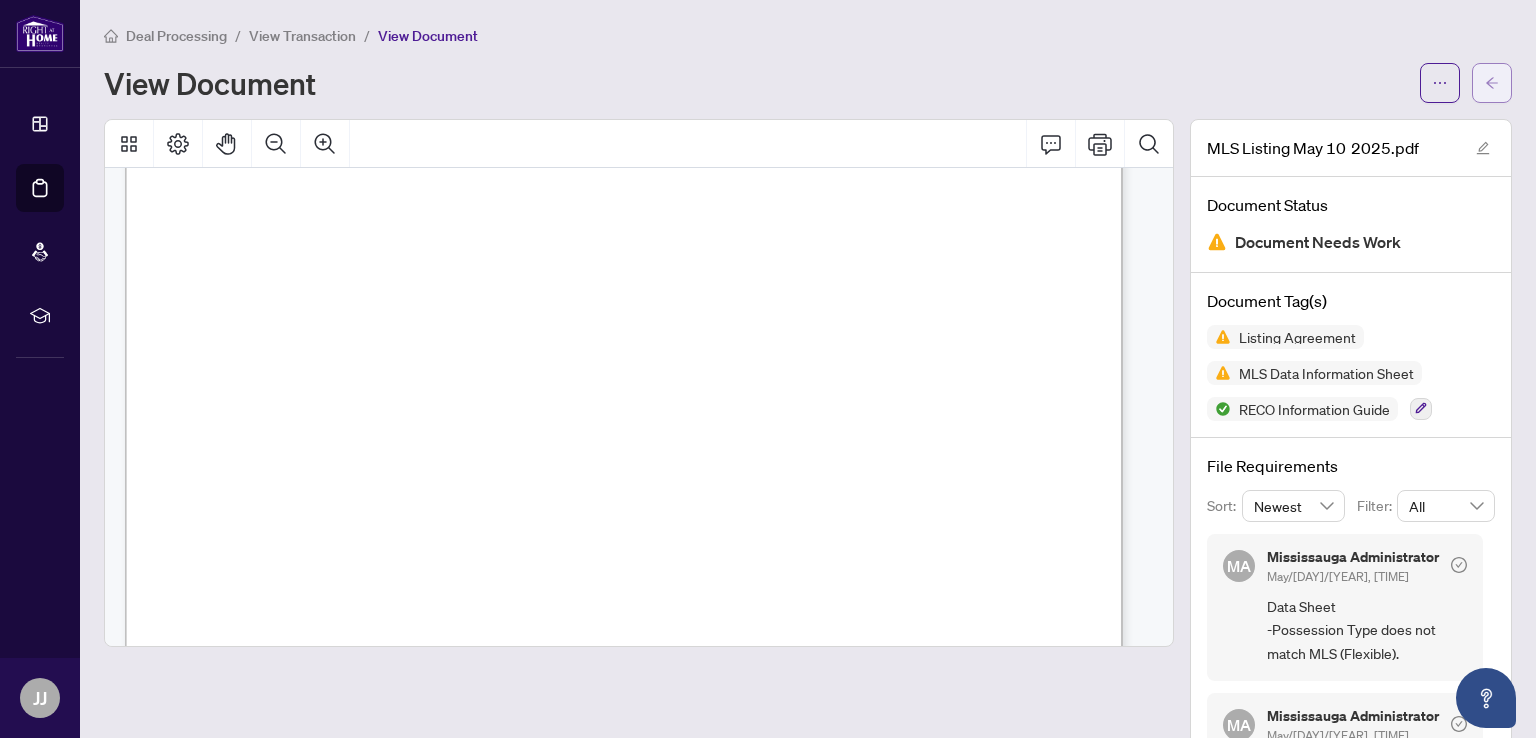 click 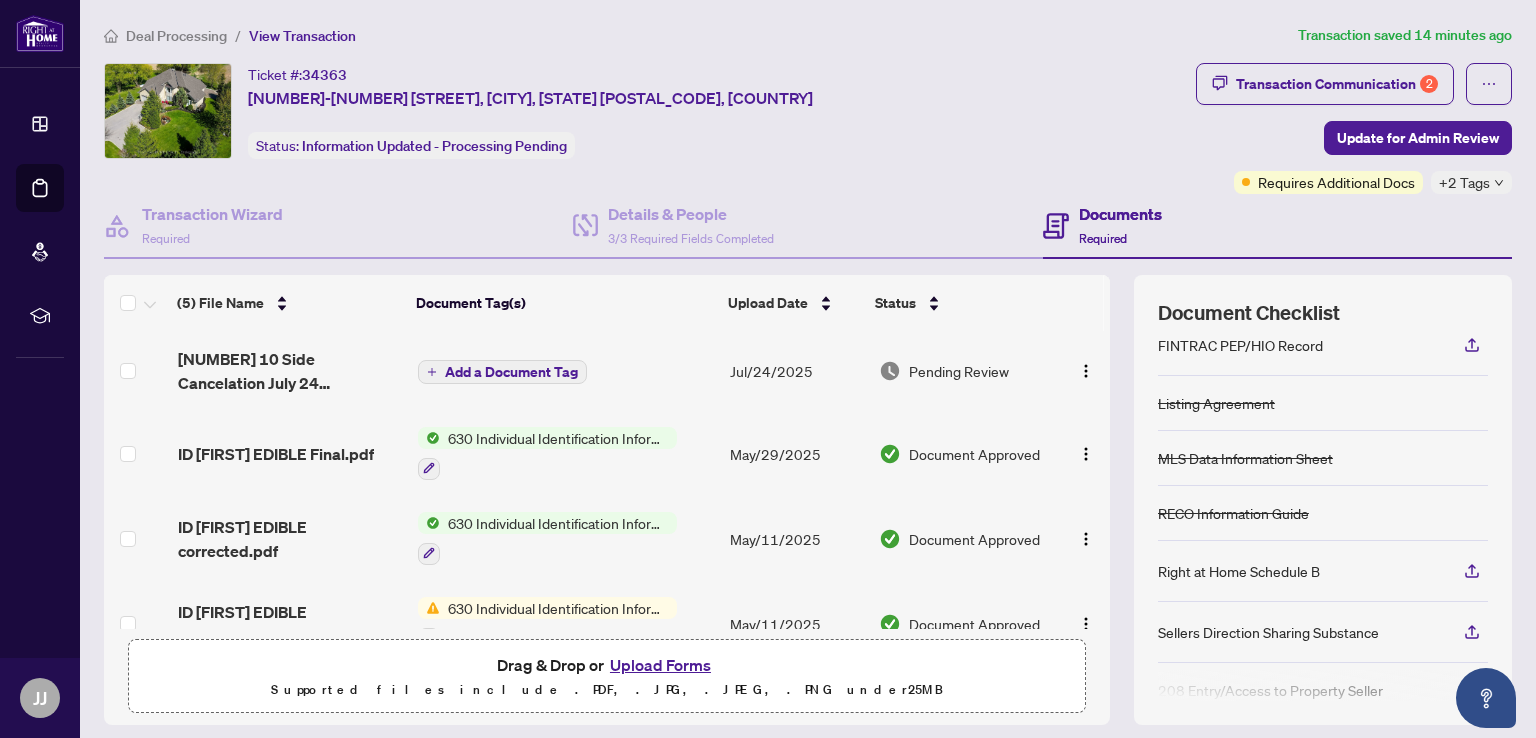 scroll, scrollTop: 186, scrollLeft: 0, axis: vertical 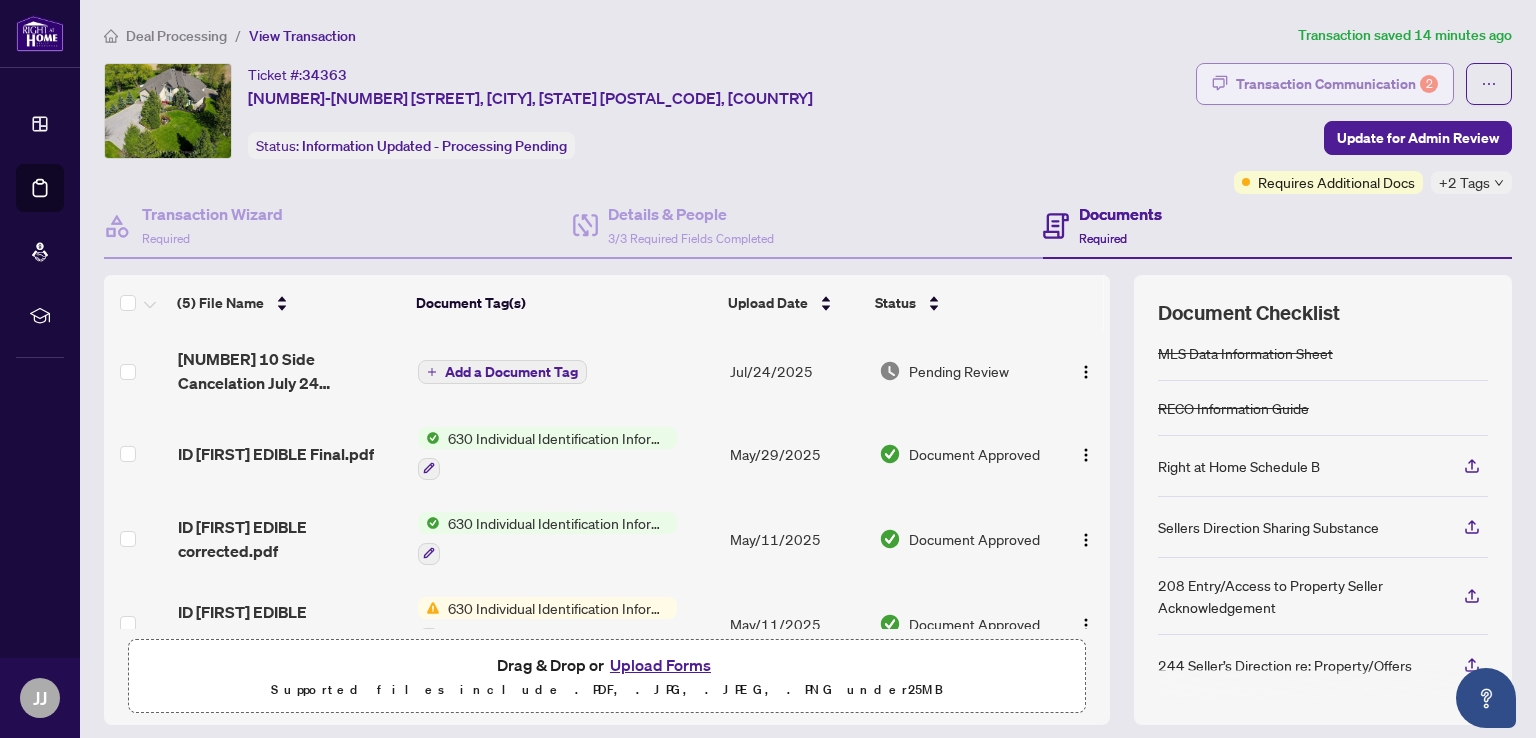 click on "Transaction Communication 2" at bounding box center [1337, 84] 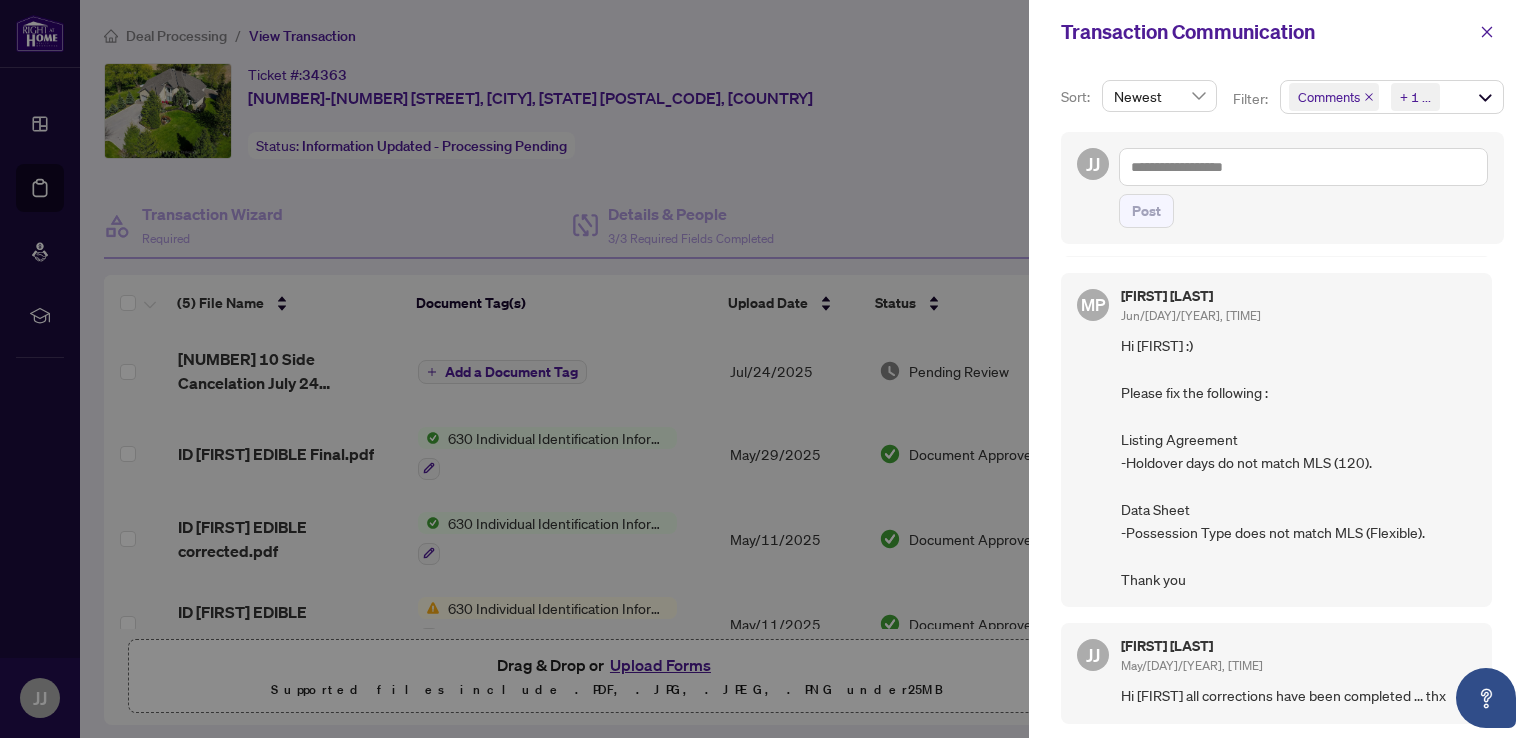 scroll, scrollTop: 100, scrollLeft: 0, axis: vertical 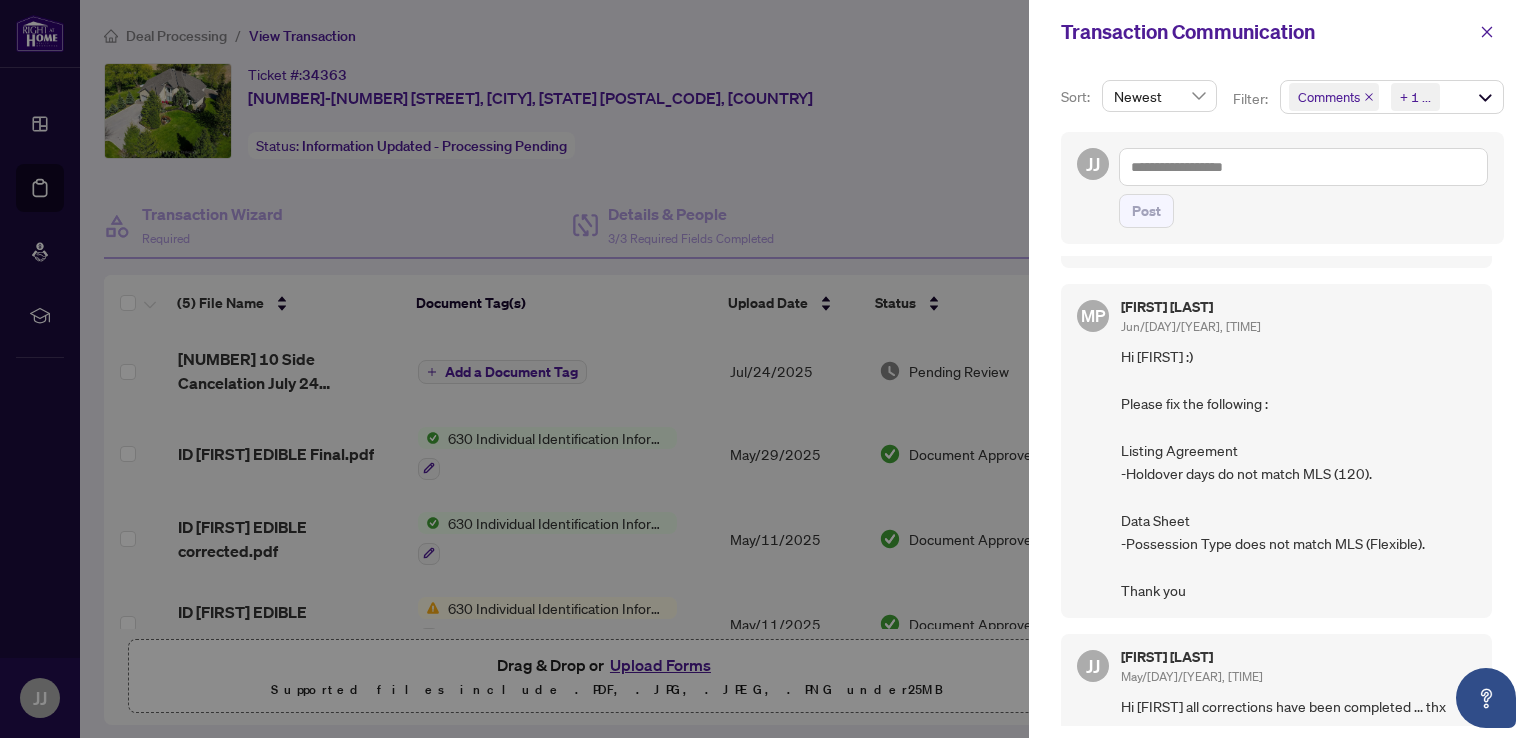 click at bounding box center (768, 369) 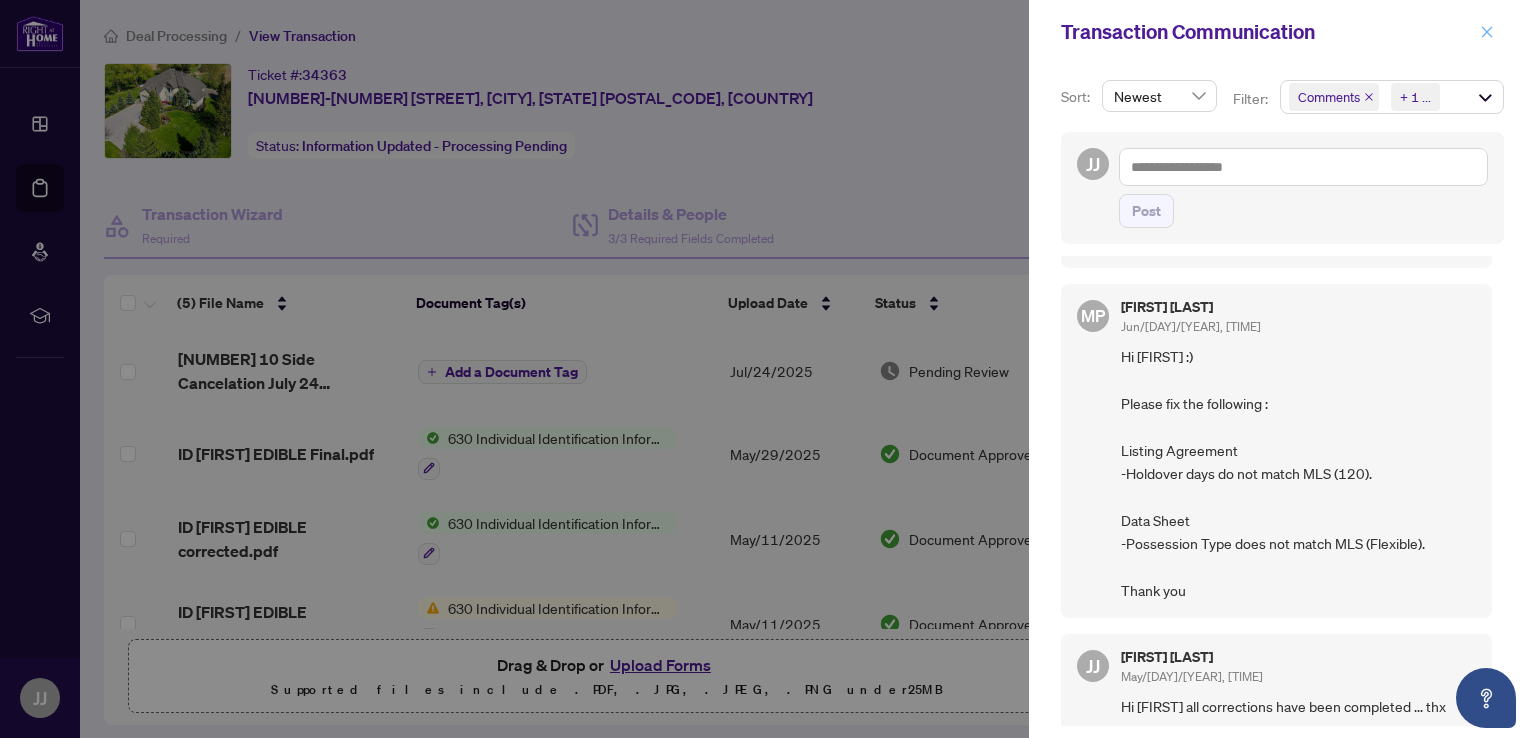 click 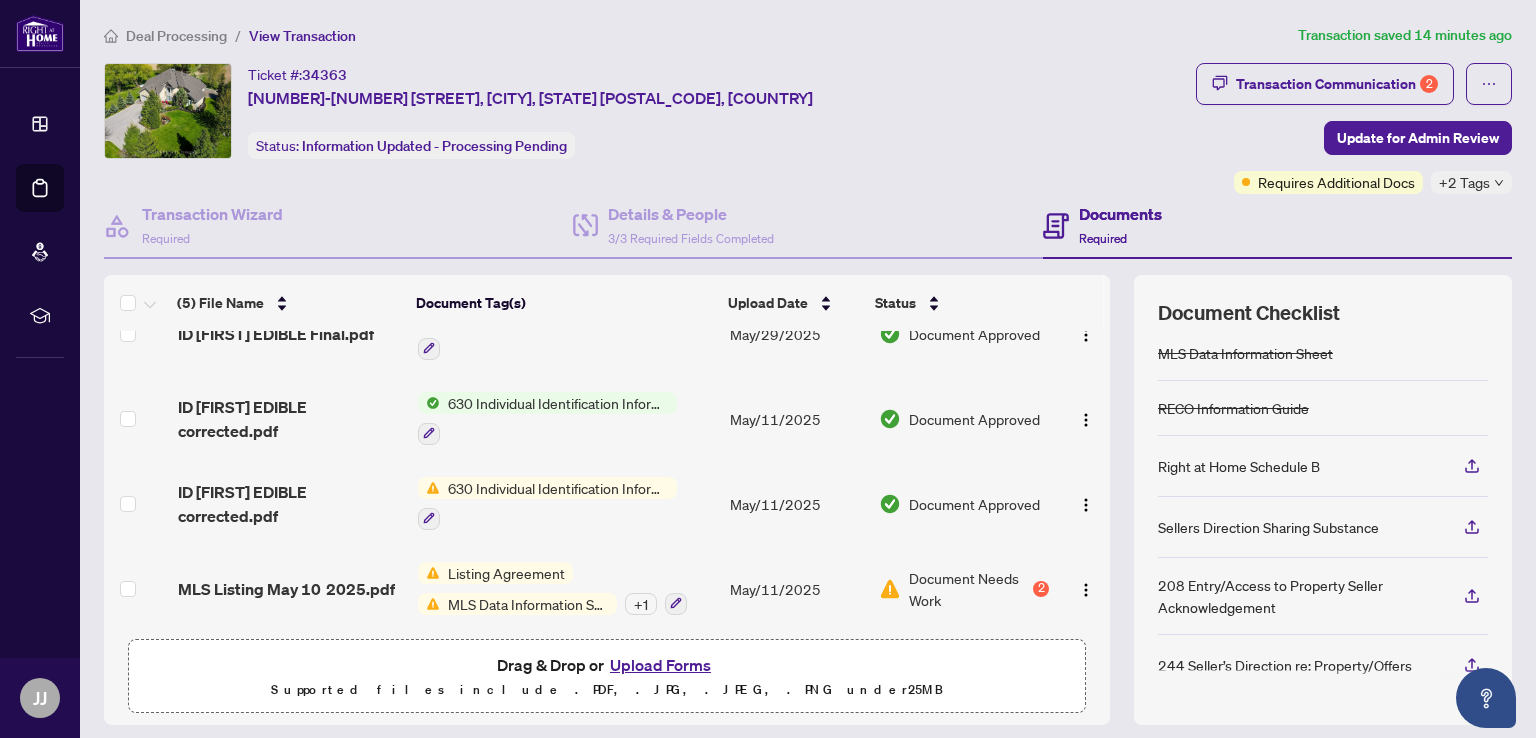 scroll, scrollTop: 125, scrollLeft: 0, axis: vertical 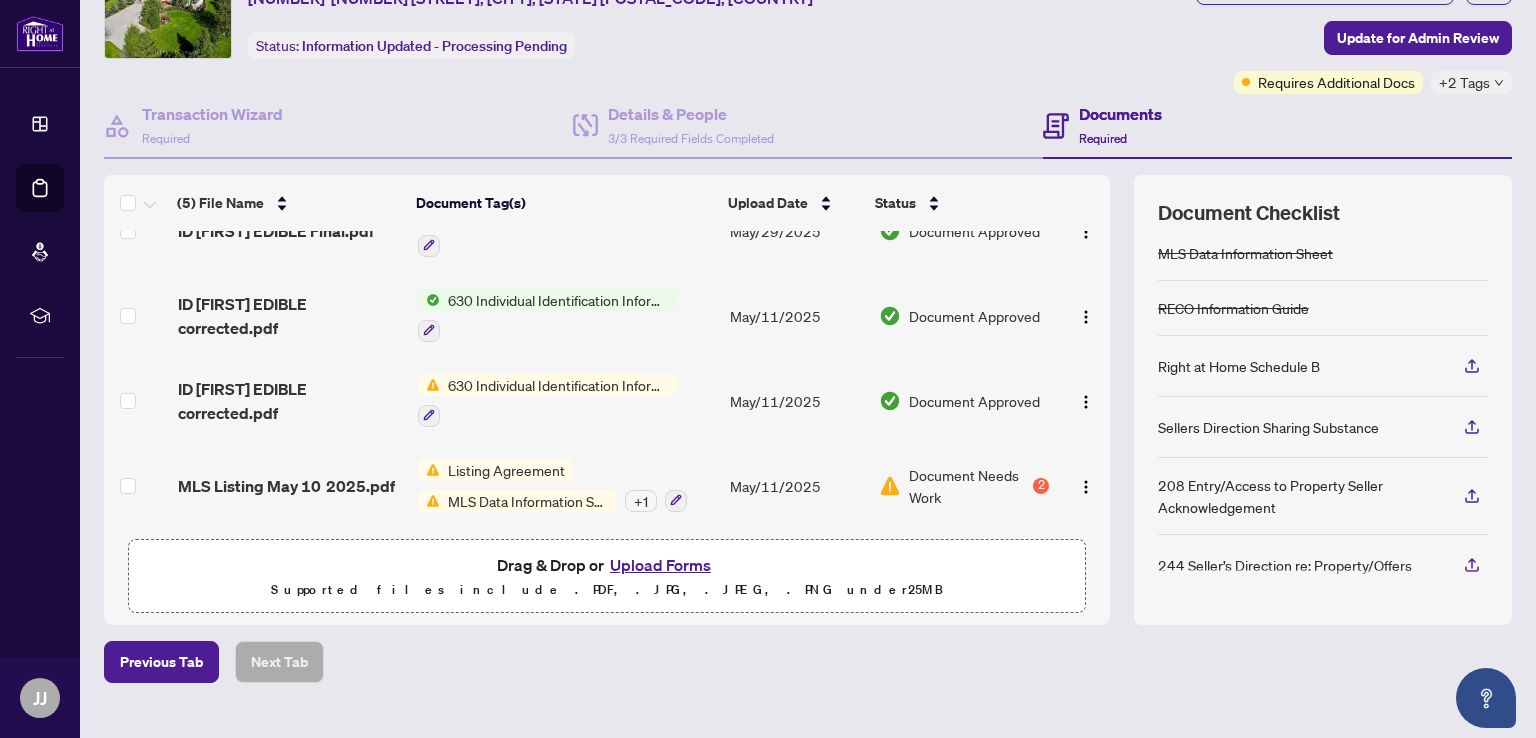 click on "630 Individual Identification Information Record" at bounding box center [558, 385] 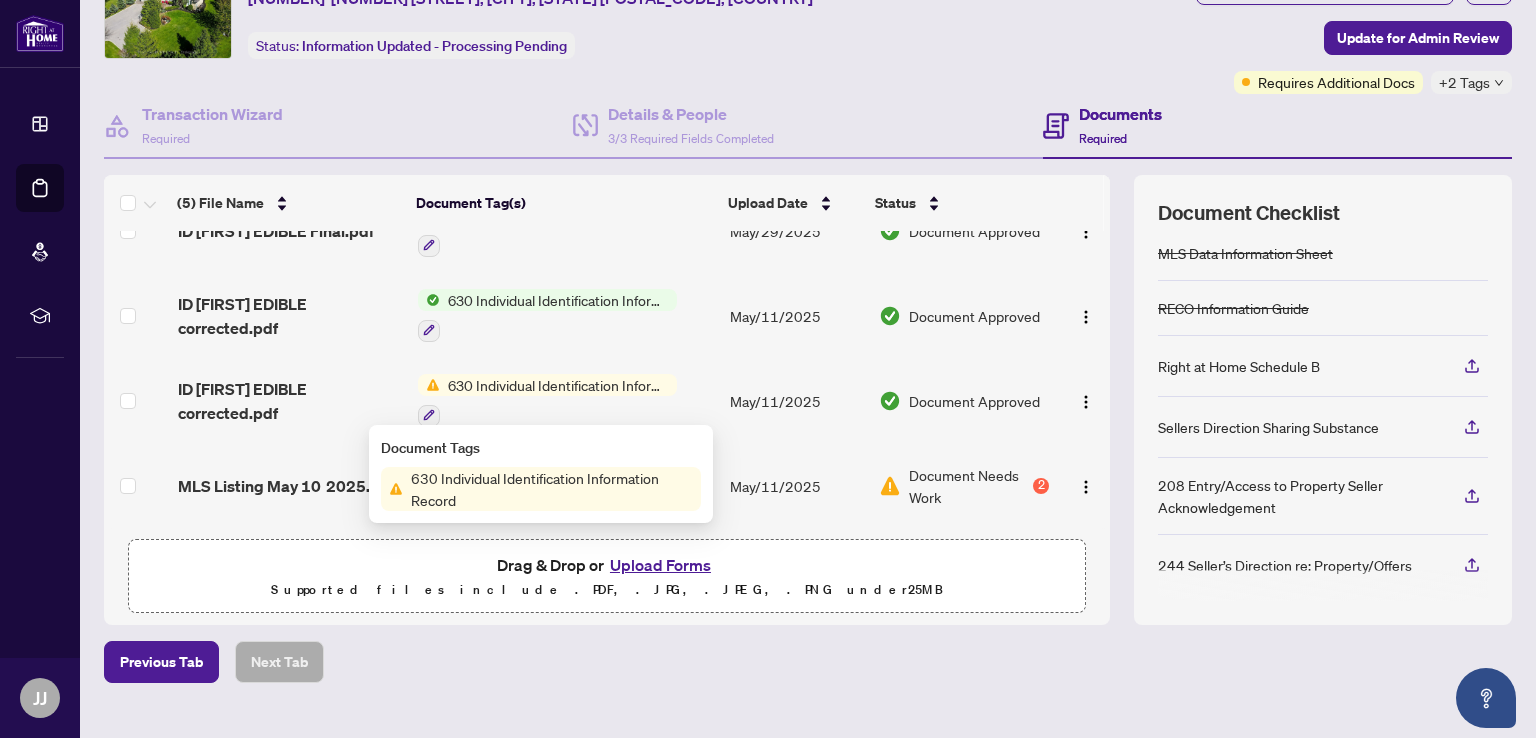 click on "630 Individual Identification Information Record" at bounding box center (552, 489) 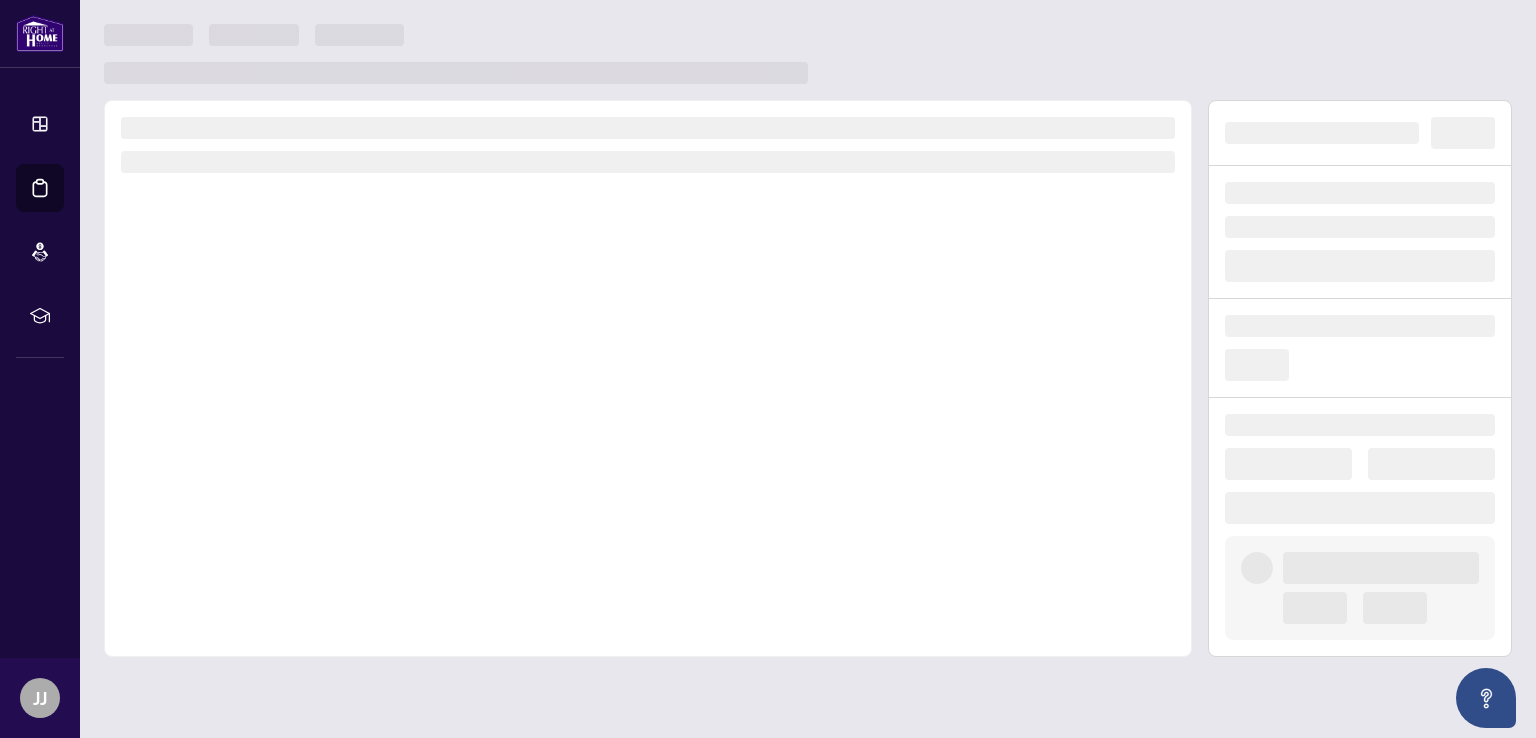 scroll, scrollTop: 0, scrollLeft: 0, axis: both 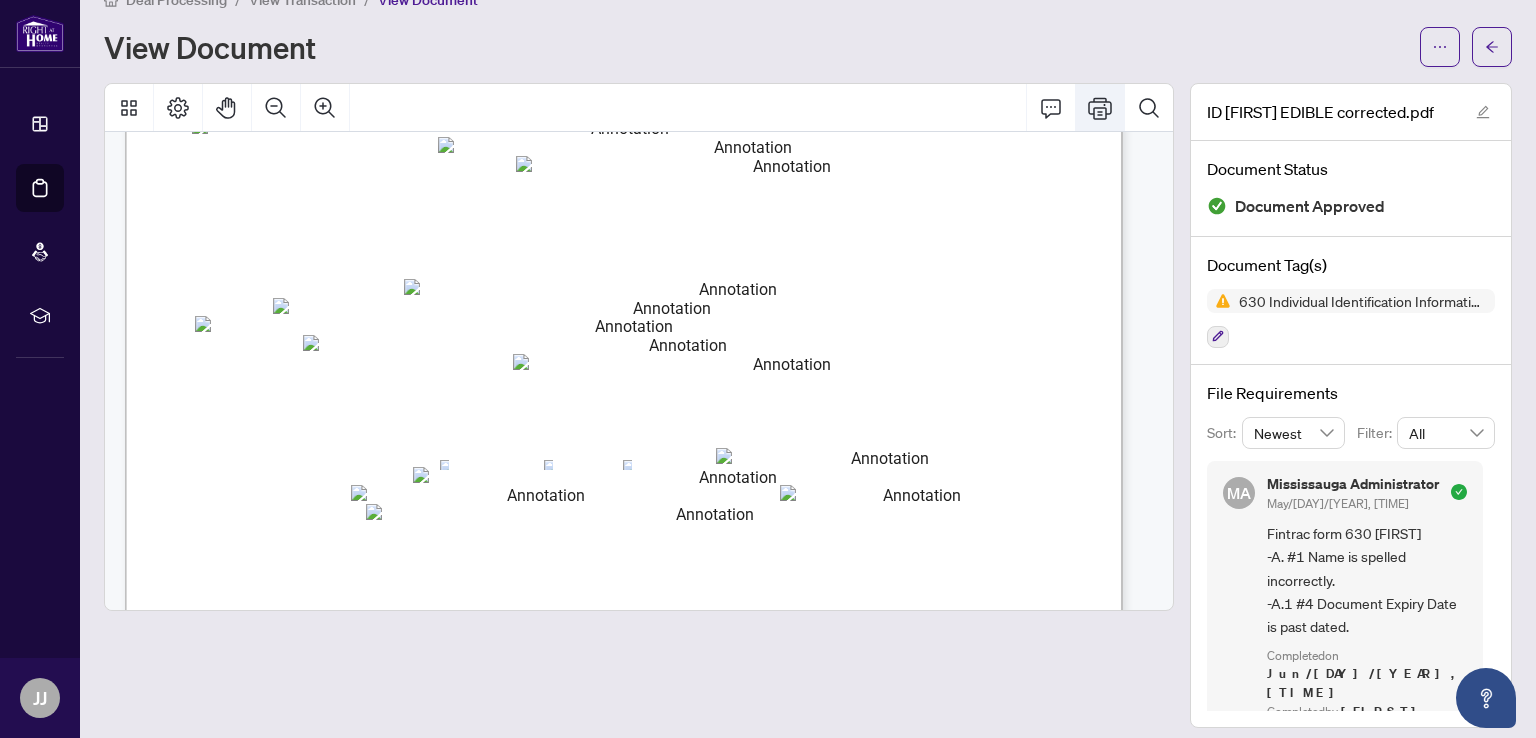 click 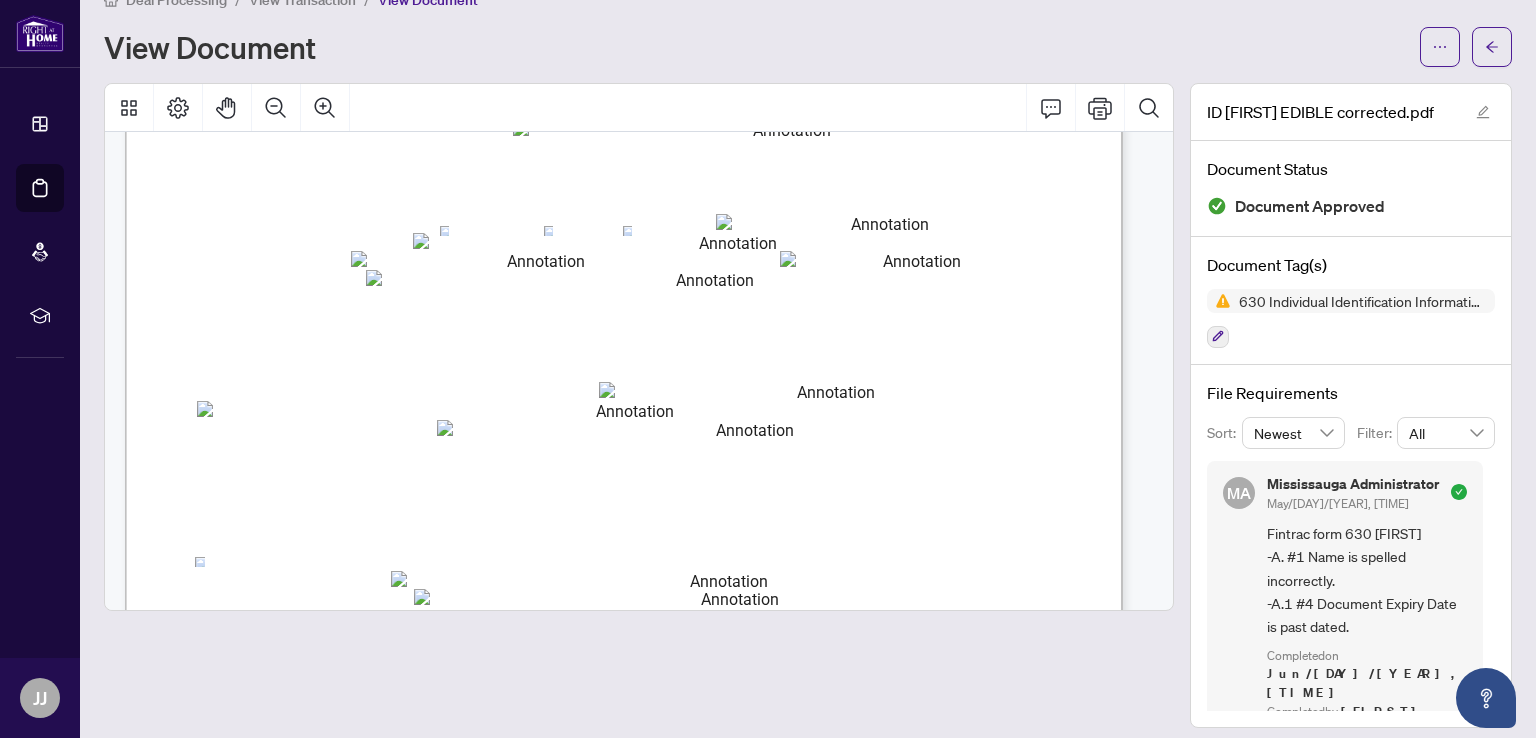 scroll, scrollTop: 500, scrollLeft: 0, axis: vertical 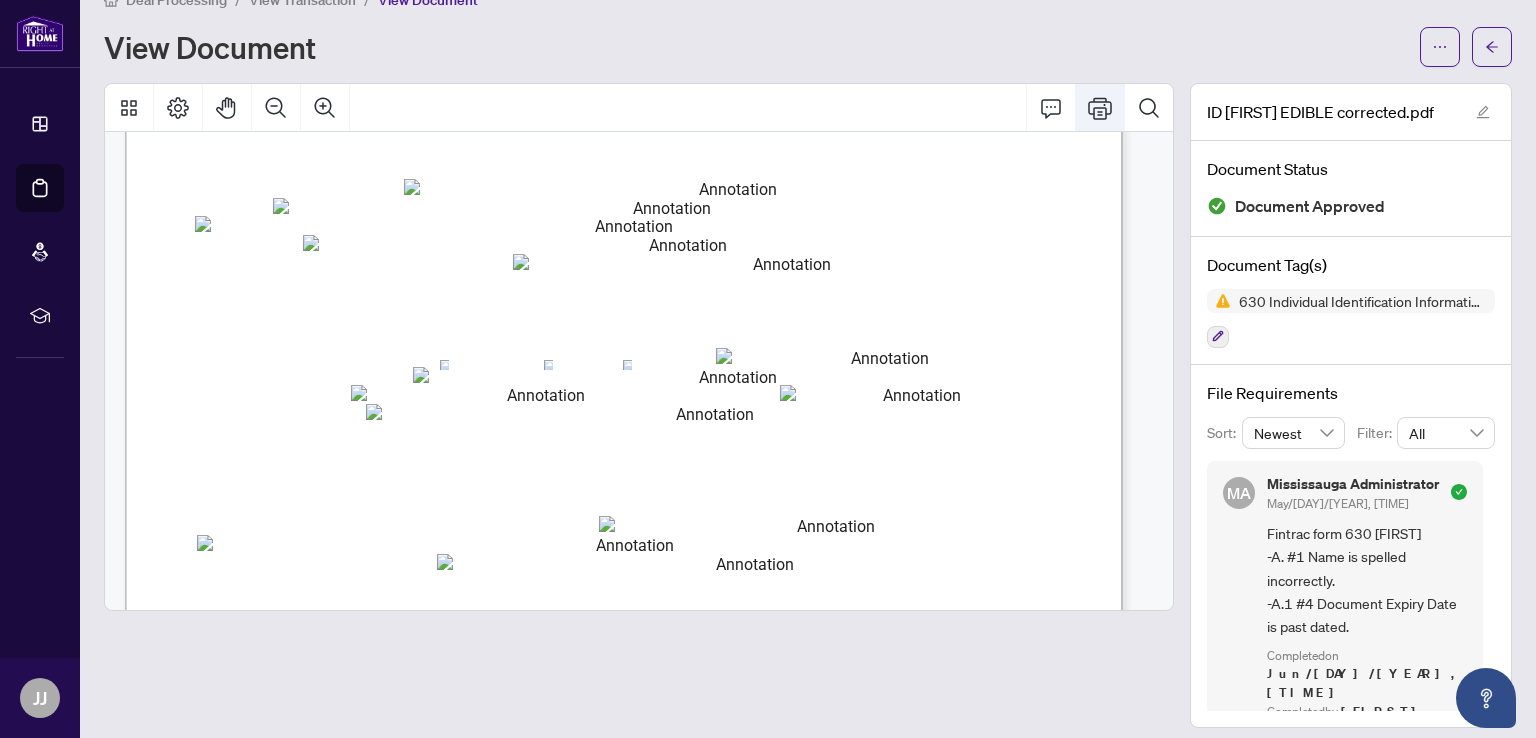 click 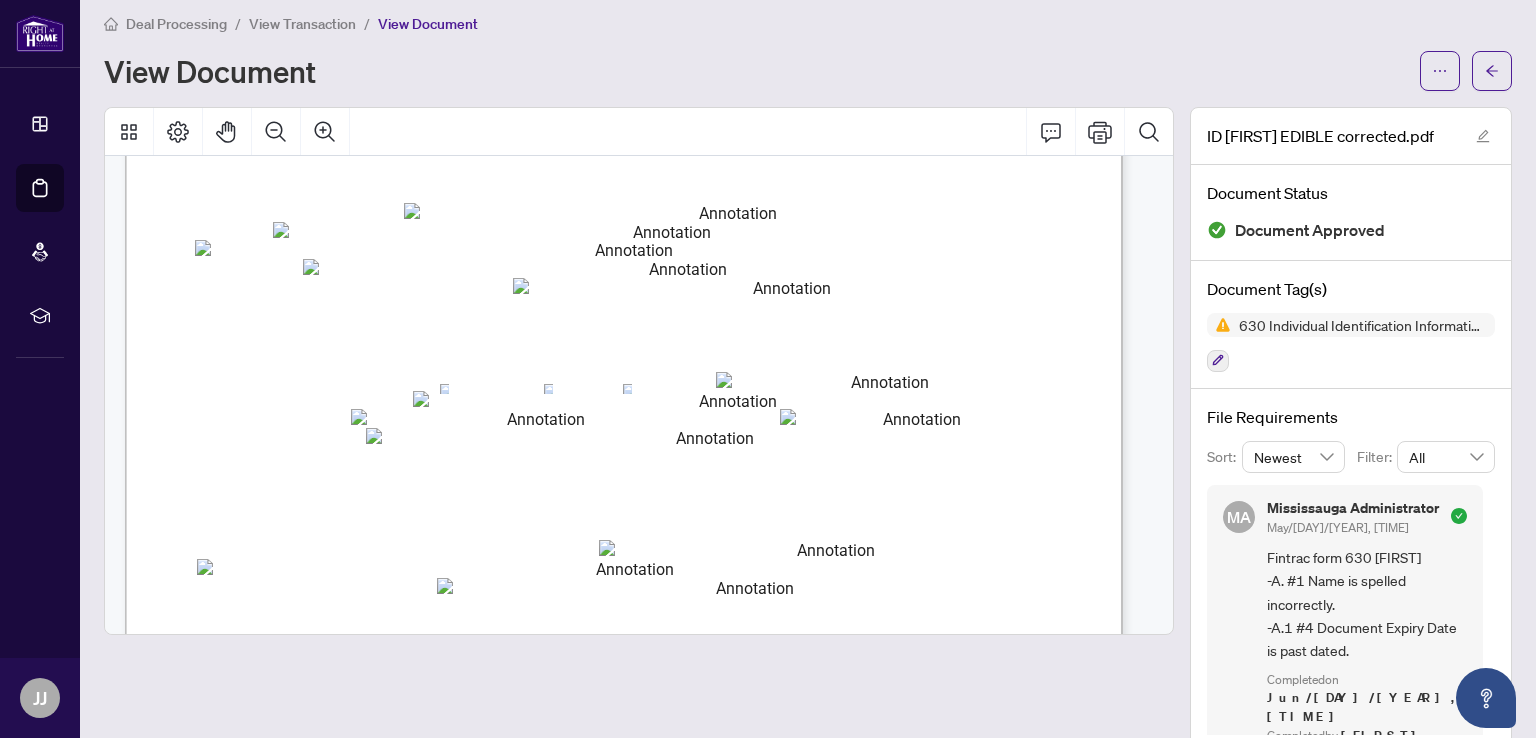 scroll, scrollTop: 0, scrollLeft: 0, axis: both 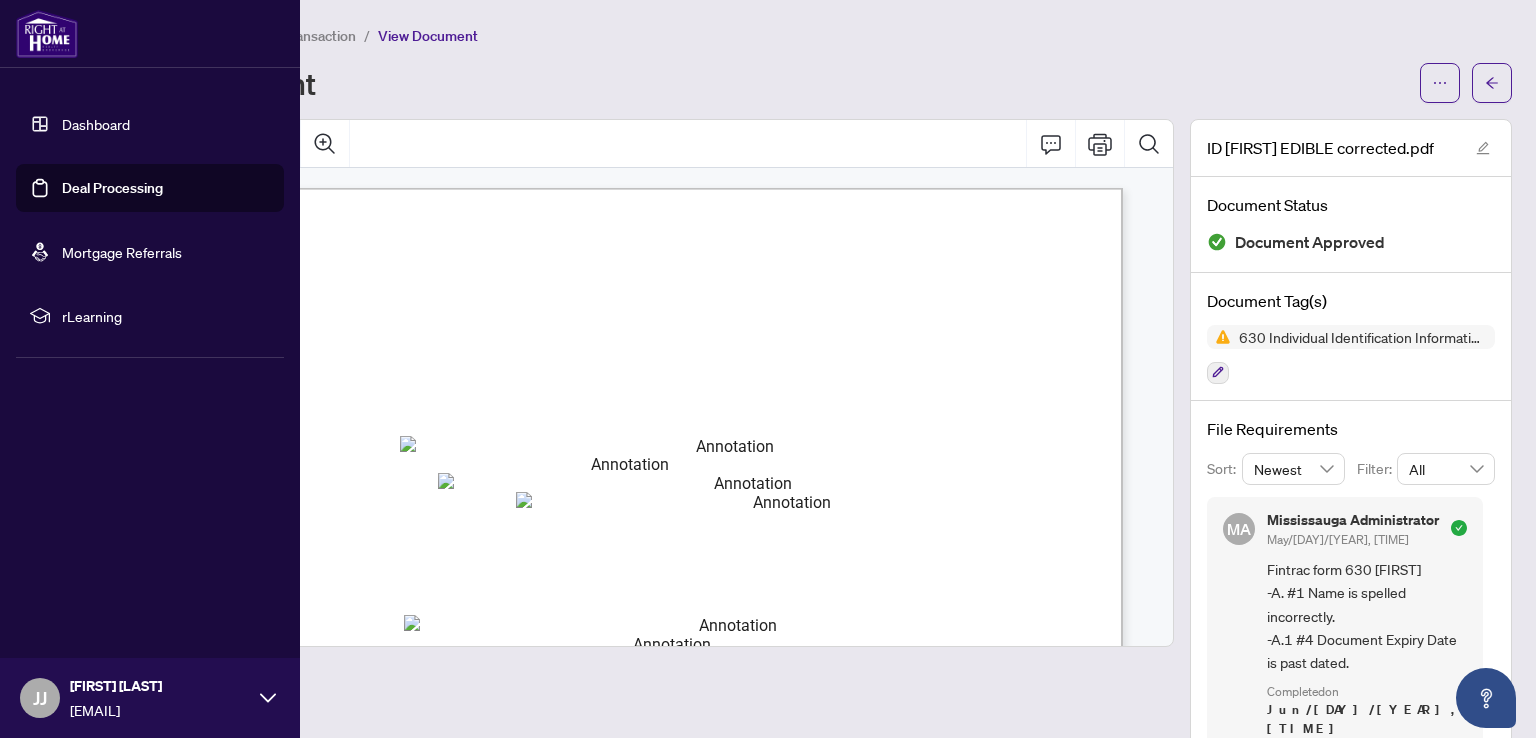 click on "Dashboard" at bounding box center [96, 124] 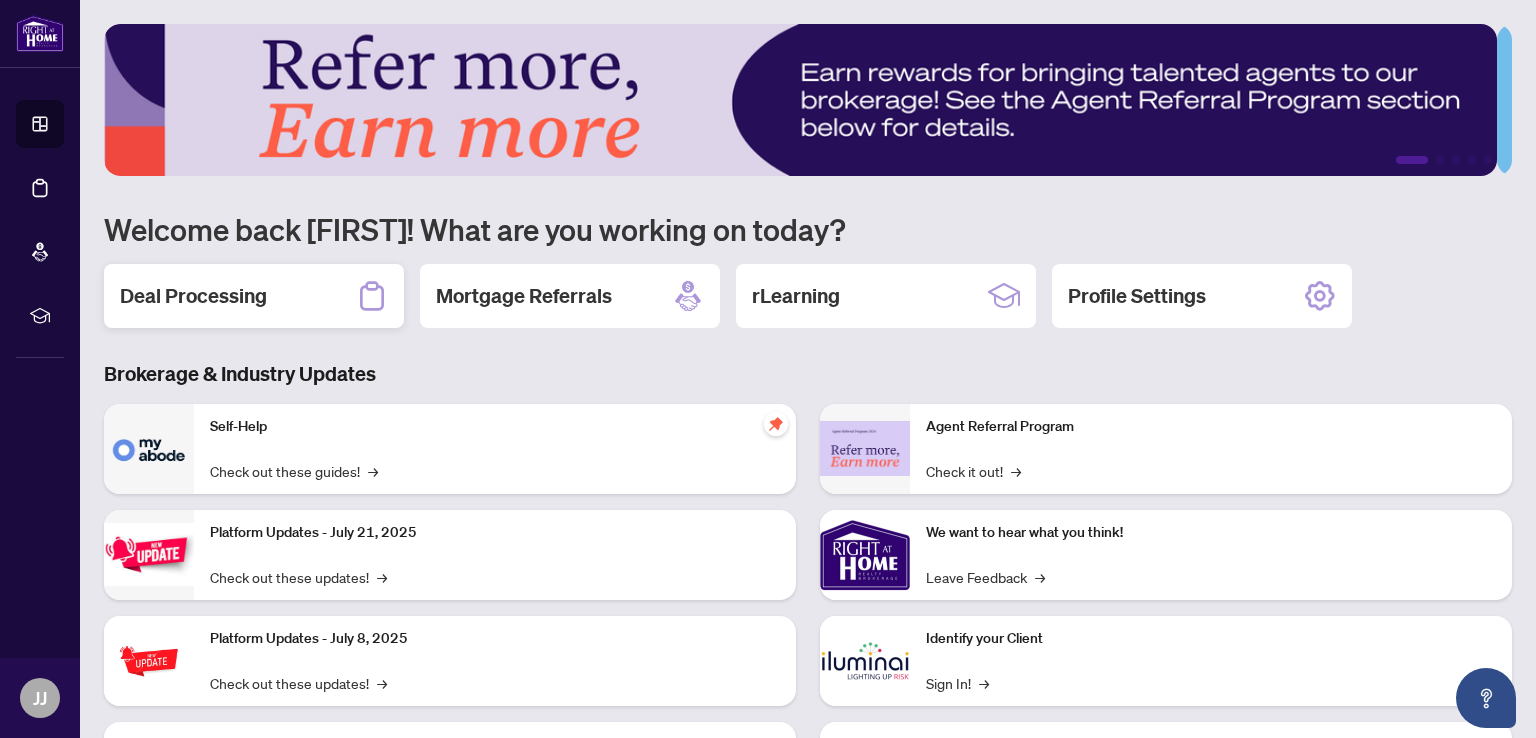 click on "Deal Processing" at bounding box center [193, 296] 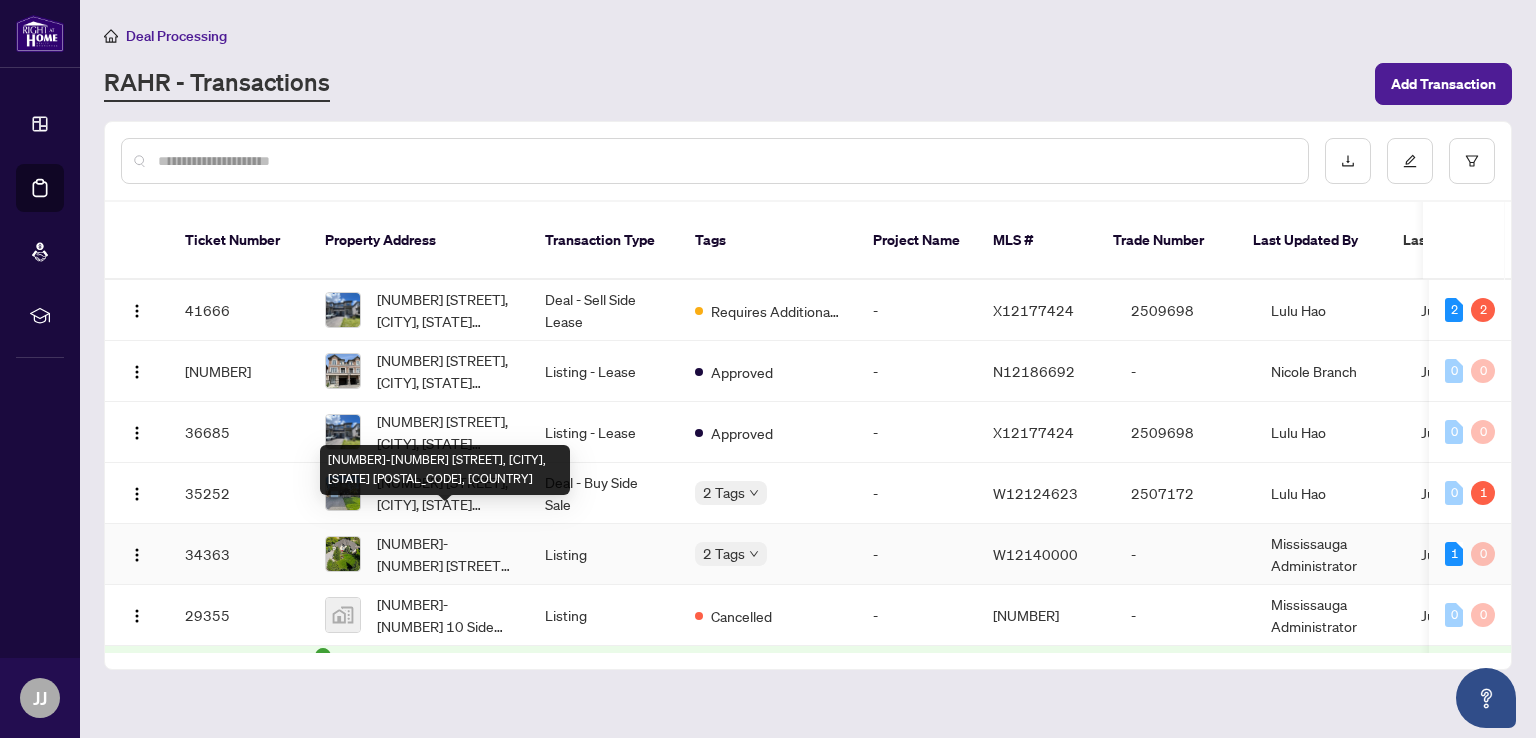 click on "[NUMBER]-[NUMBER] [STREET], [CITY], [STATE] [POSTAL_CODE], [COUNTRY]" at bounding box center (445, 554) 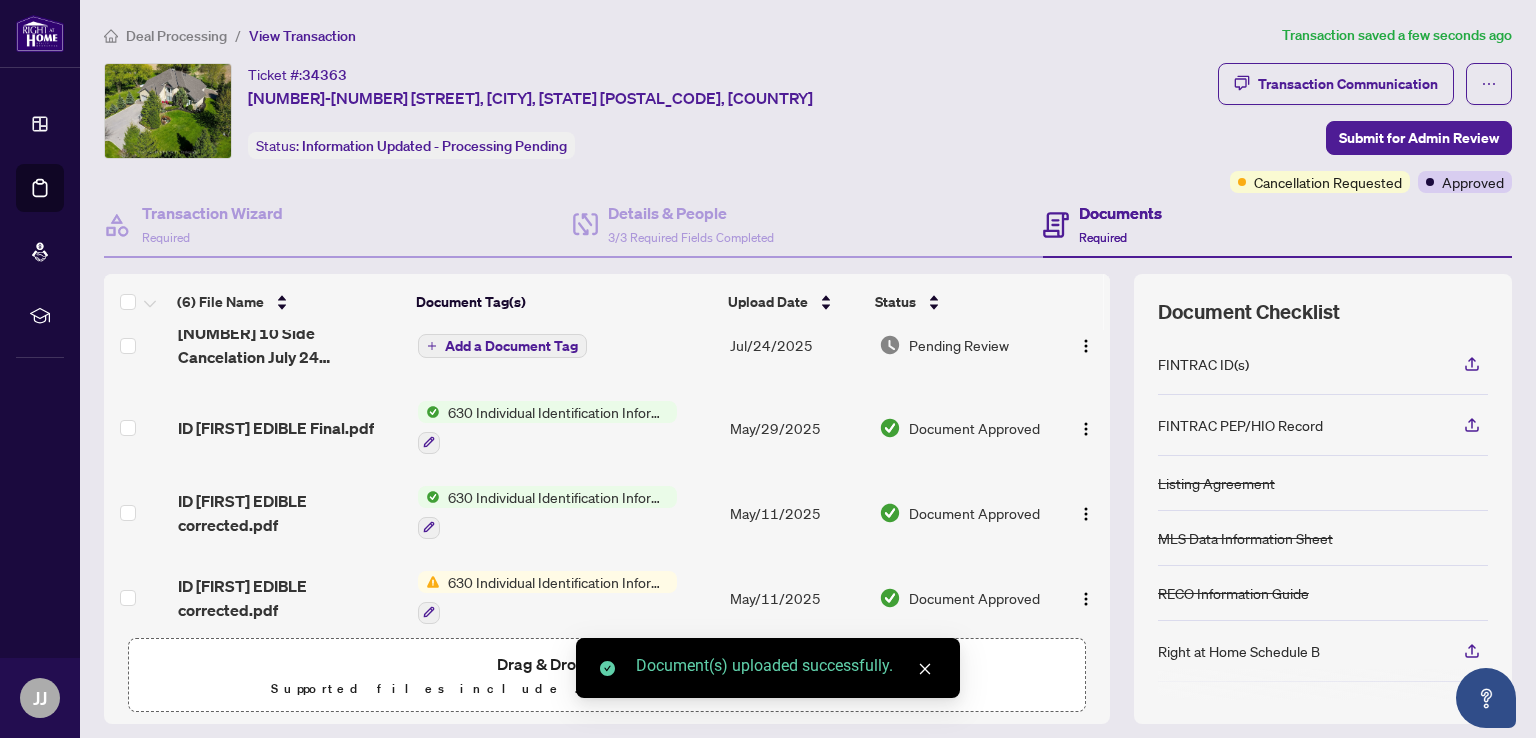 scroll, scrollTop: 189, scrollLeft: 0, axis: vertical 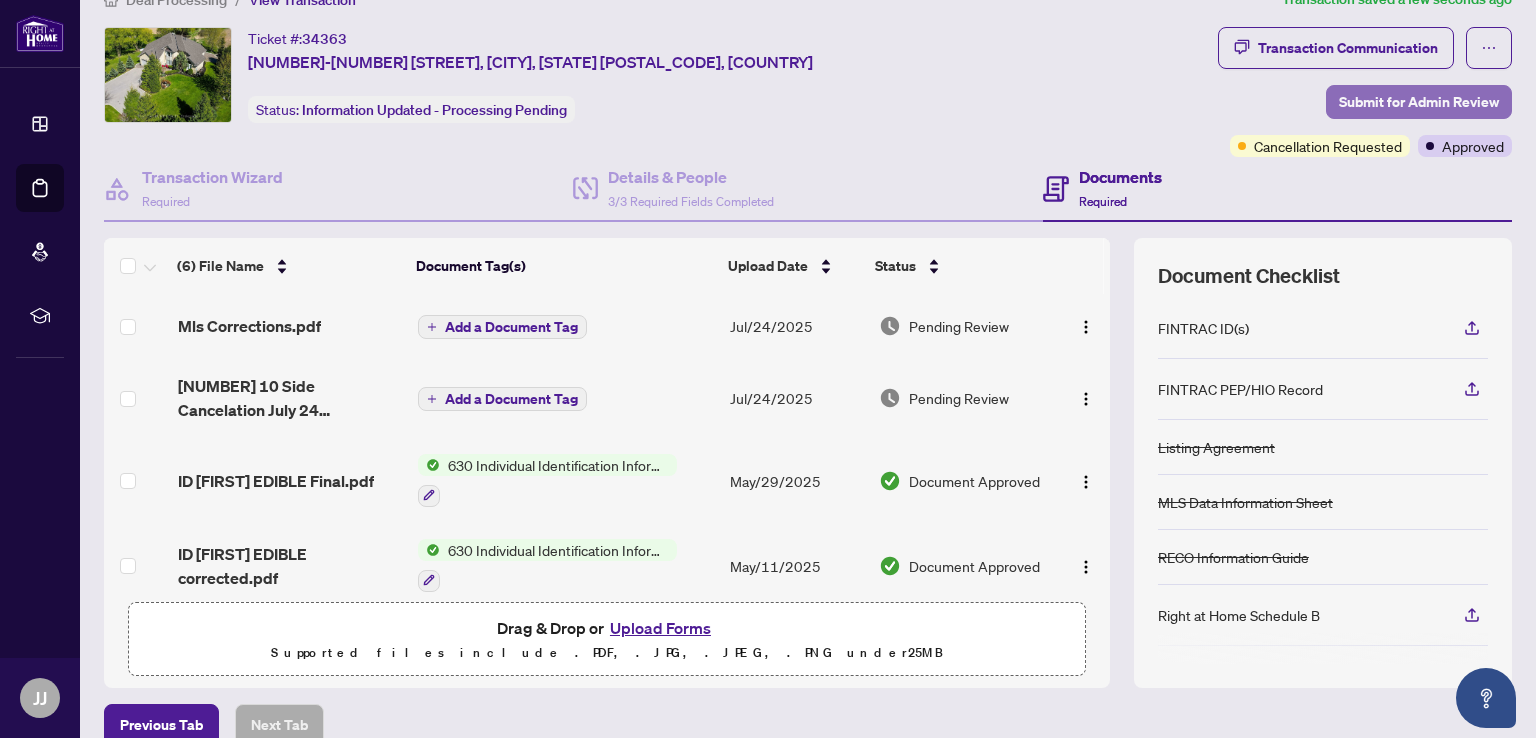 click on "Submit for Admin Review" at bounding box center [1419, 102] 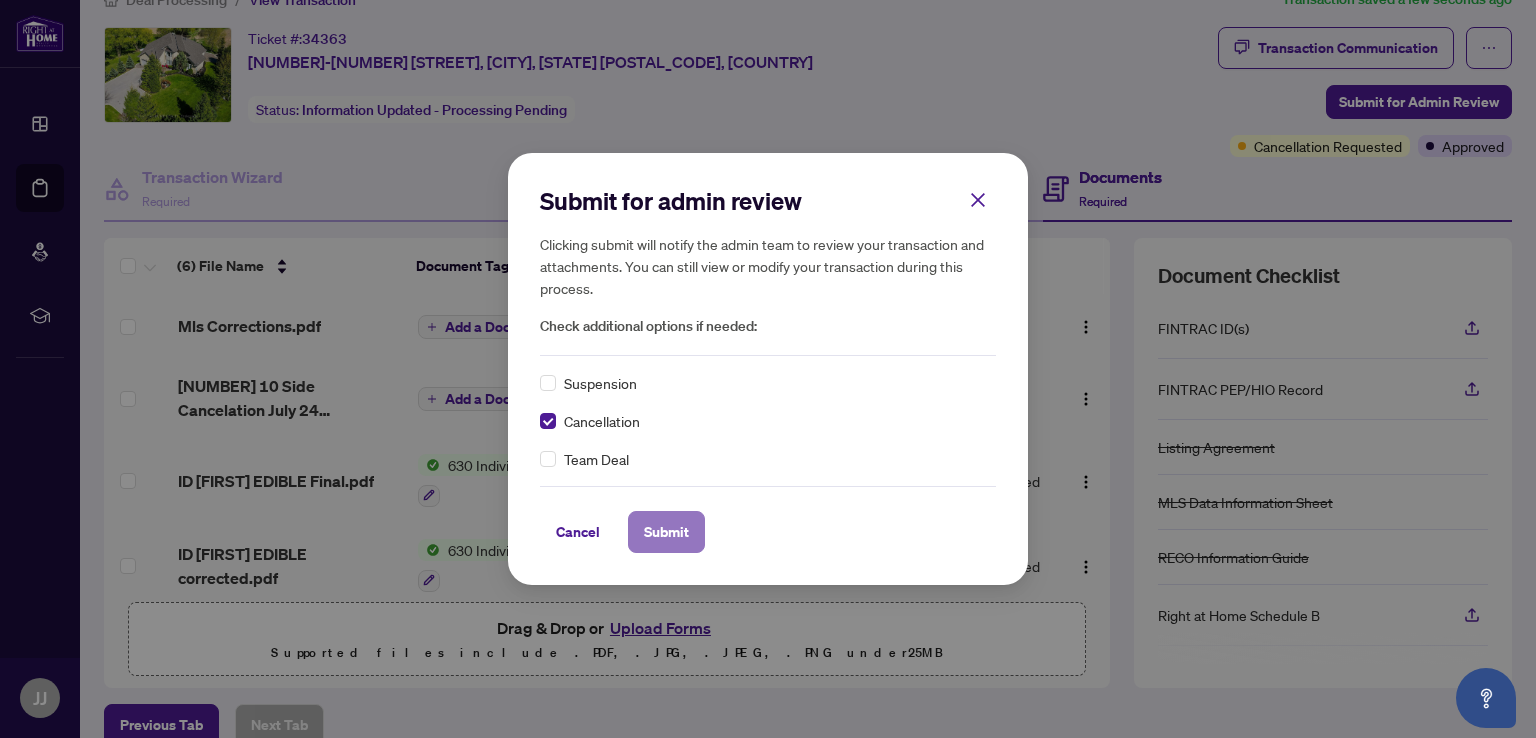 click on "Submit" at bounding box center (666, 532) 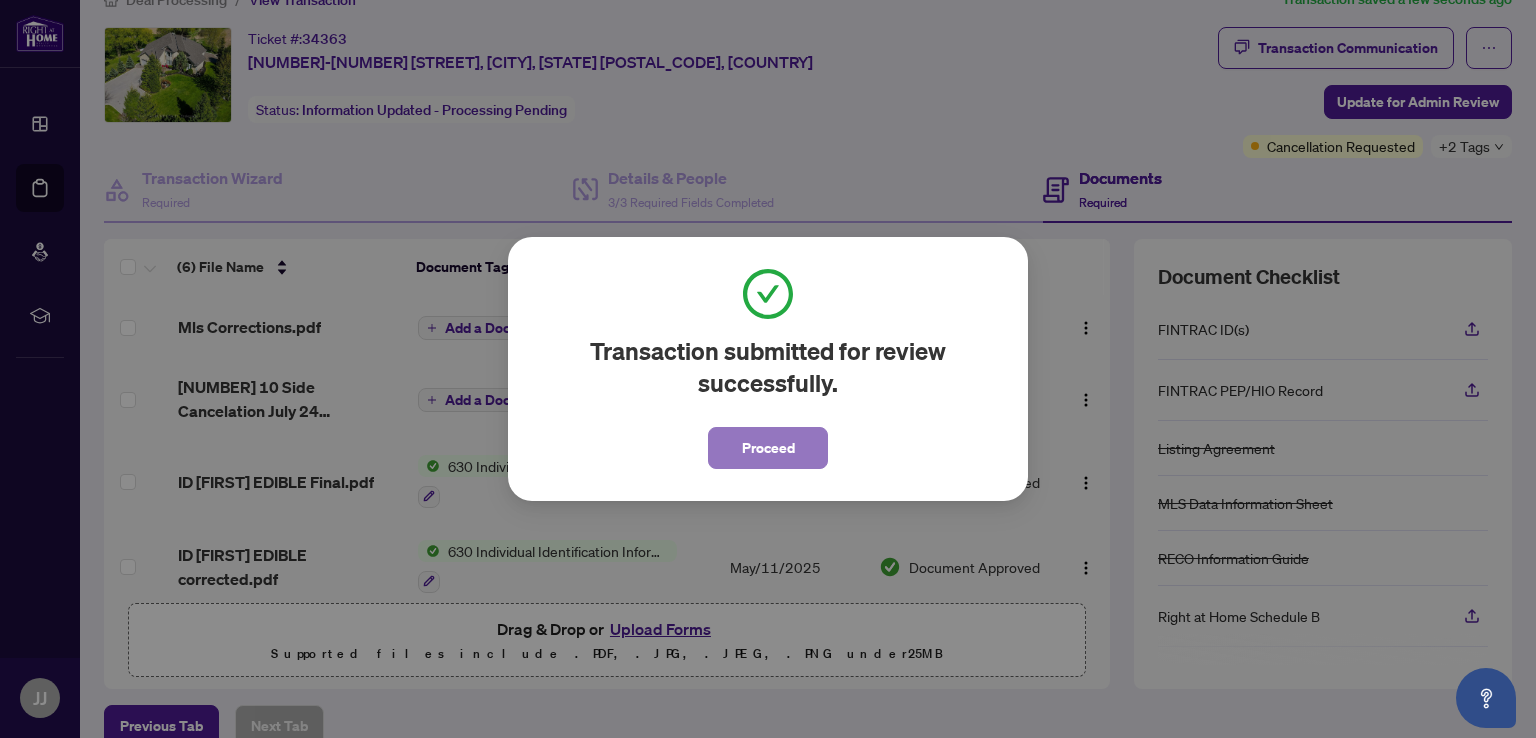 click on "Proceed" at bounding box center (768, 448) 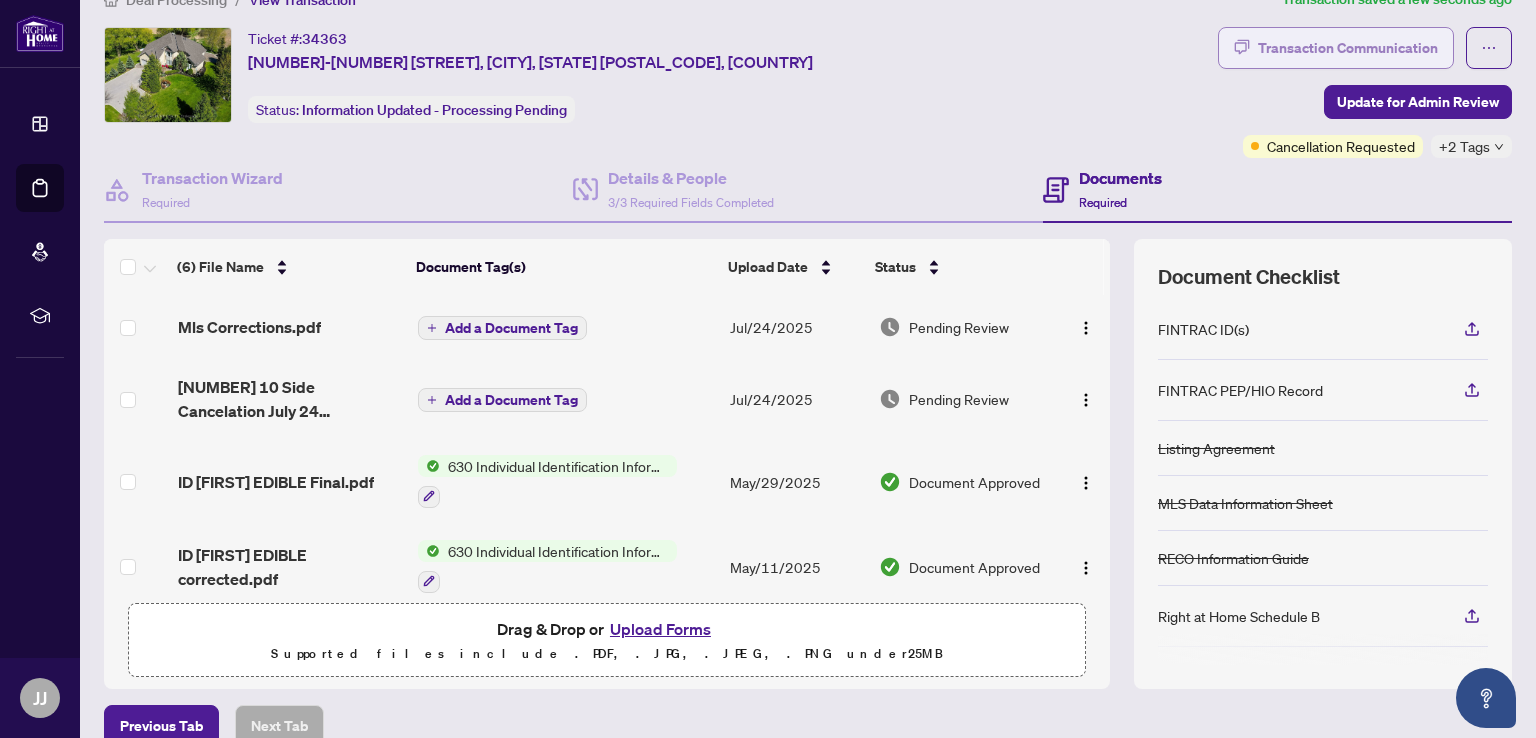 click on "Transaction Communication" at bounding box center (1348, 48) 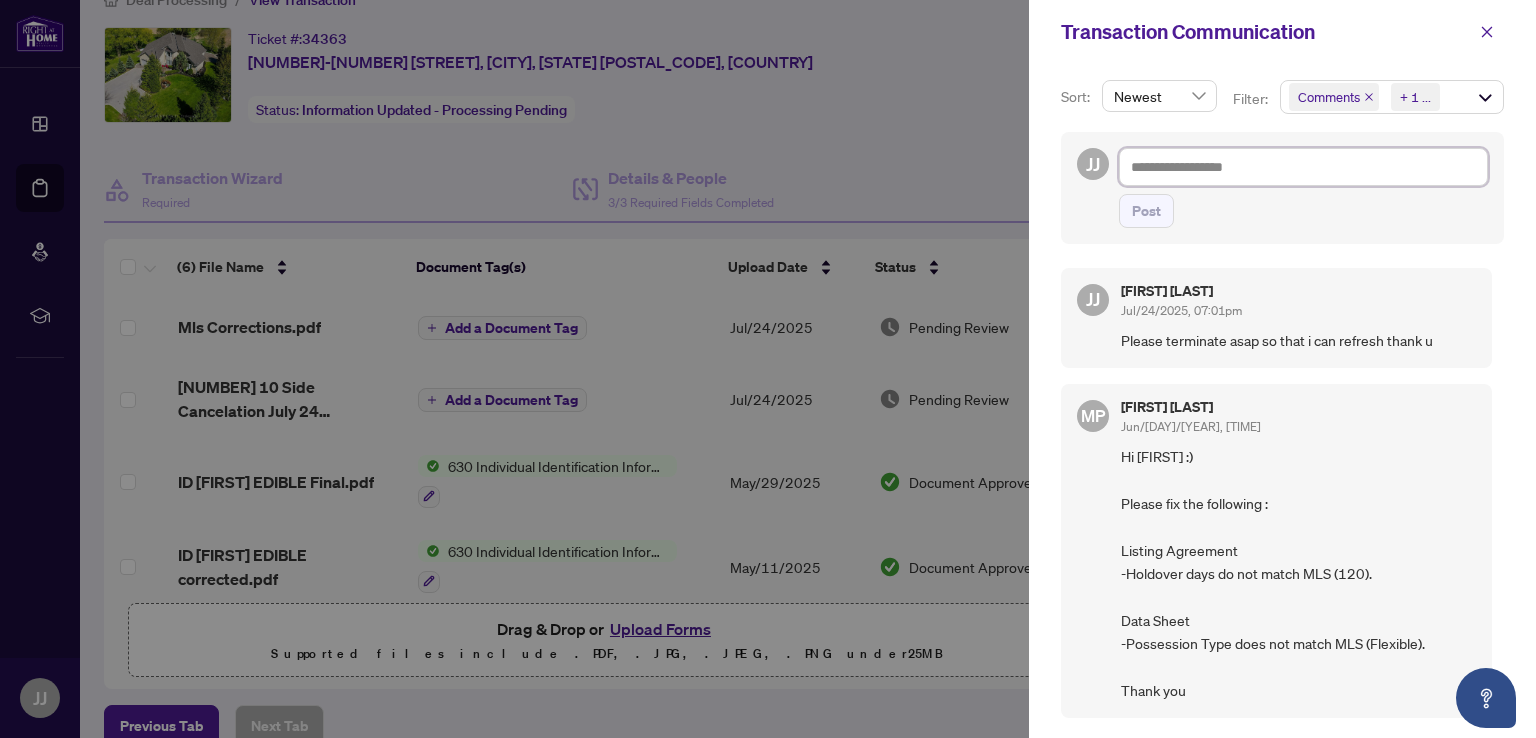 click at bounding box center [1303, 167] 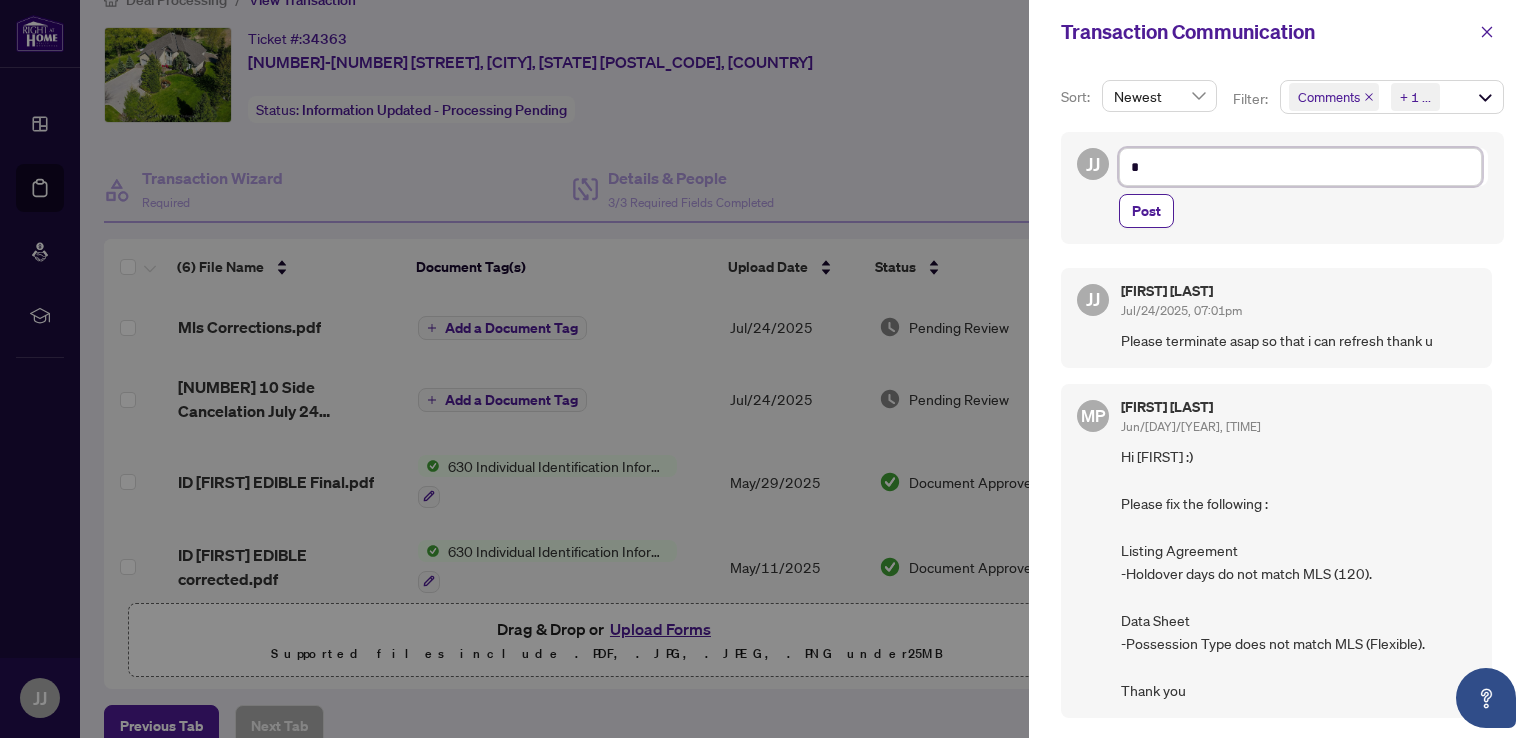 type on "**" 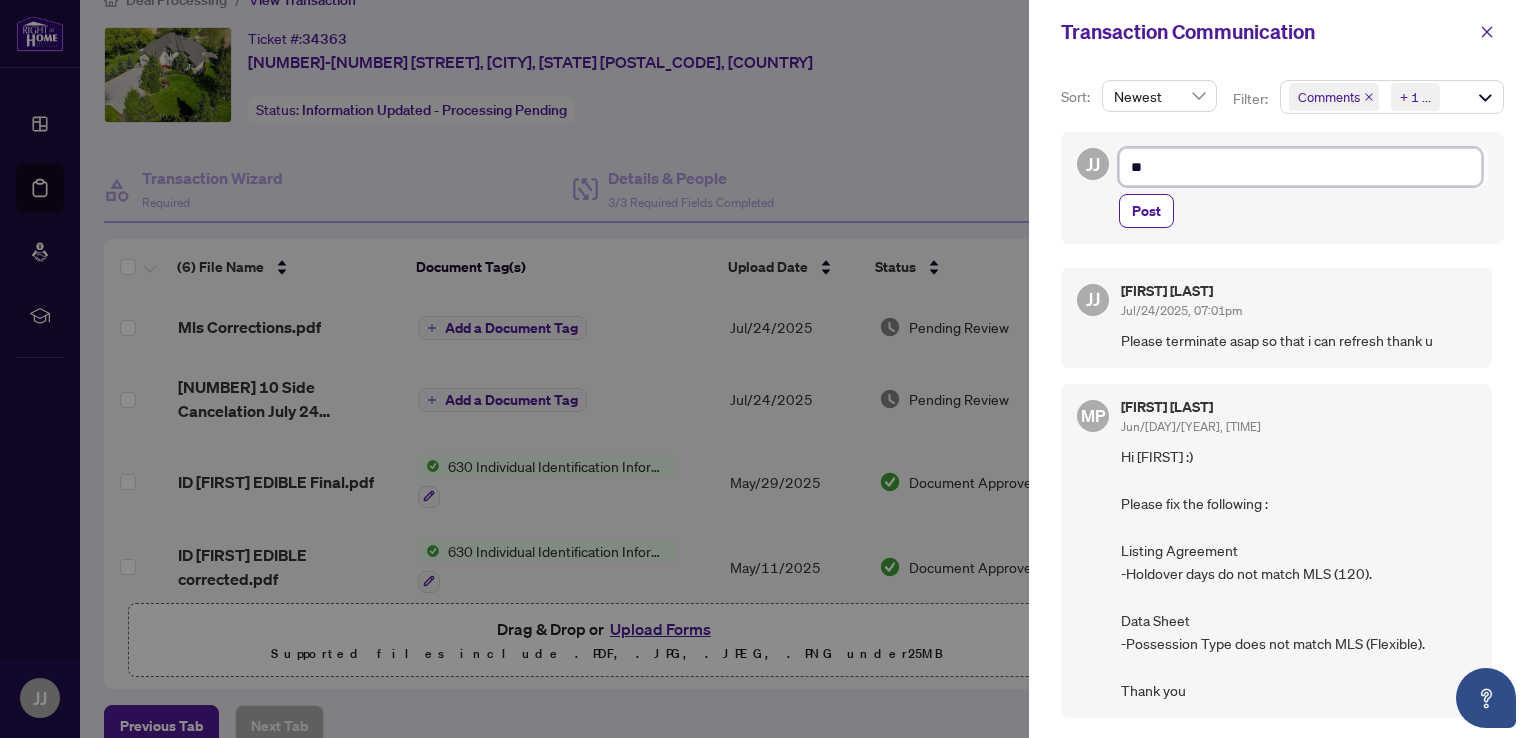 type on "***" 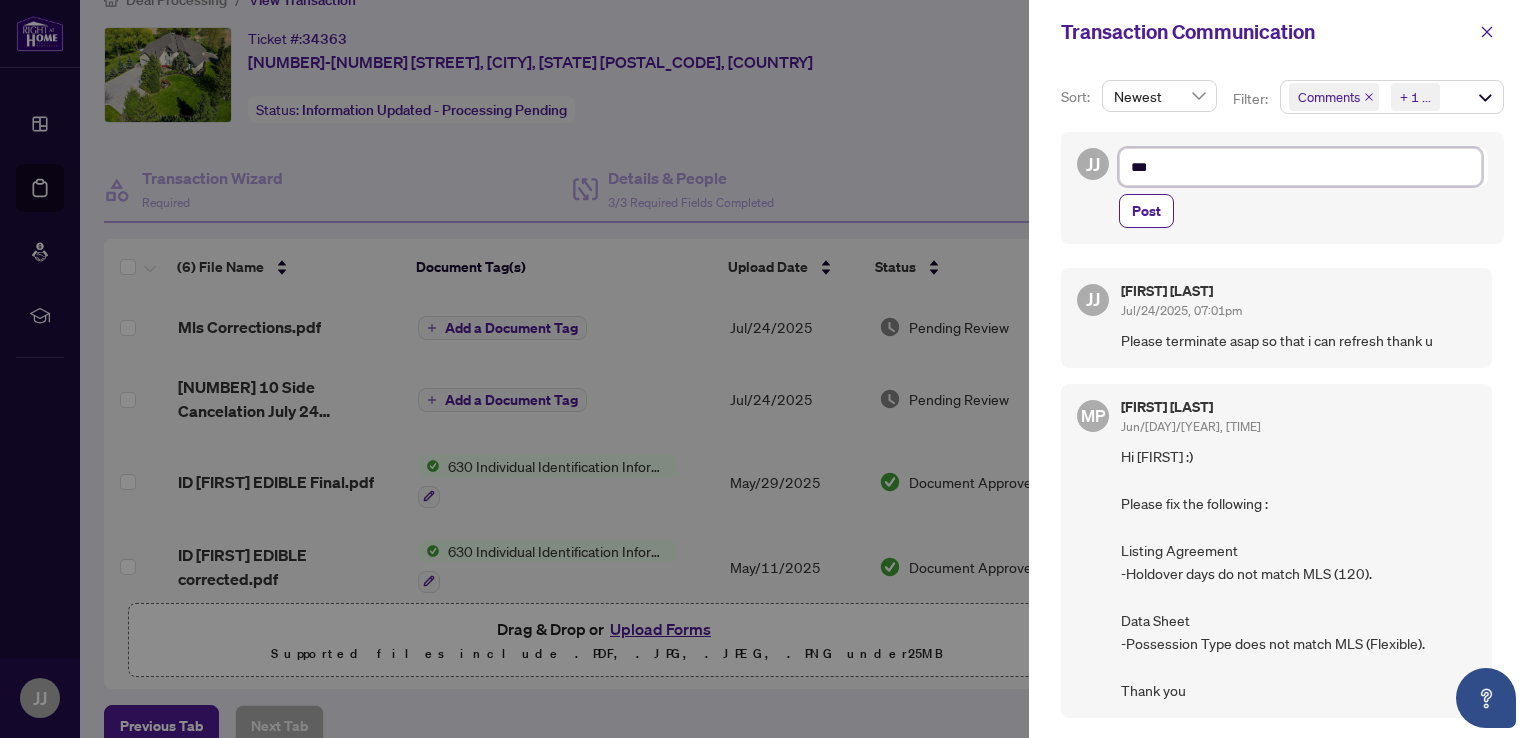 type on "****" 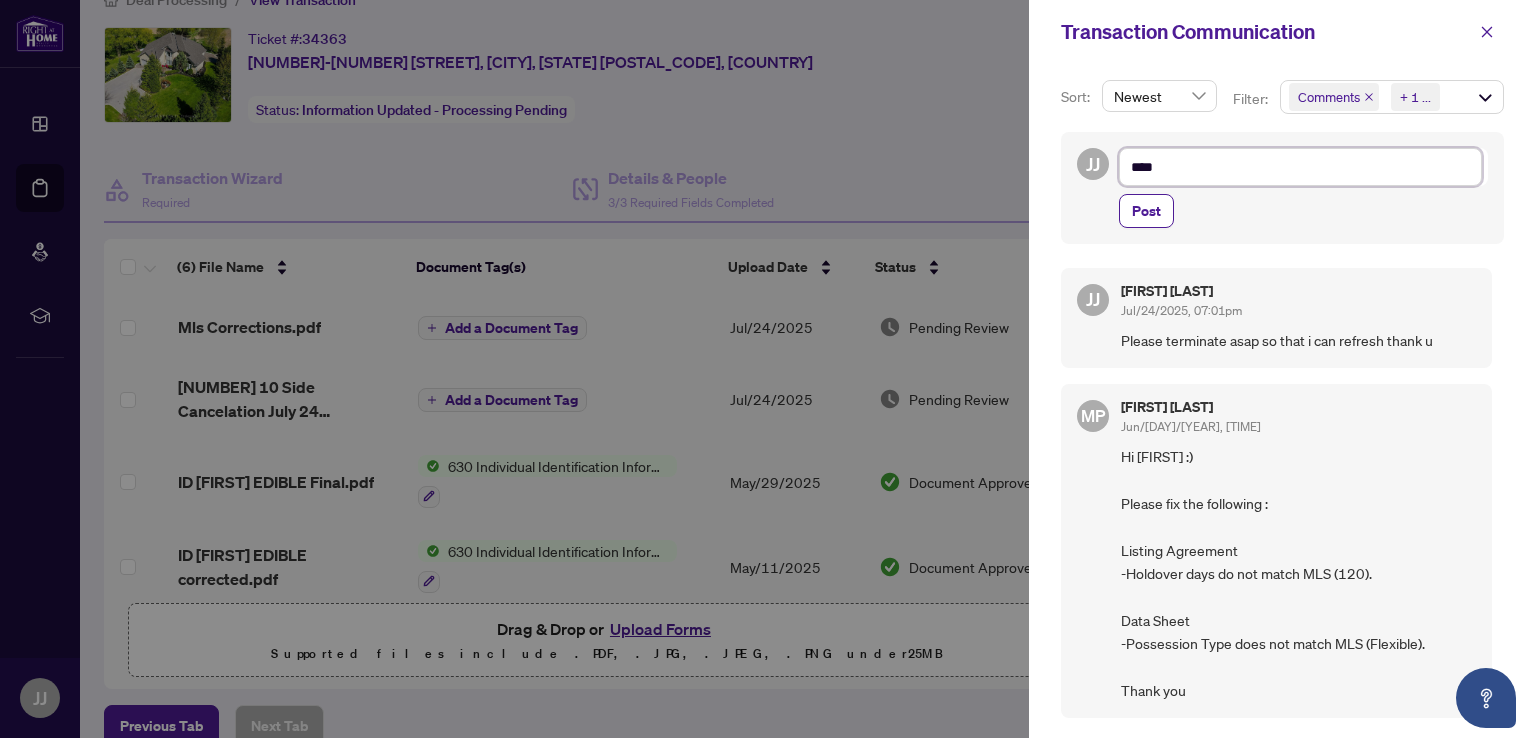 type on "*****" 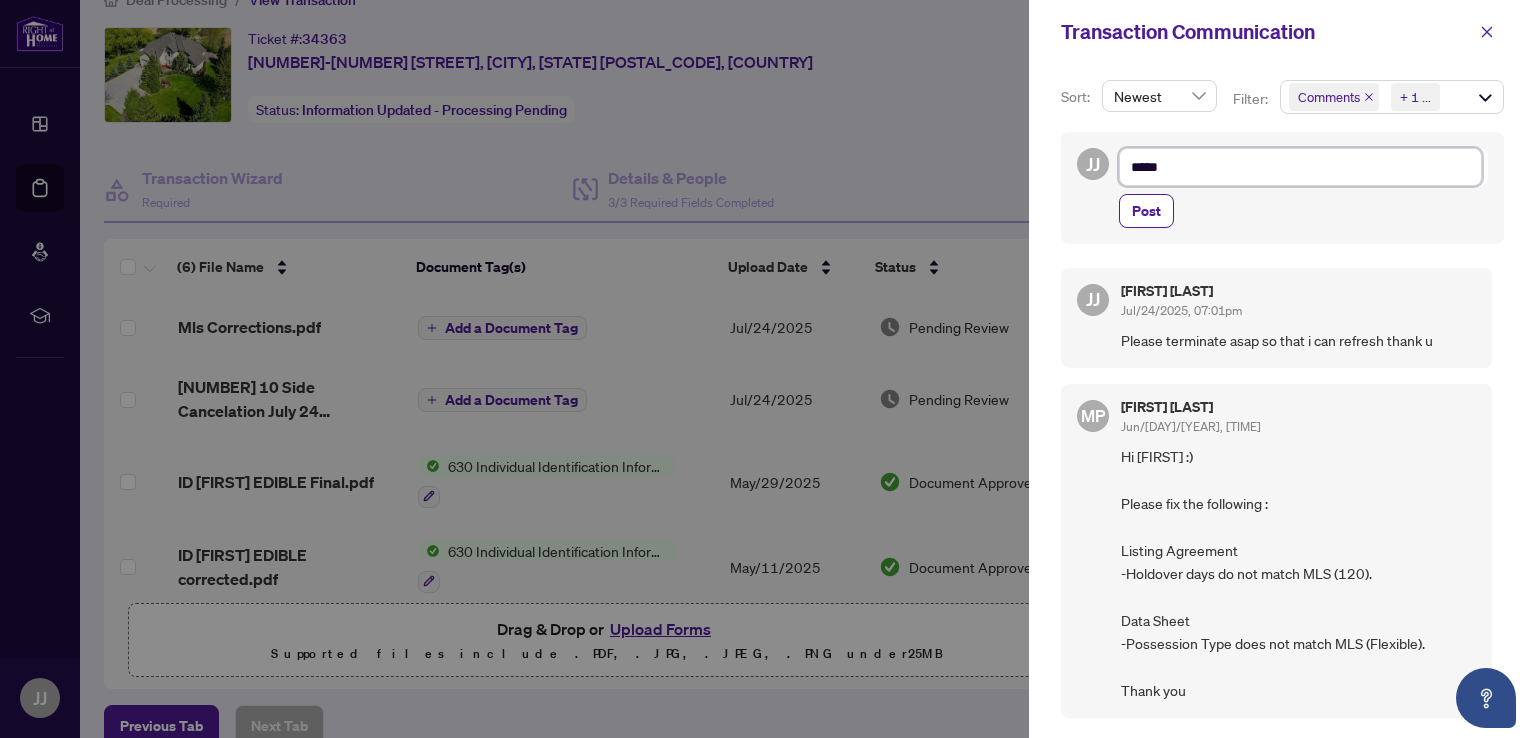 type on "******" 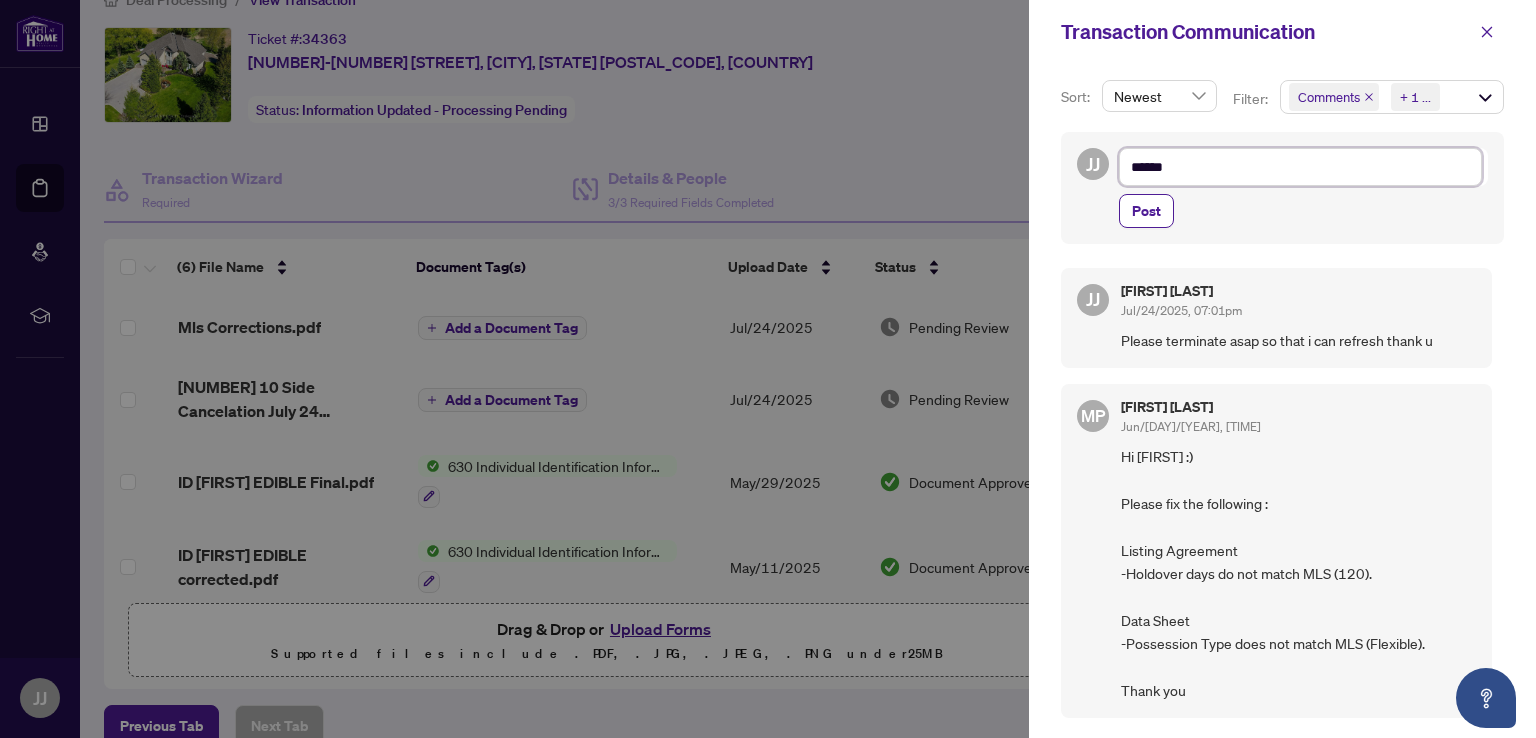 type on "*******" 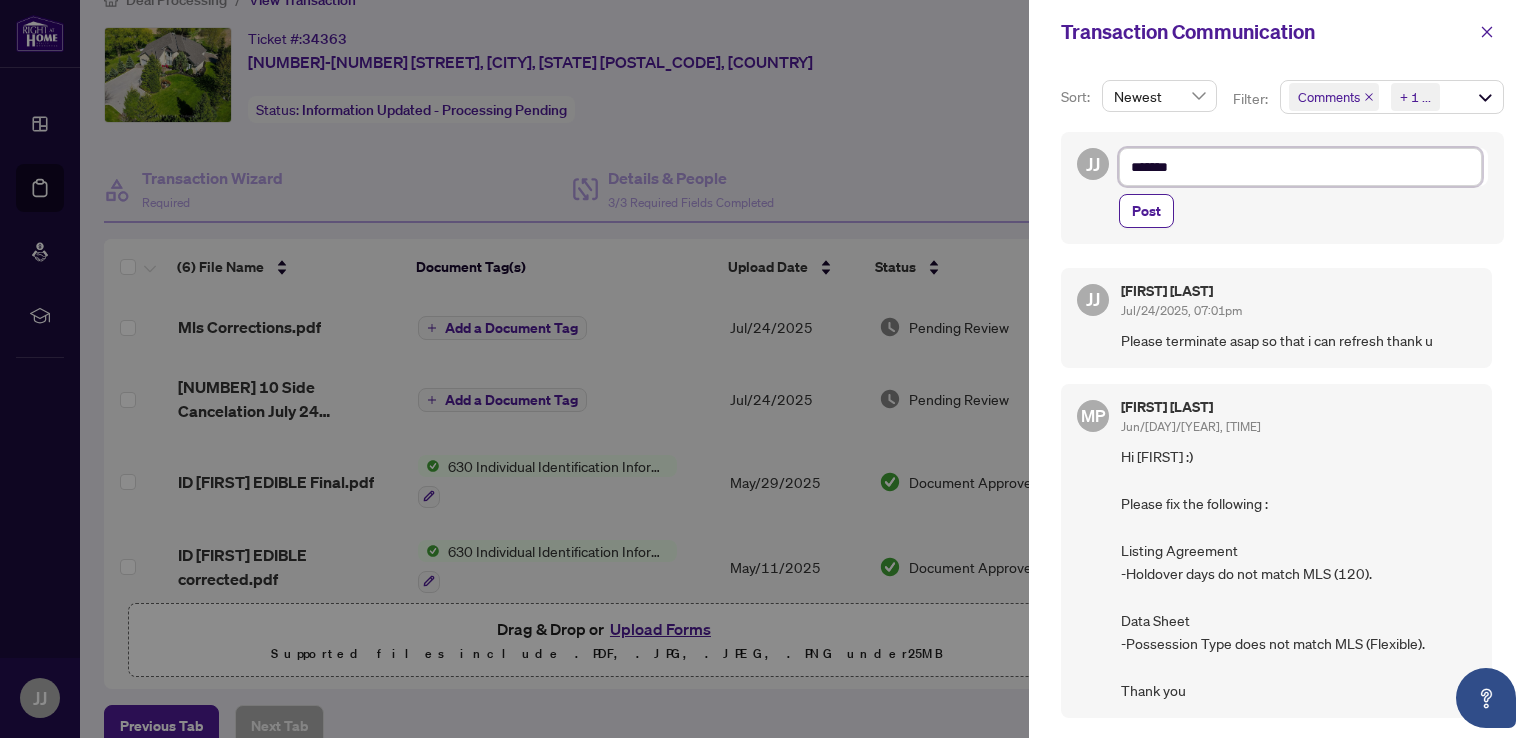 type on "********" 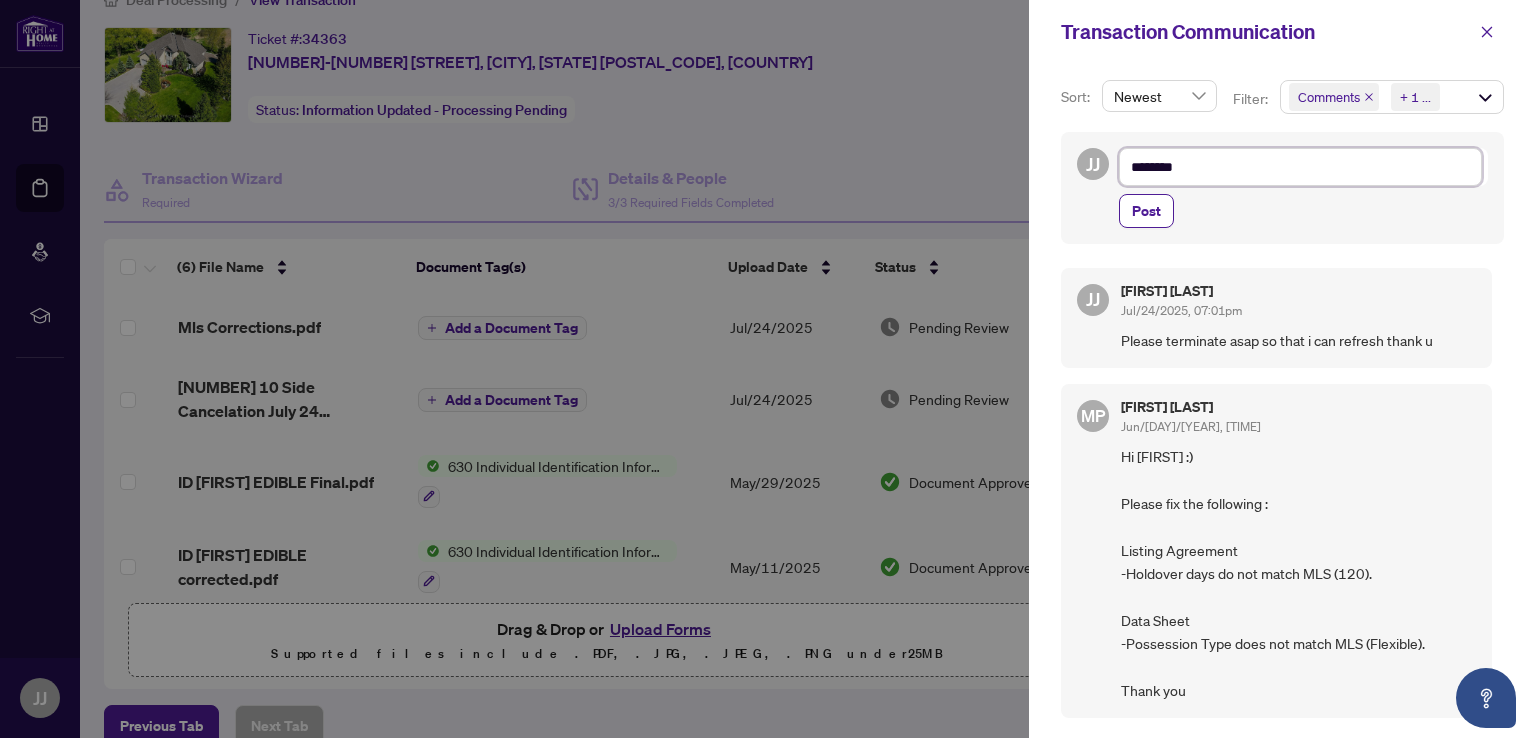 type on "*********" 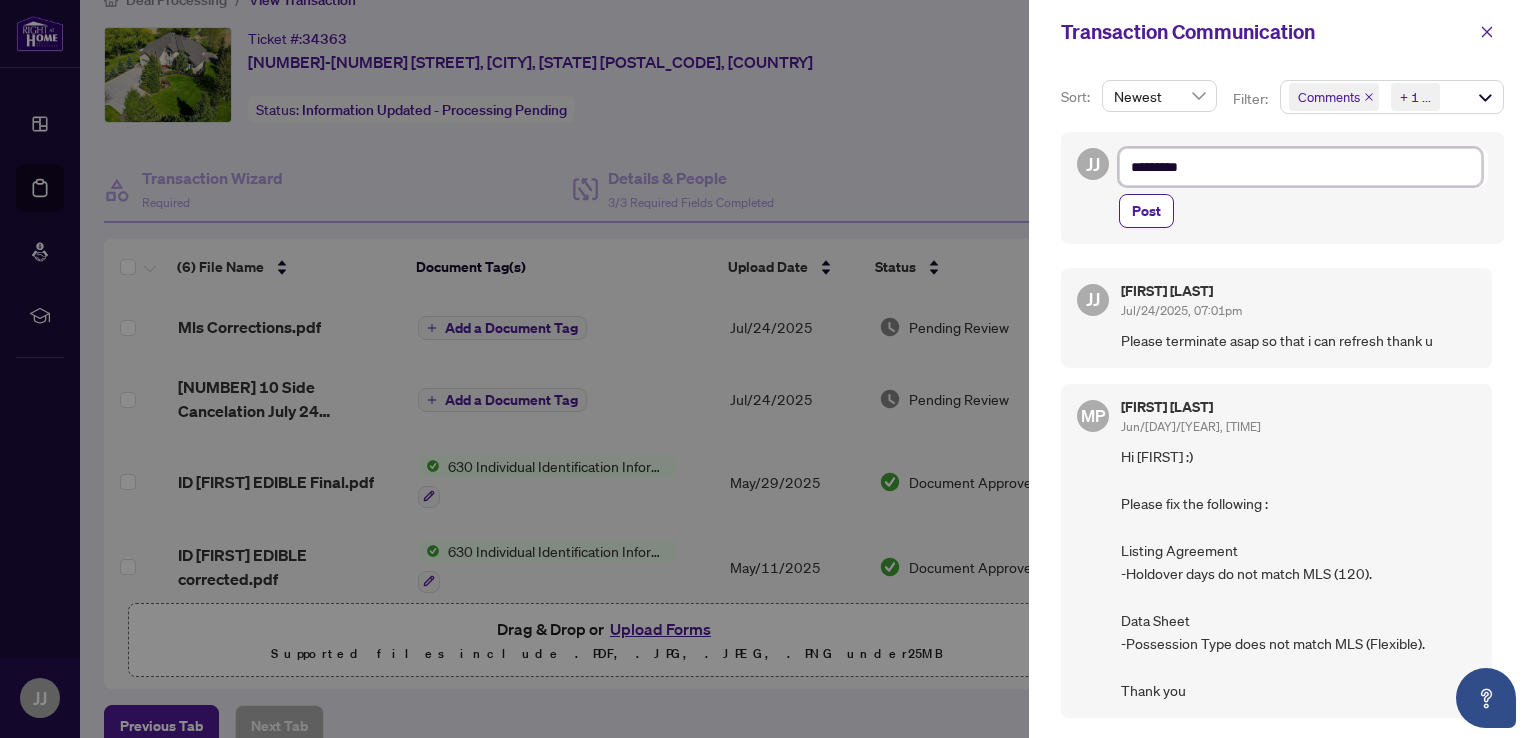 type on "**********" 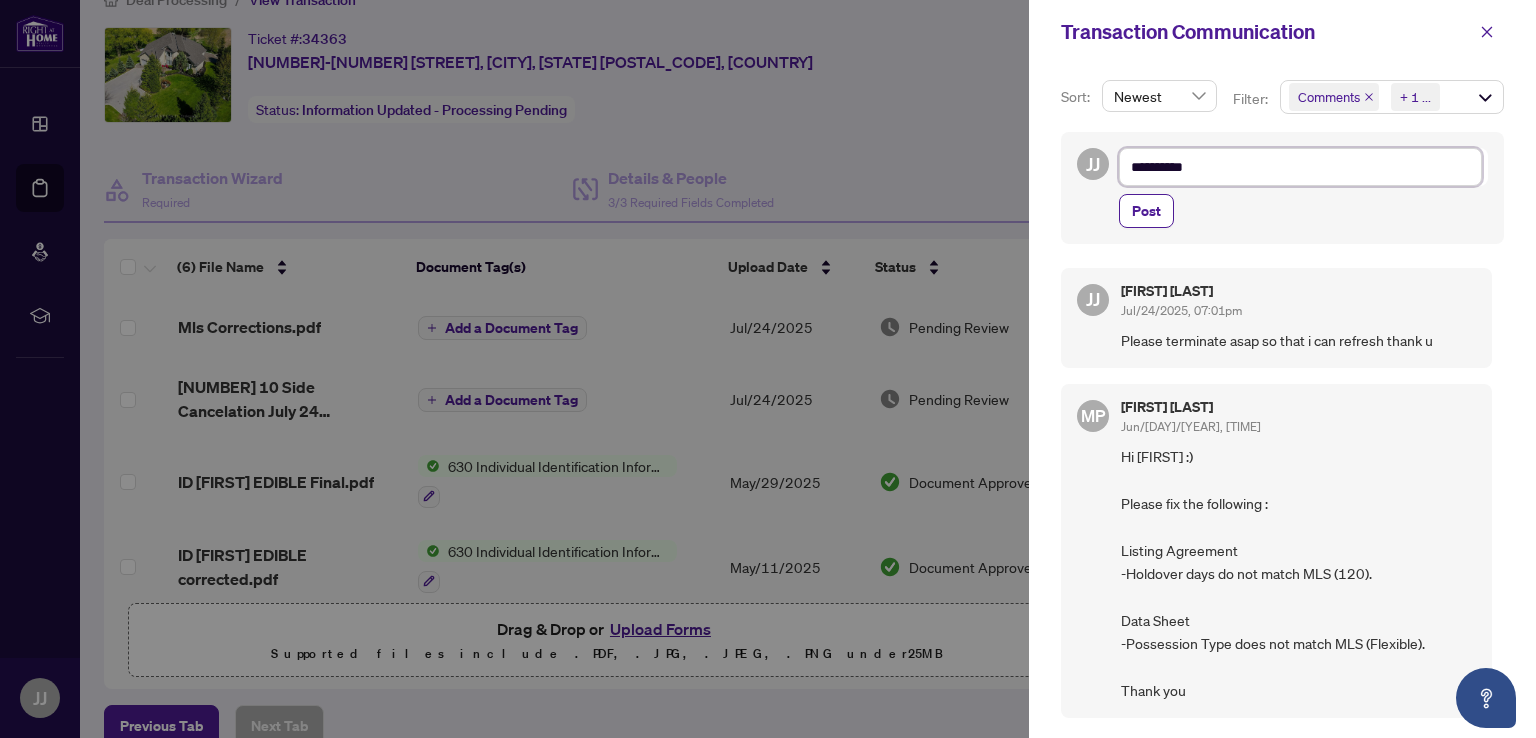 type on "**********" 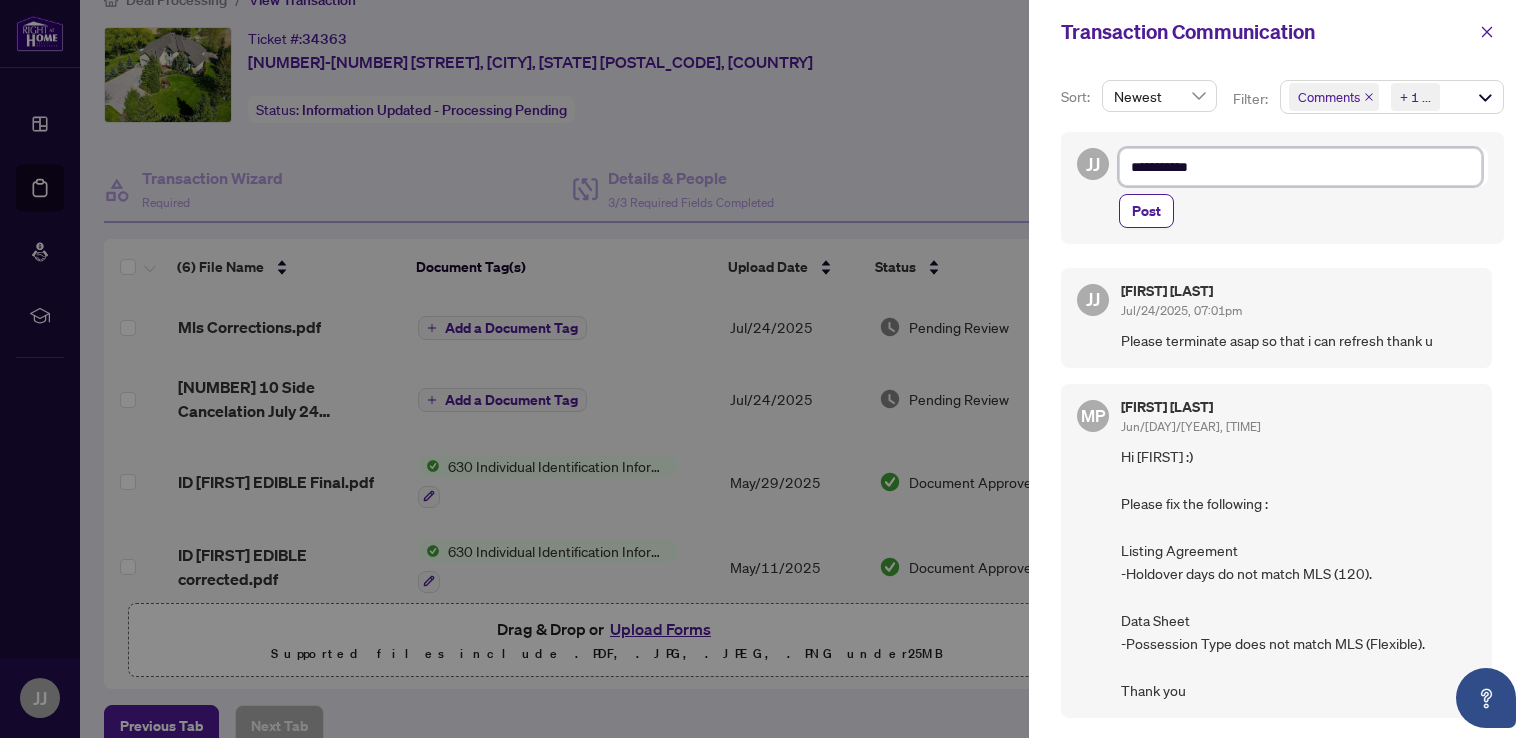 type on "**********" 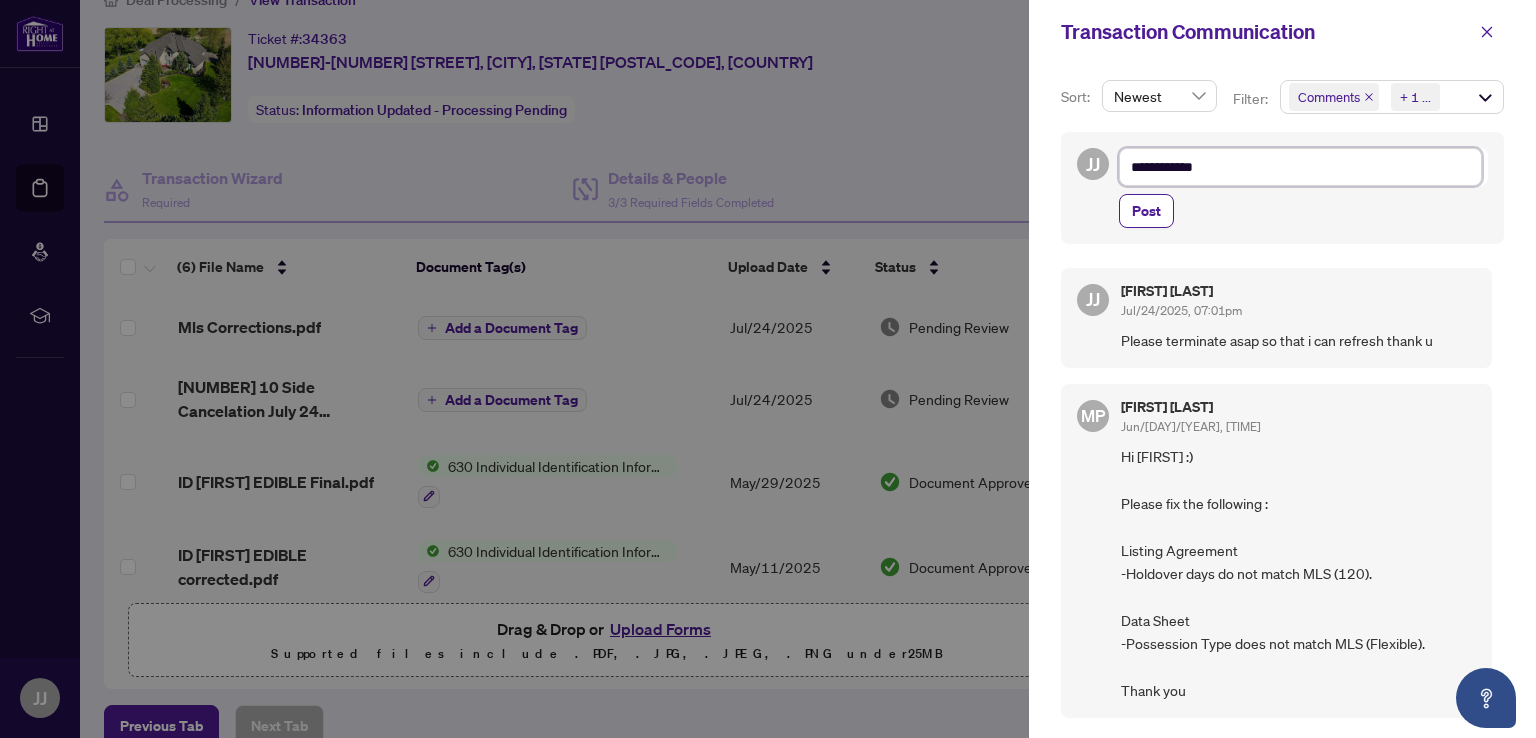 type on "**********" 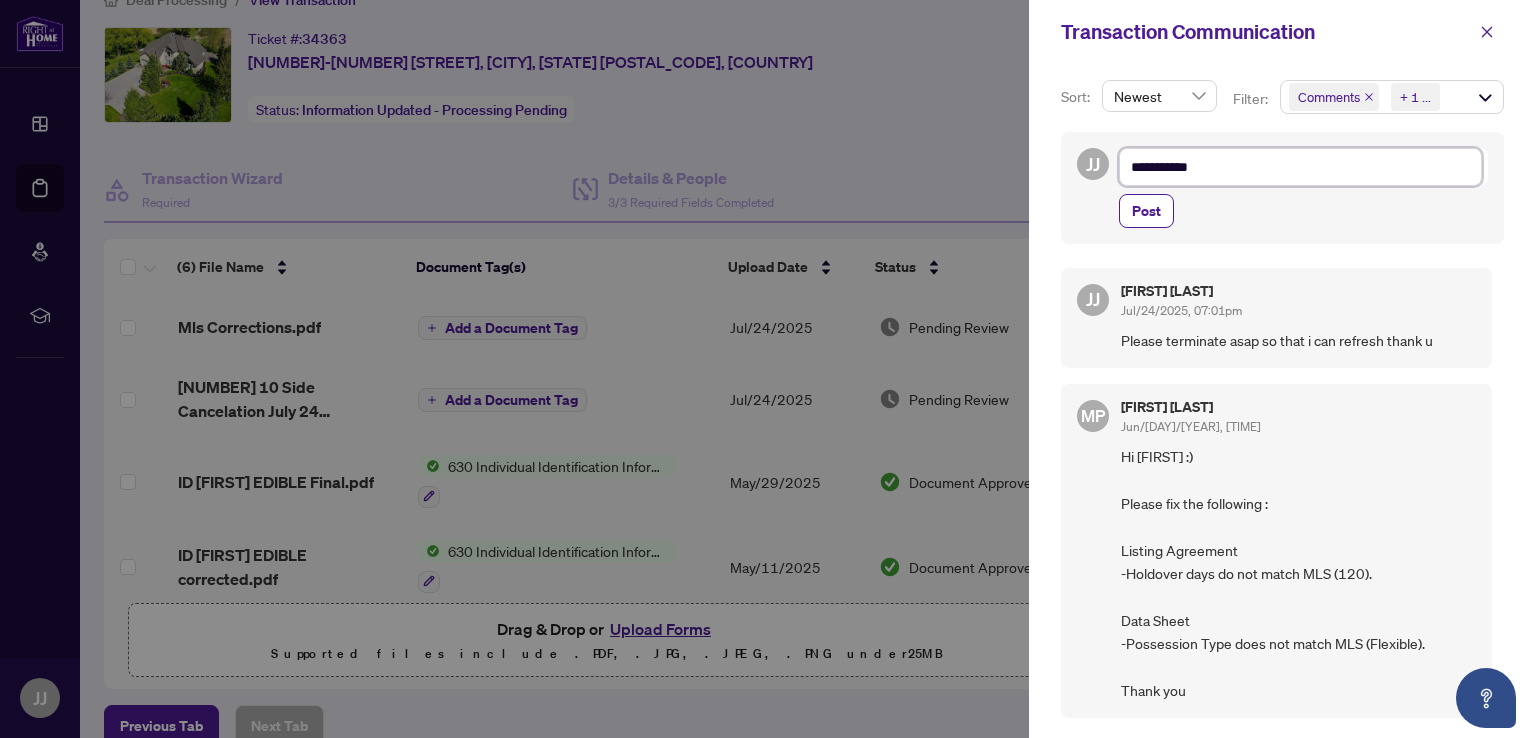 type on "**********" 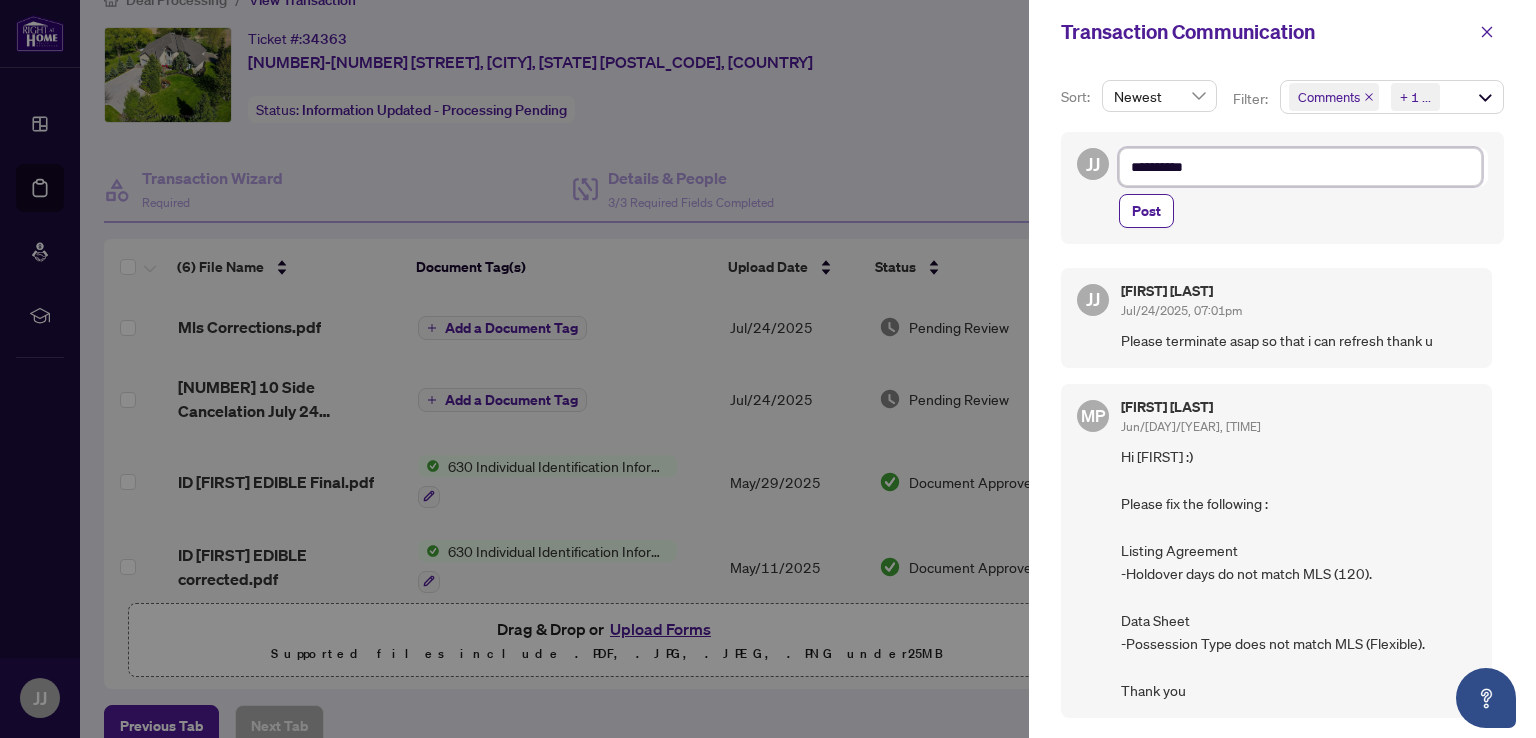 type on "*********" 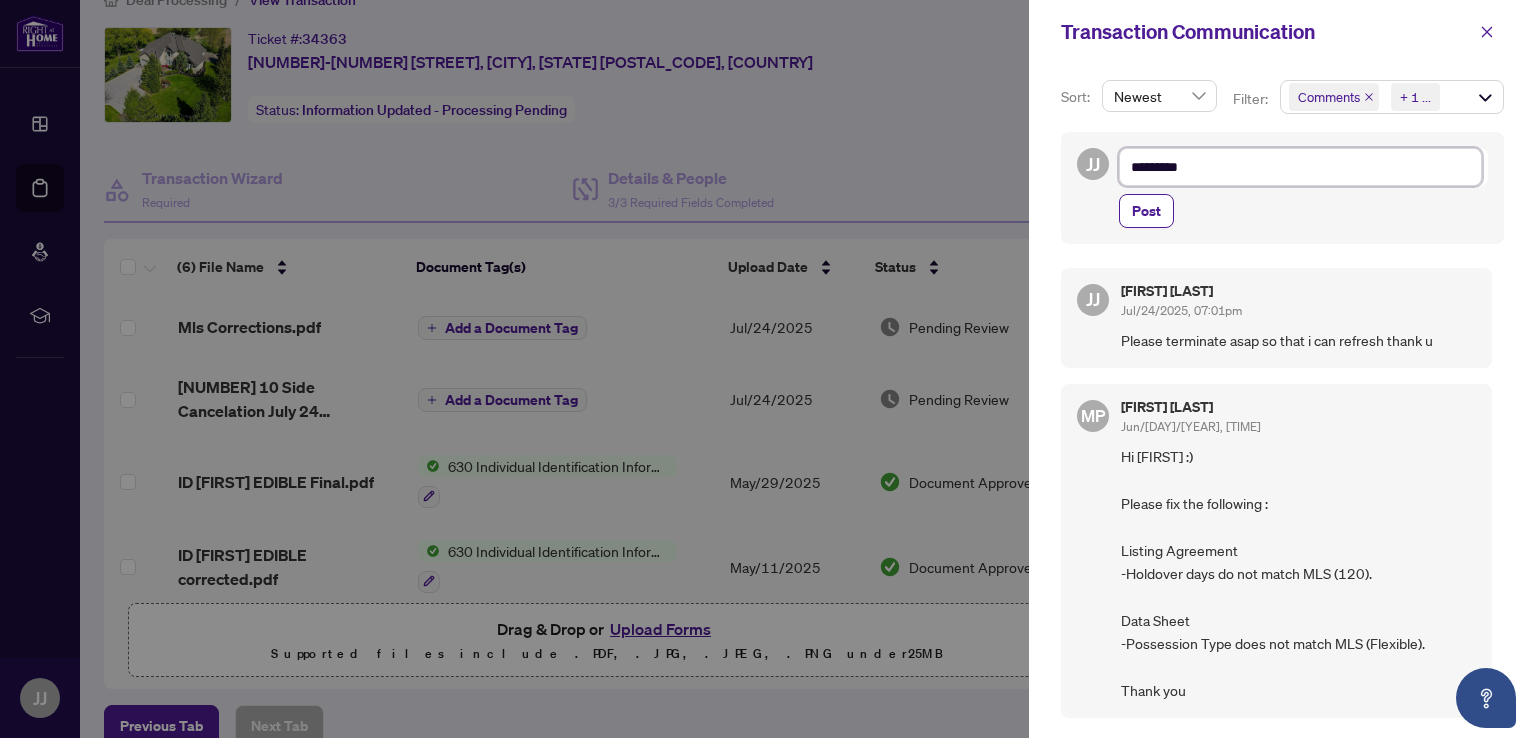 type on "********" 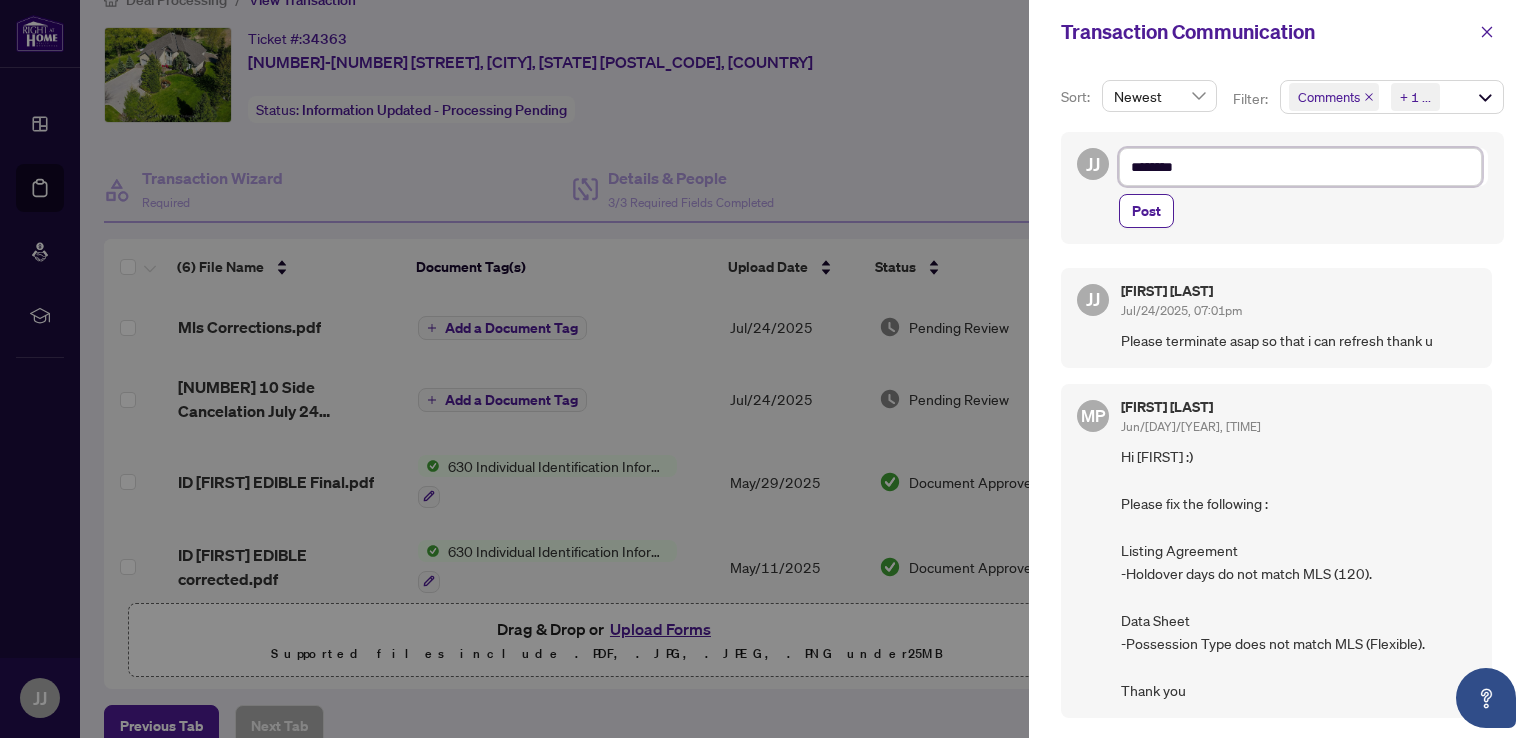 type on "*******" 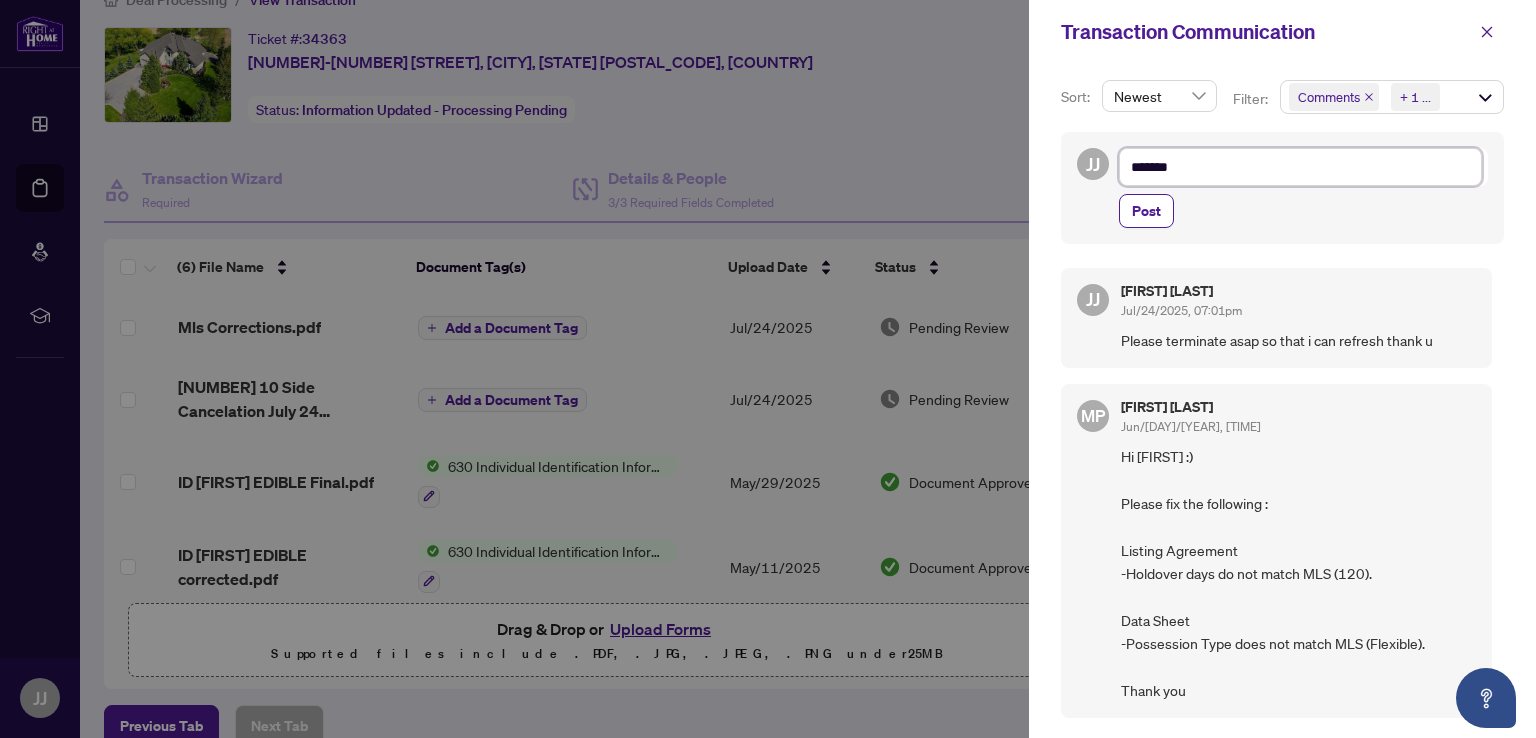 type on "******" 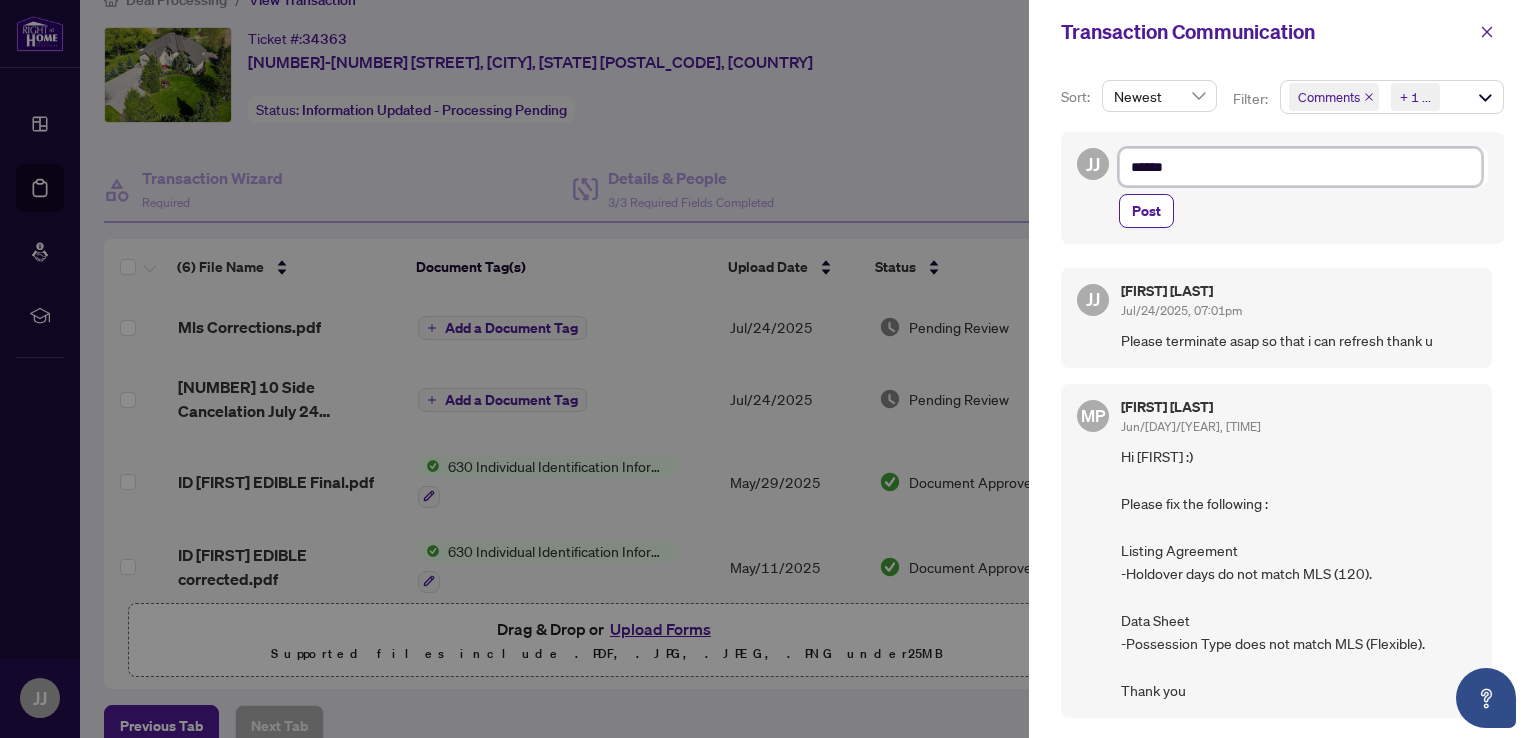 type on "*****" 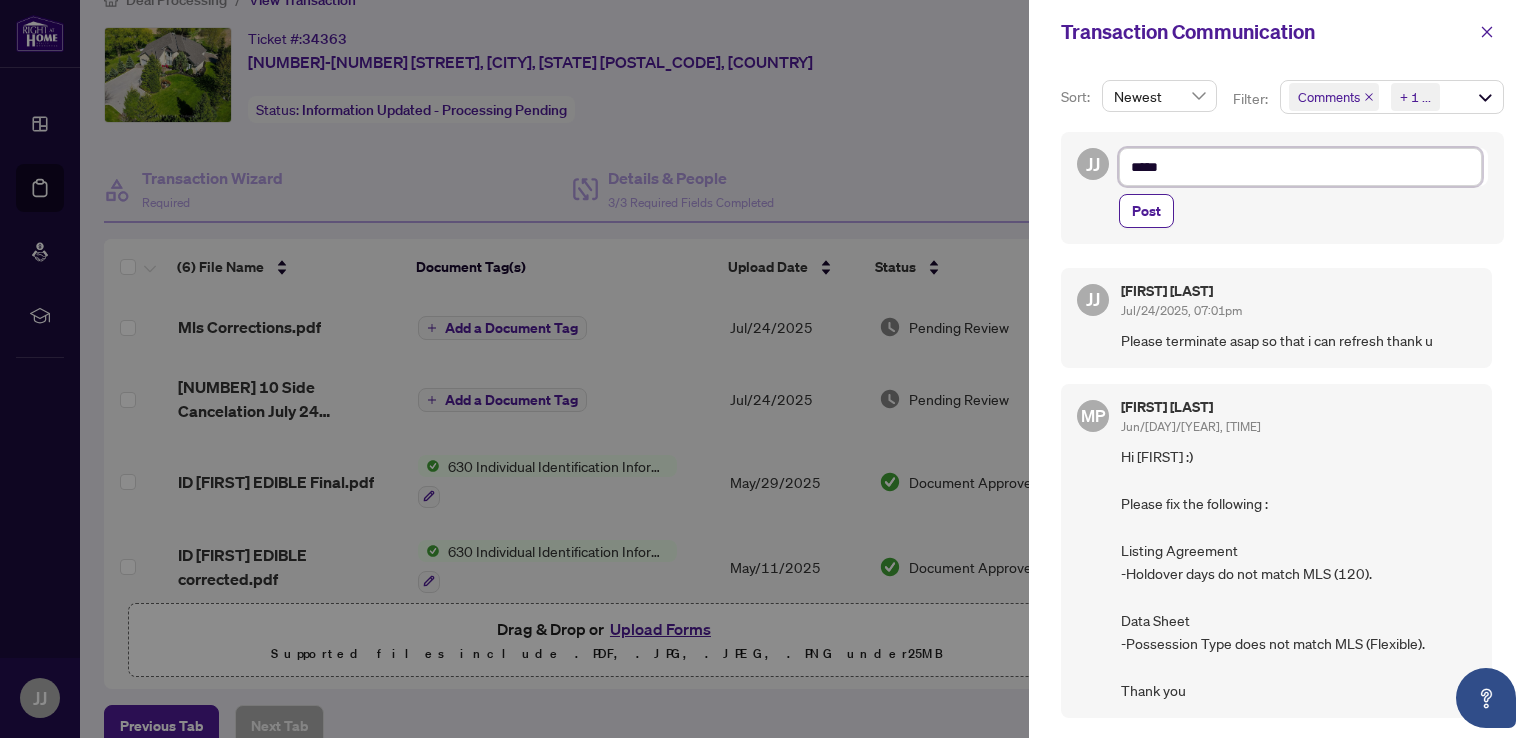 type on "****" 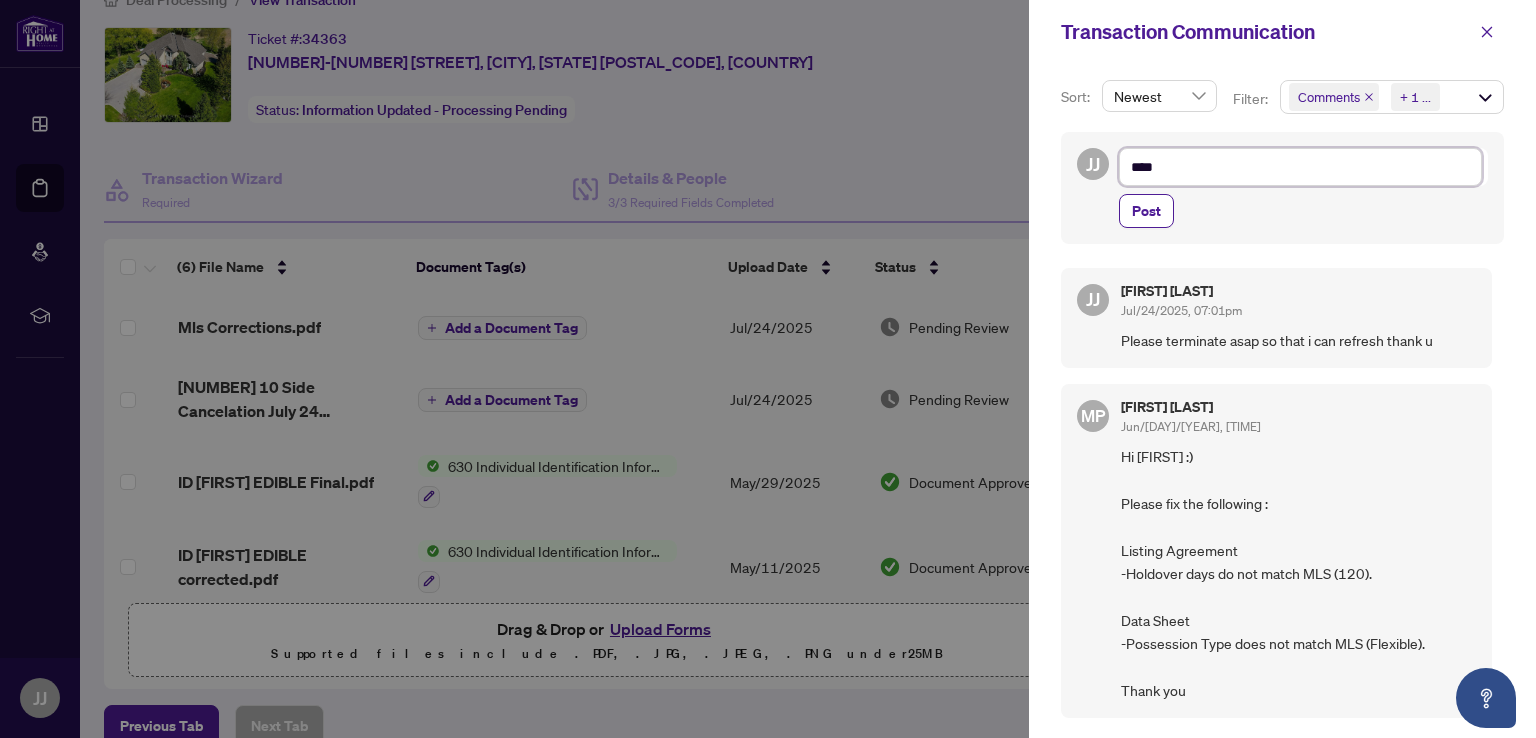 type on "***" 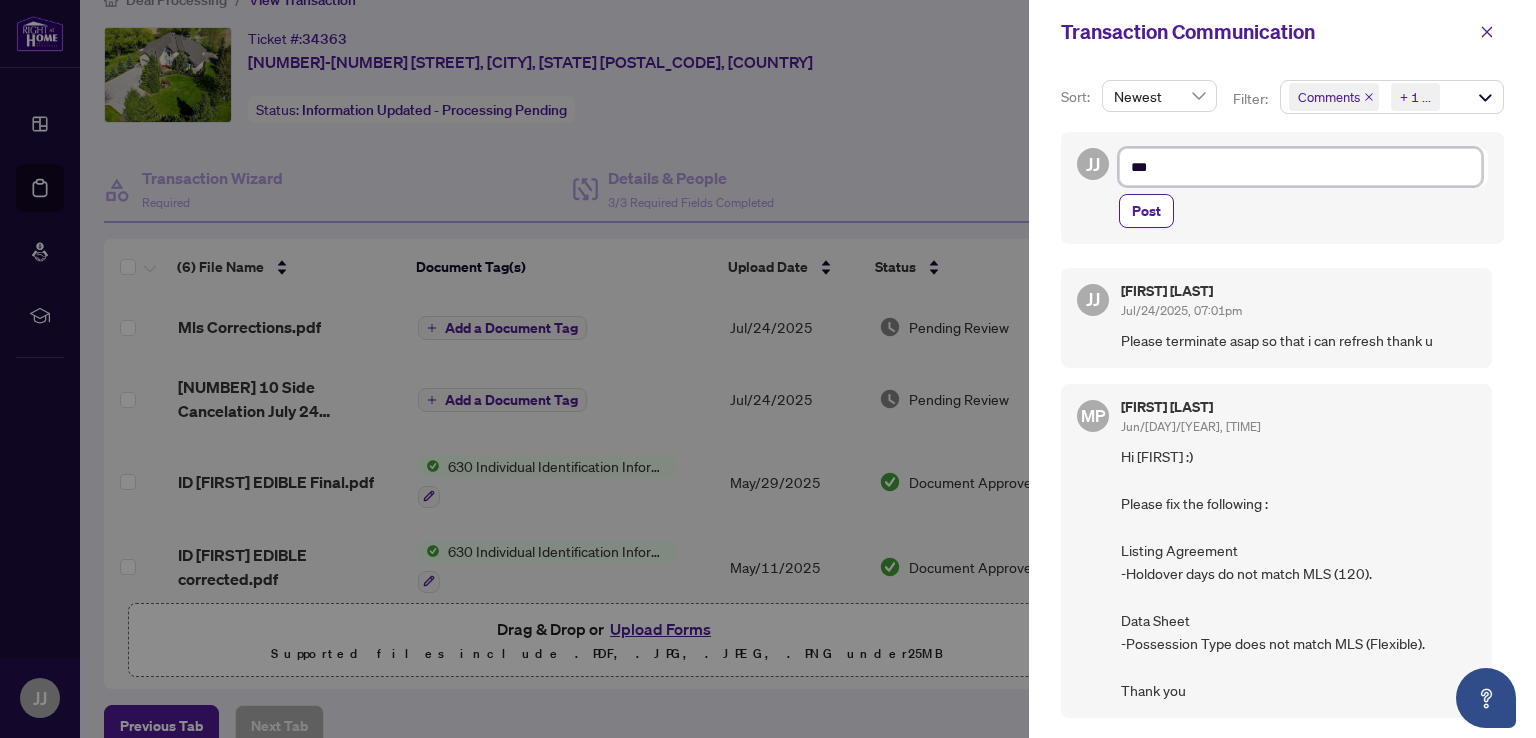 type on "**" 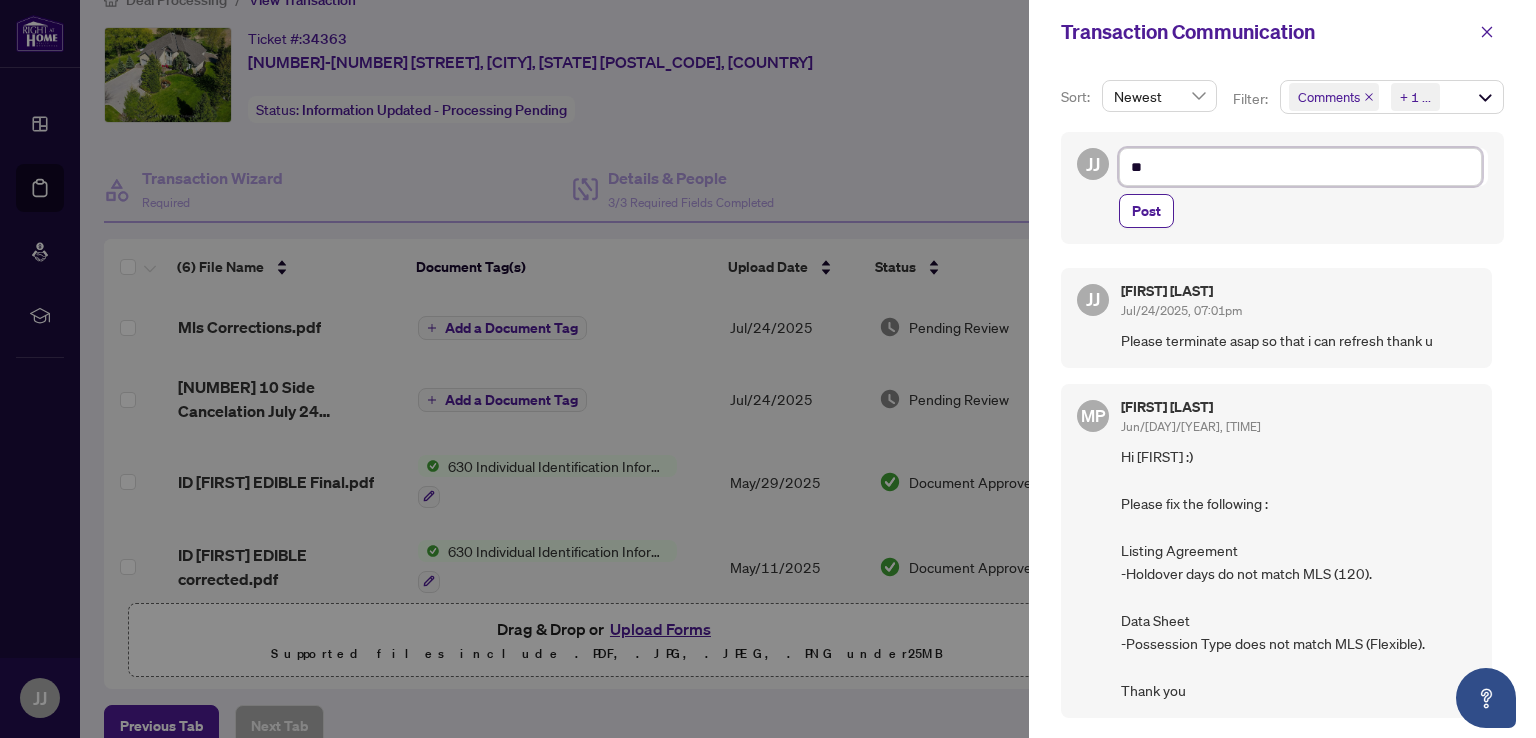 type on "*" 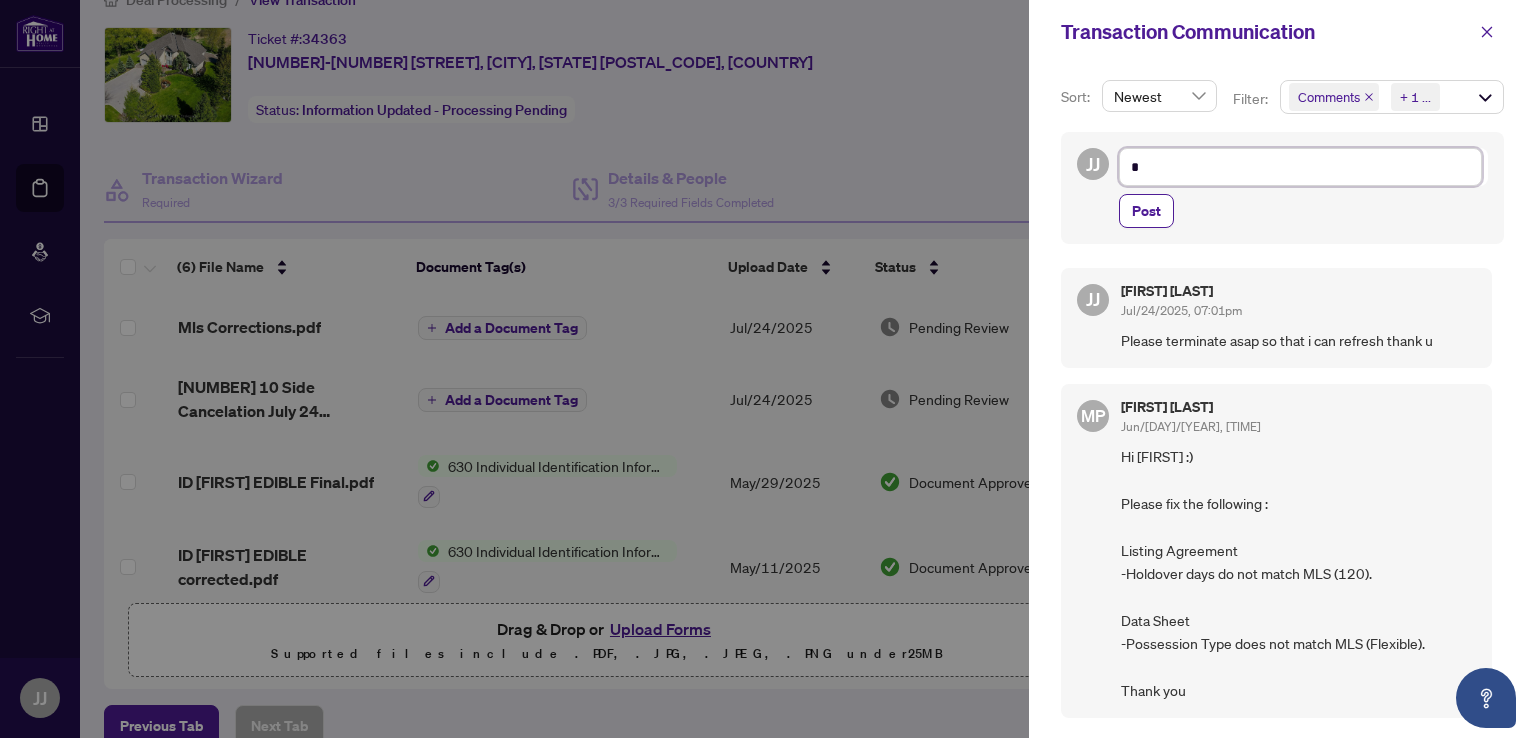 type 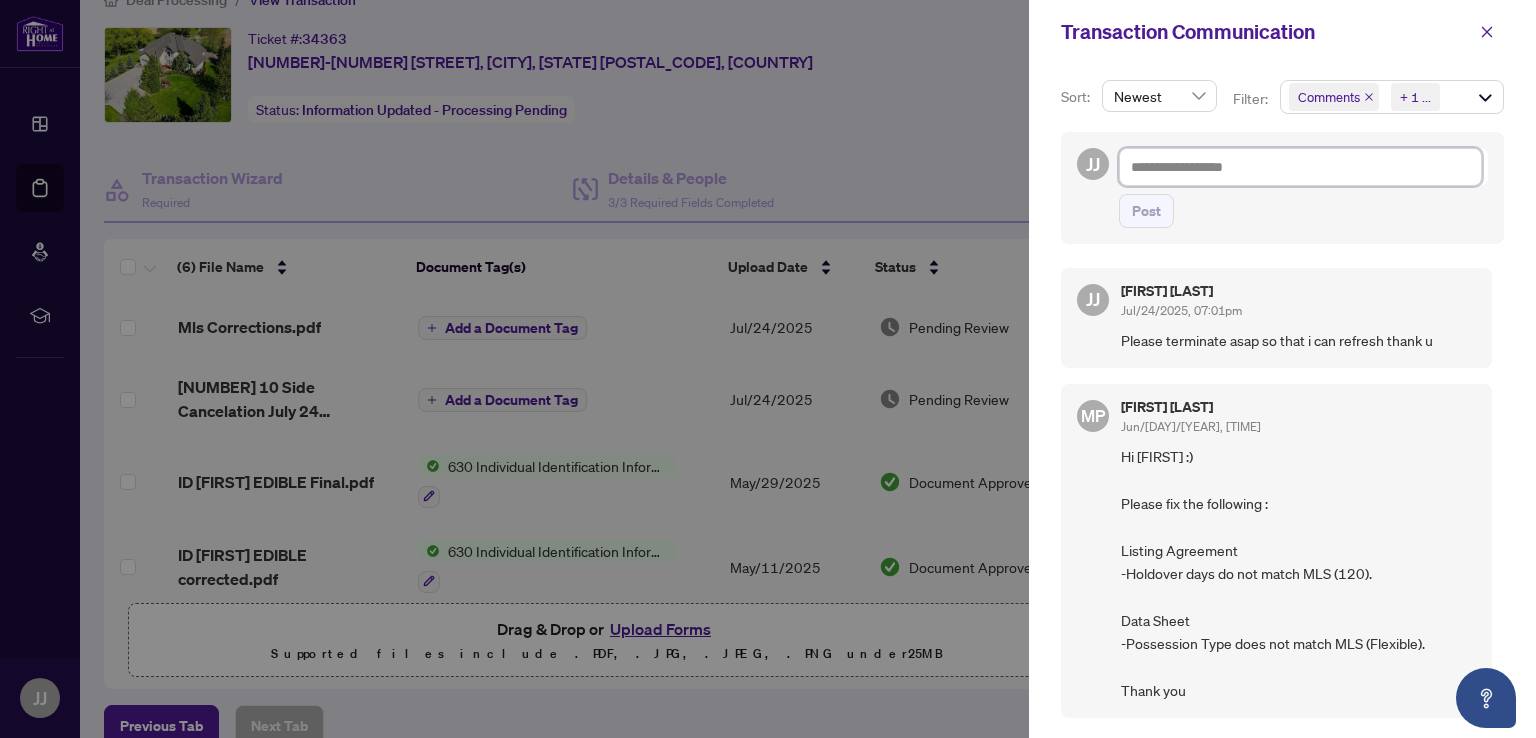 type on "*" 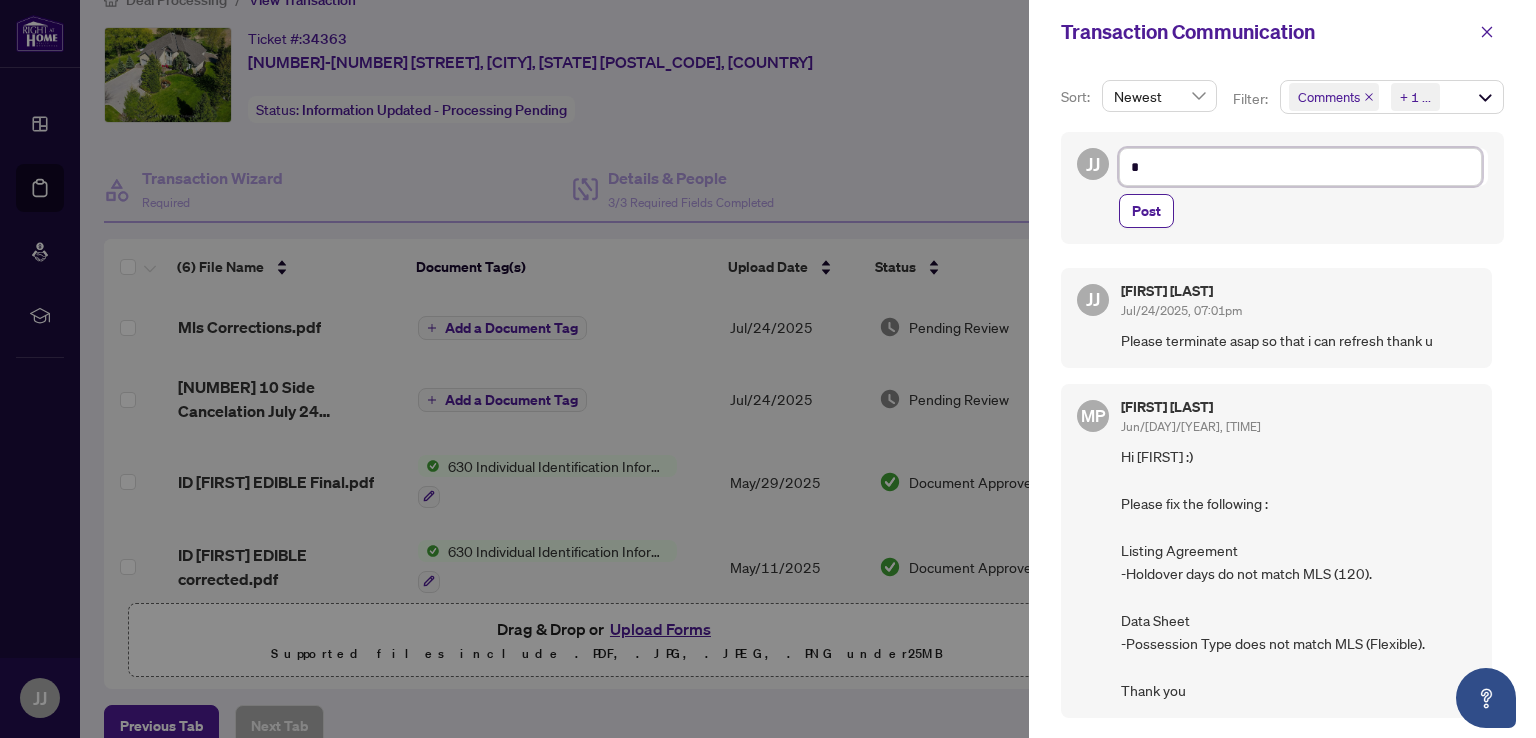type on "**" 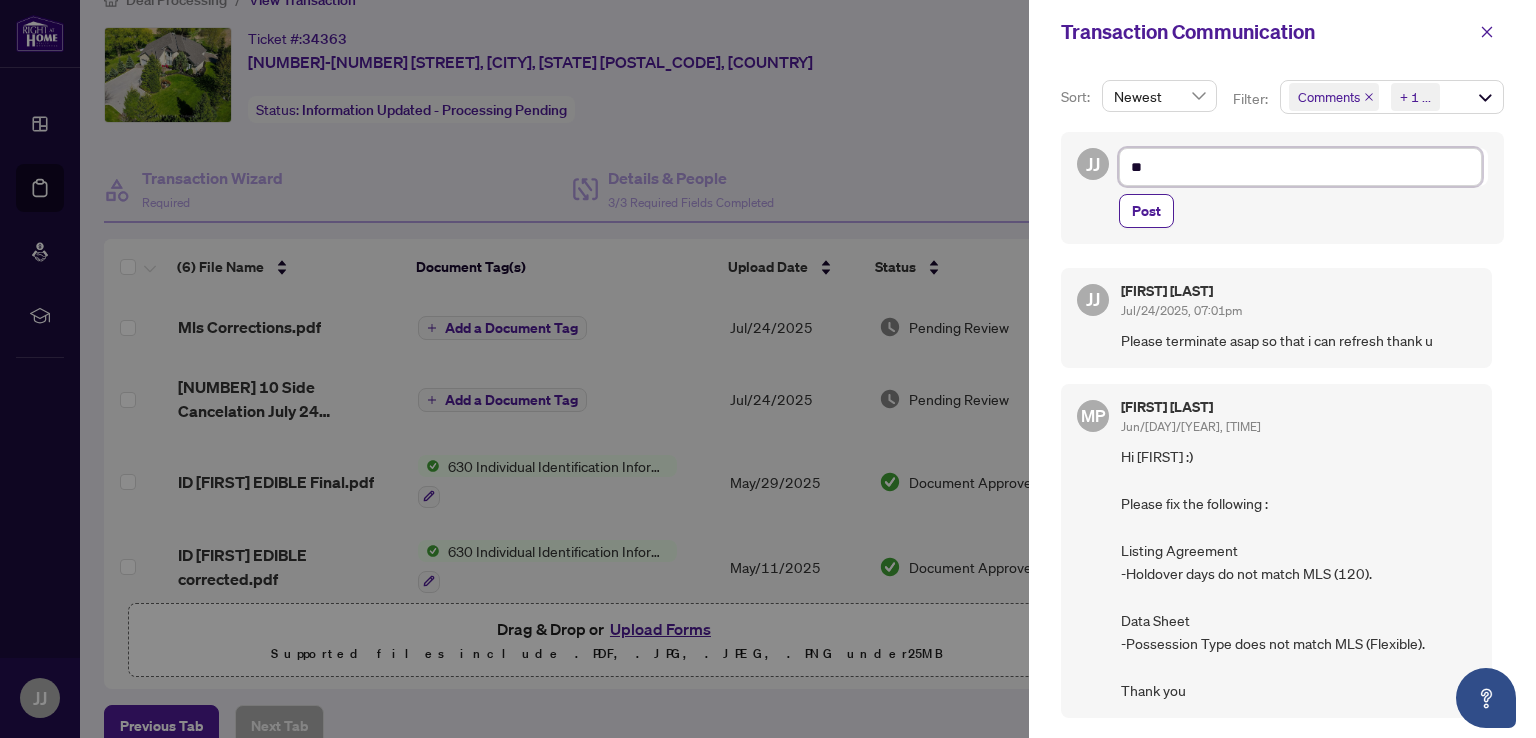 type on "***" 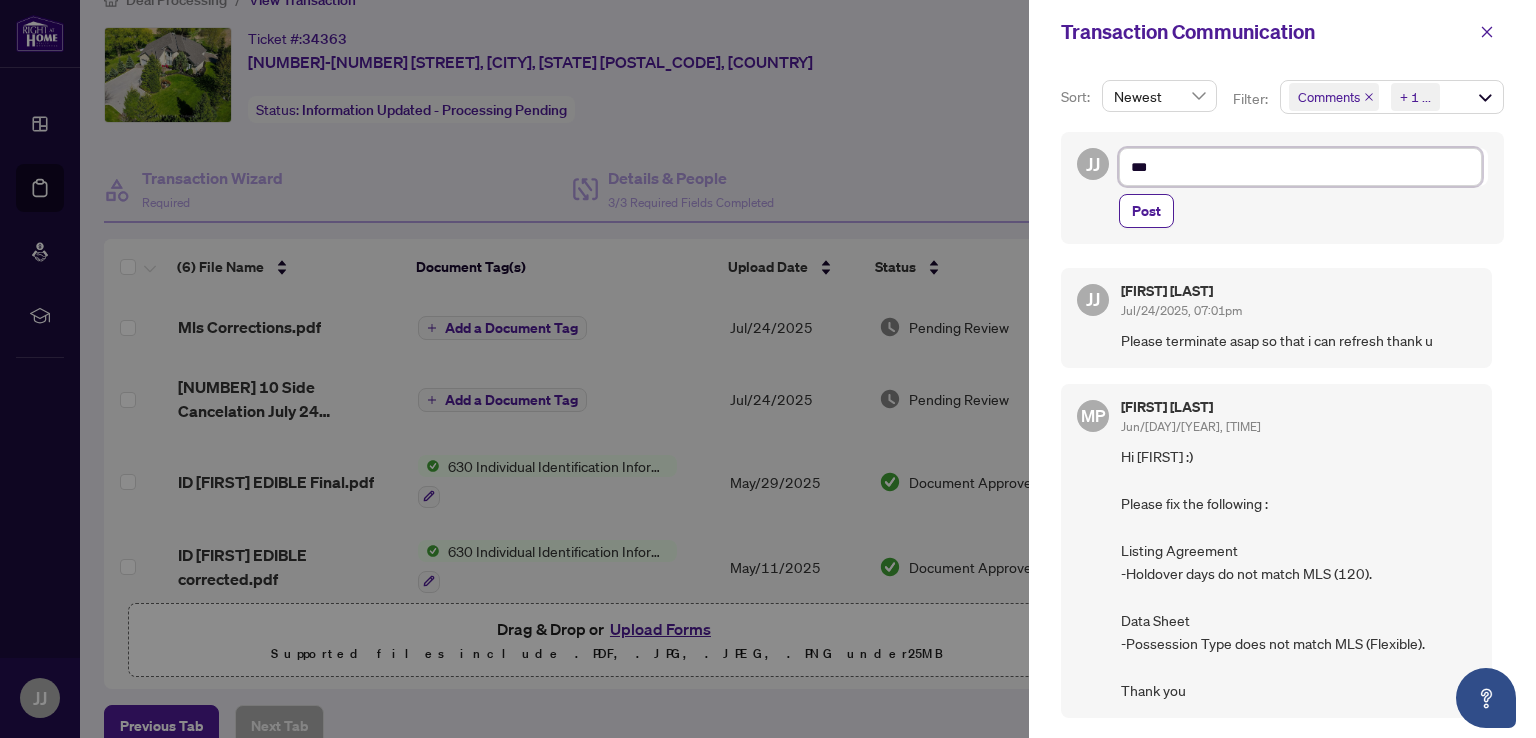 type on "***" 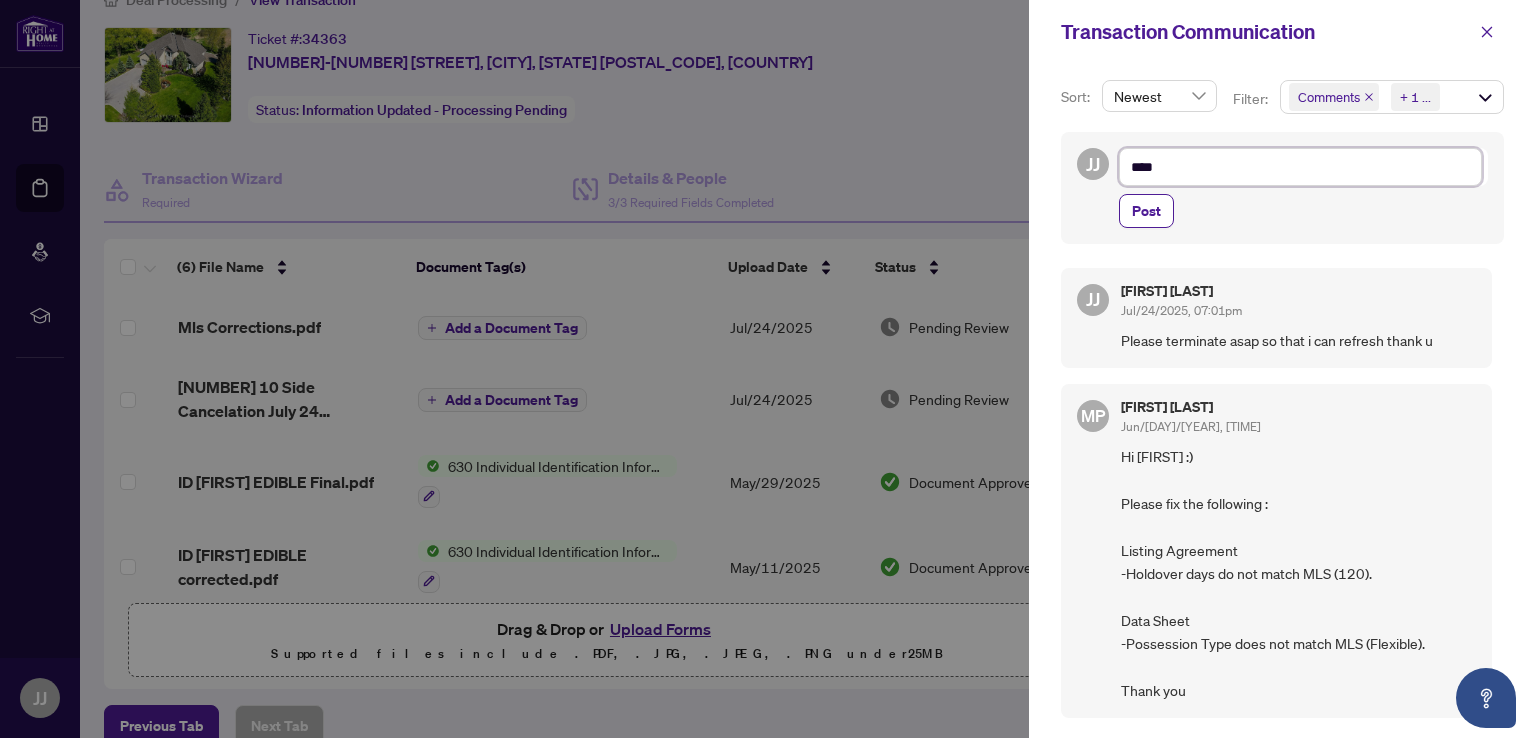 type on "*****" 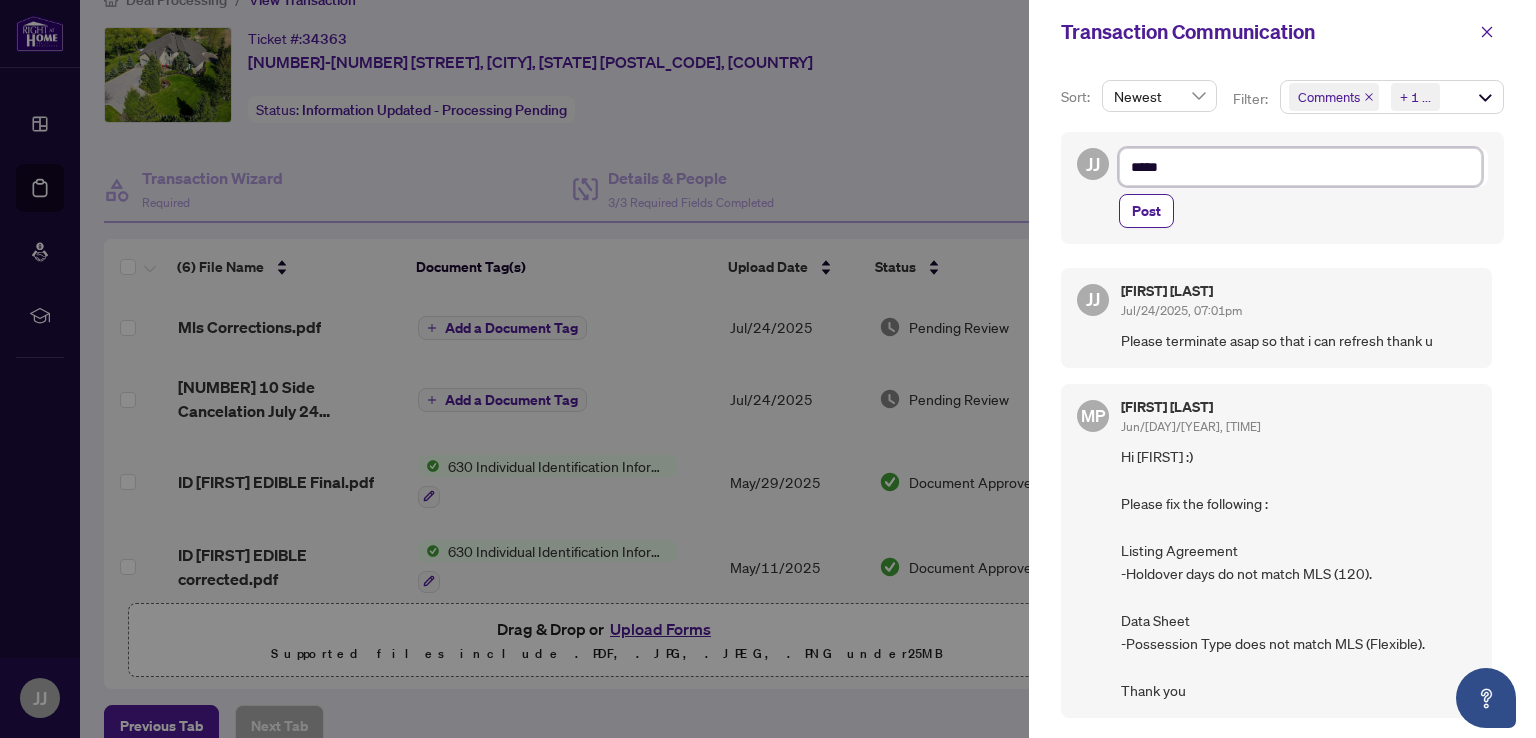 type on "******" 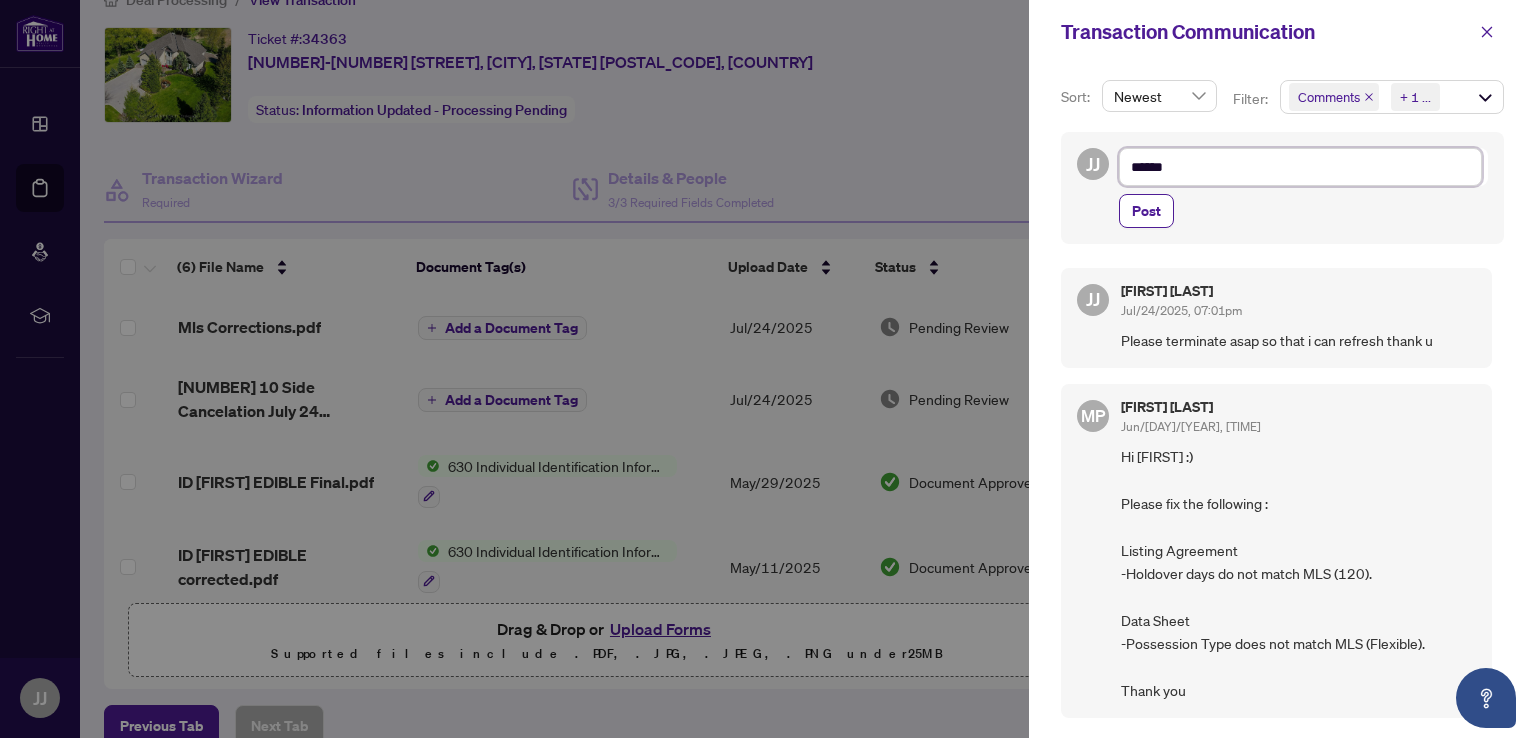 type on "*******" 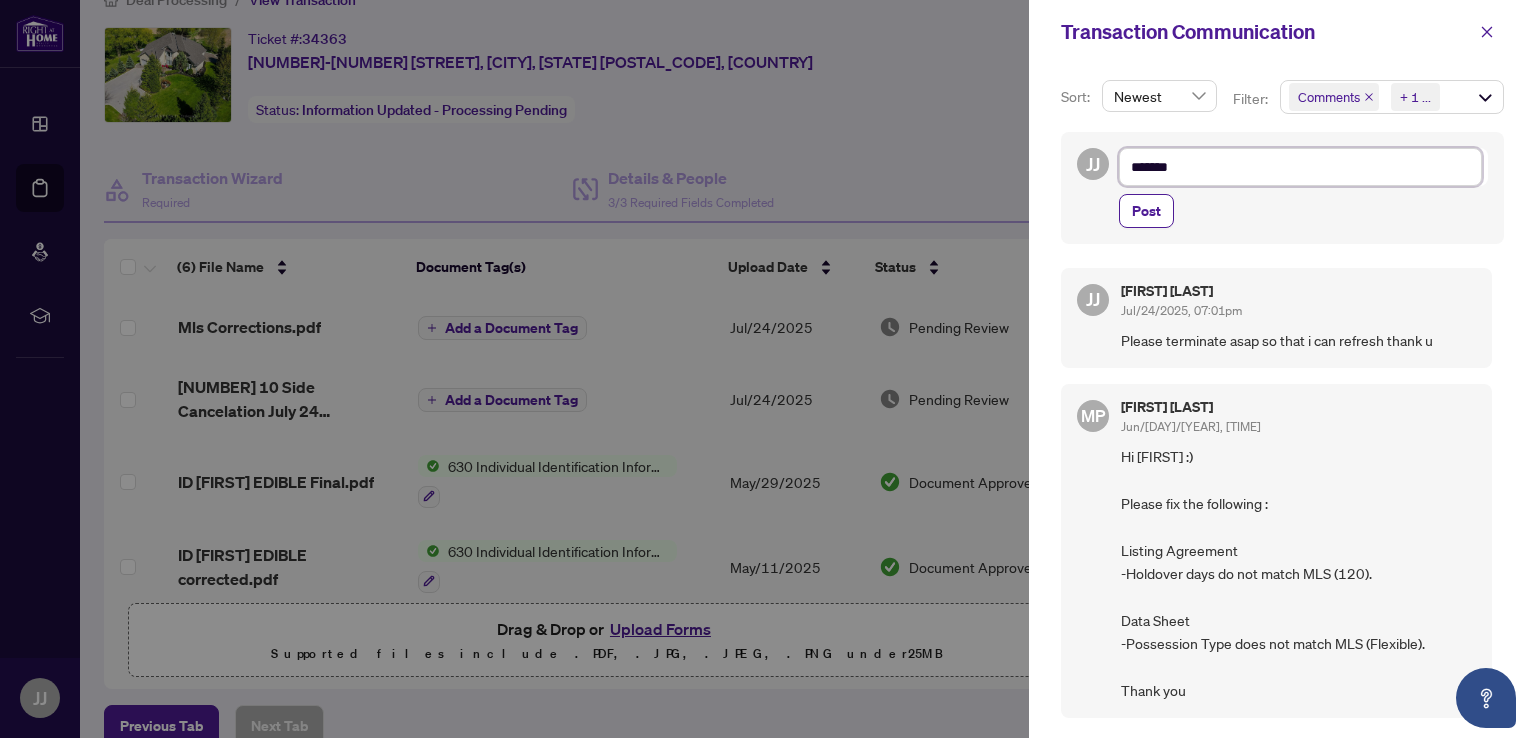 type on "********" 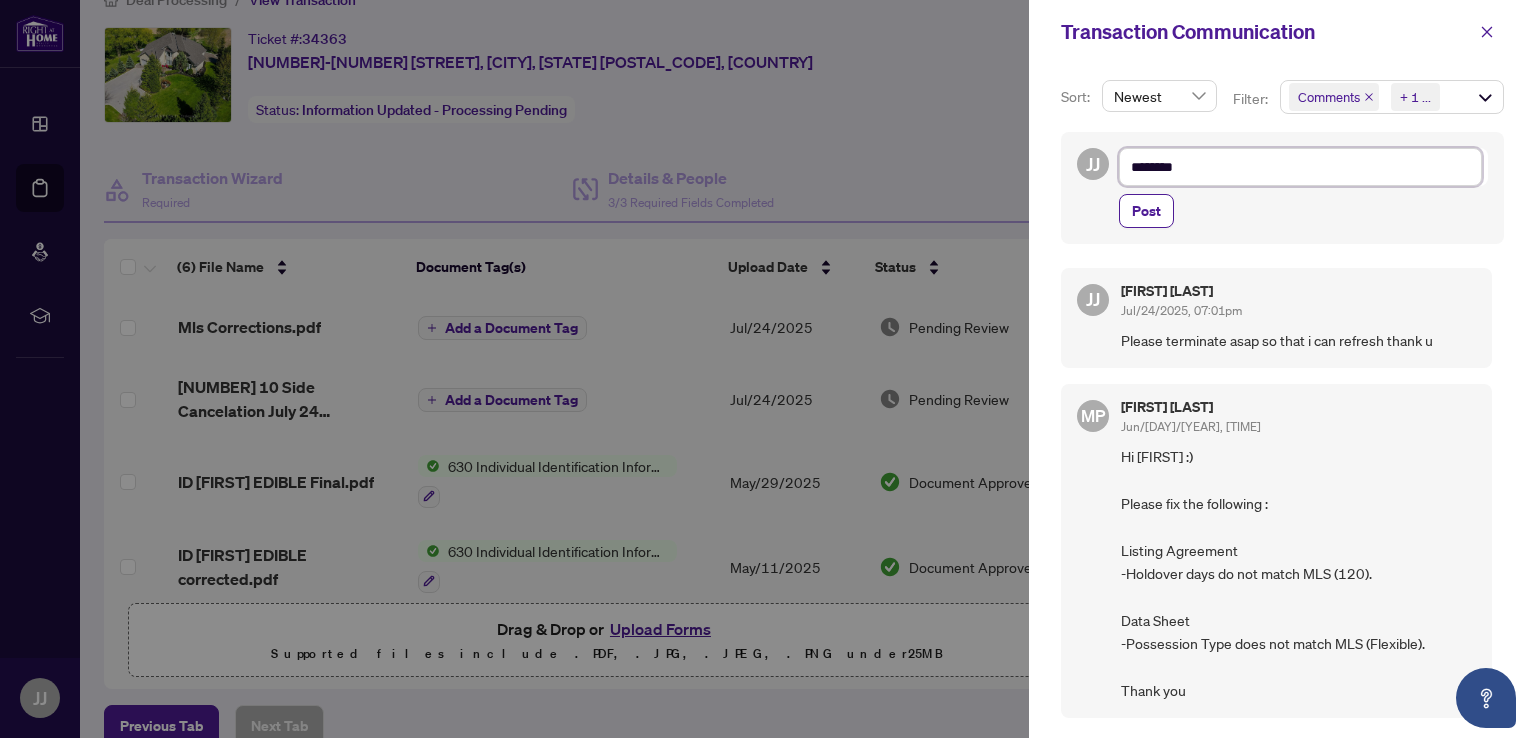 type on "*********" 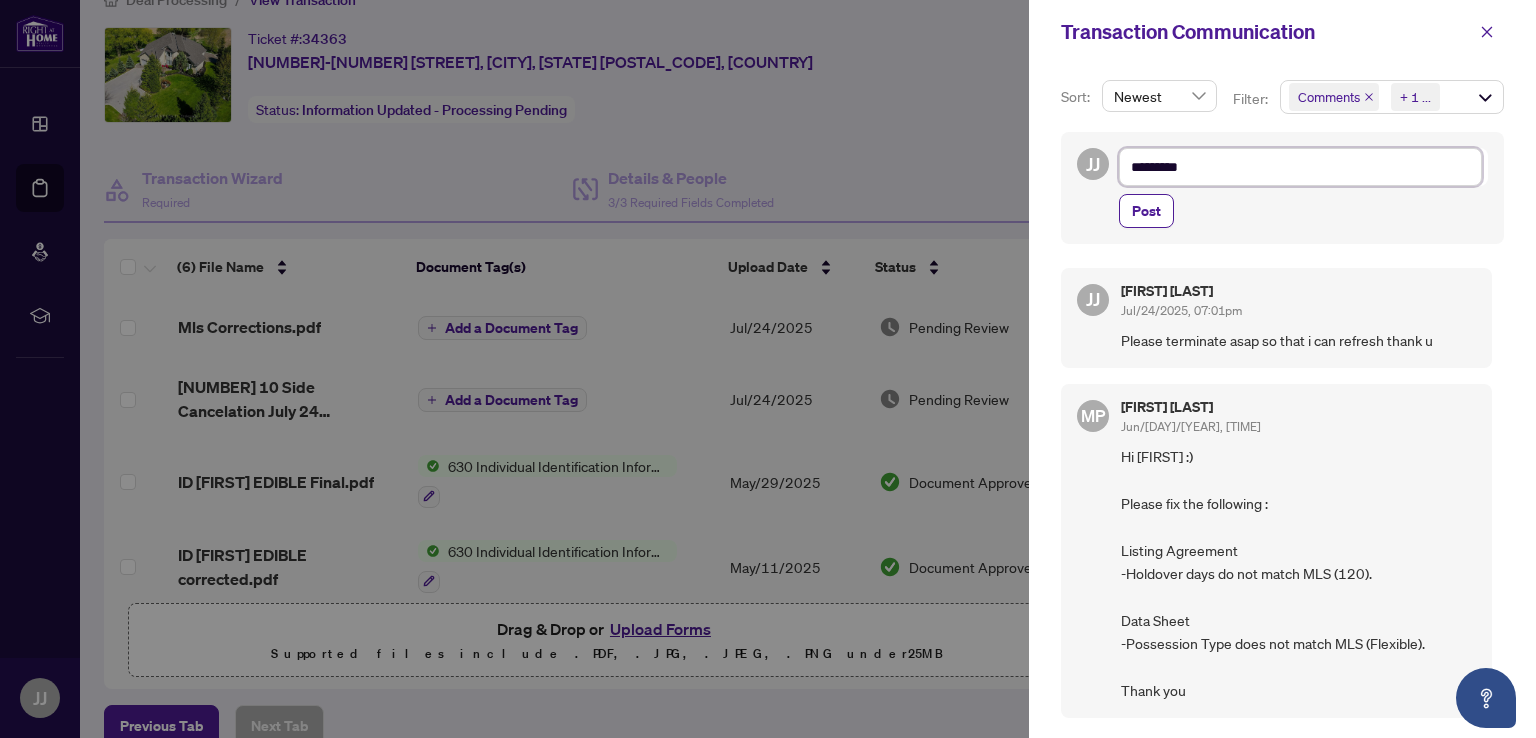 type on "**********" 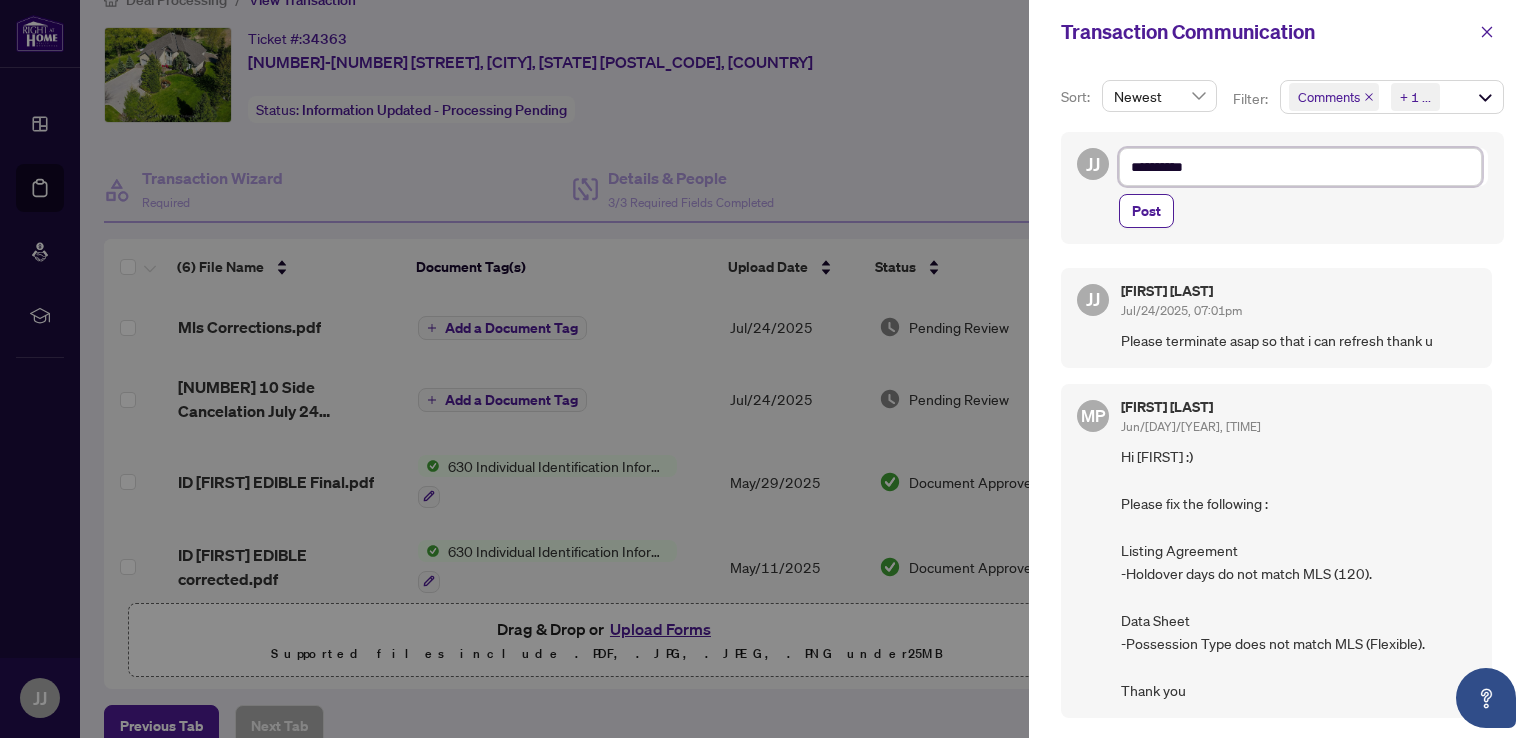 type on "**********" 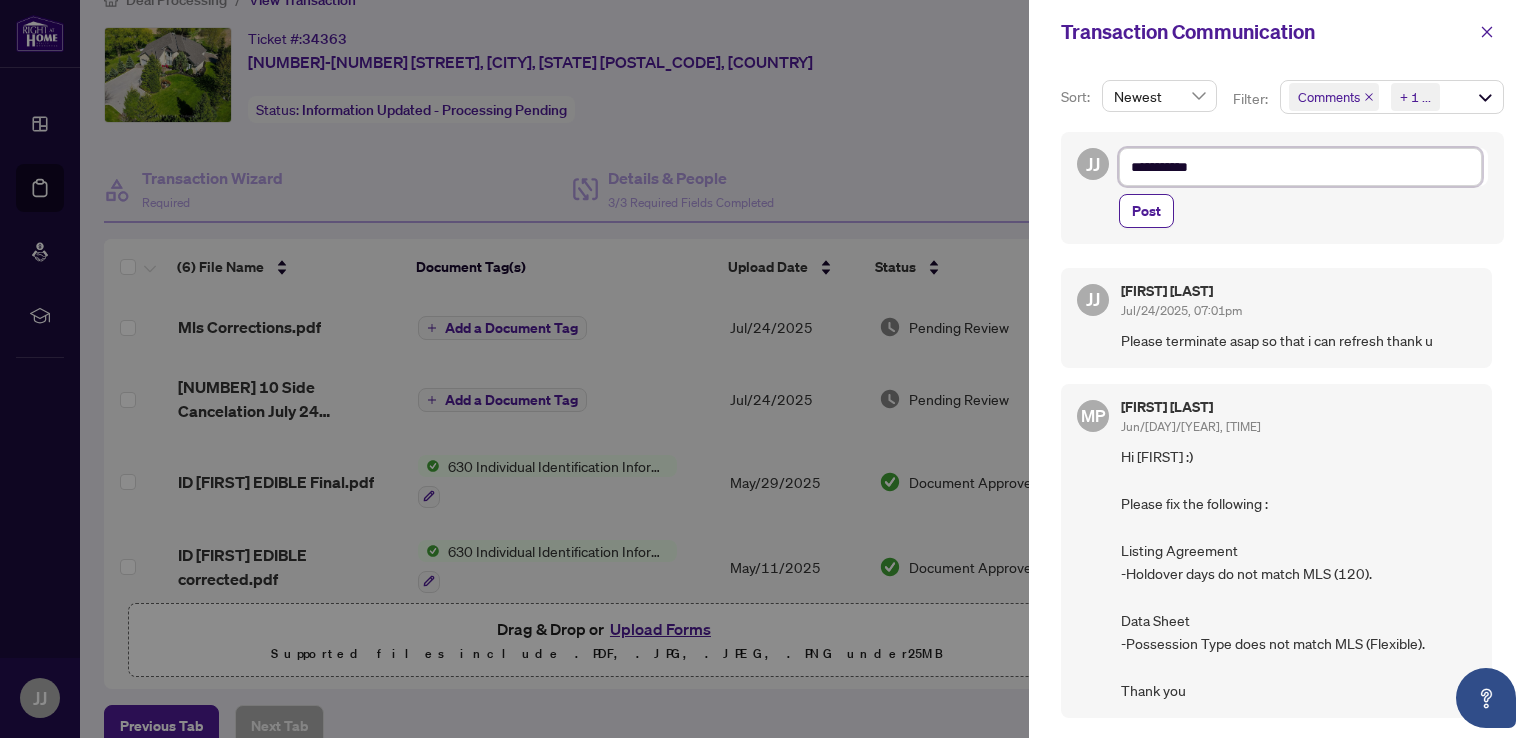 type on "**********" 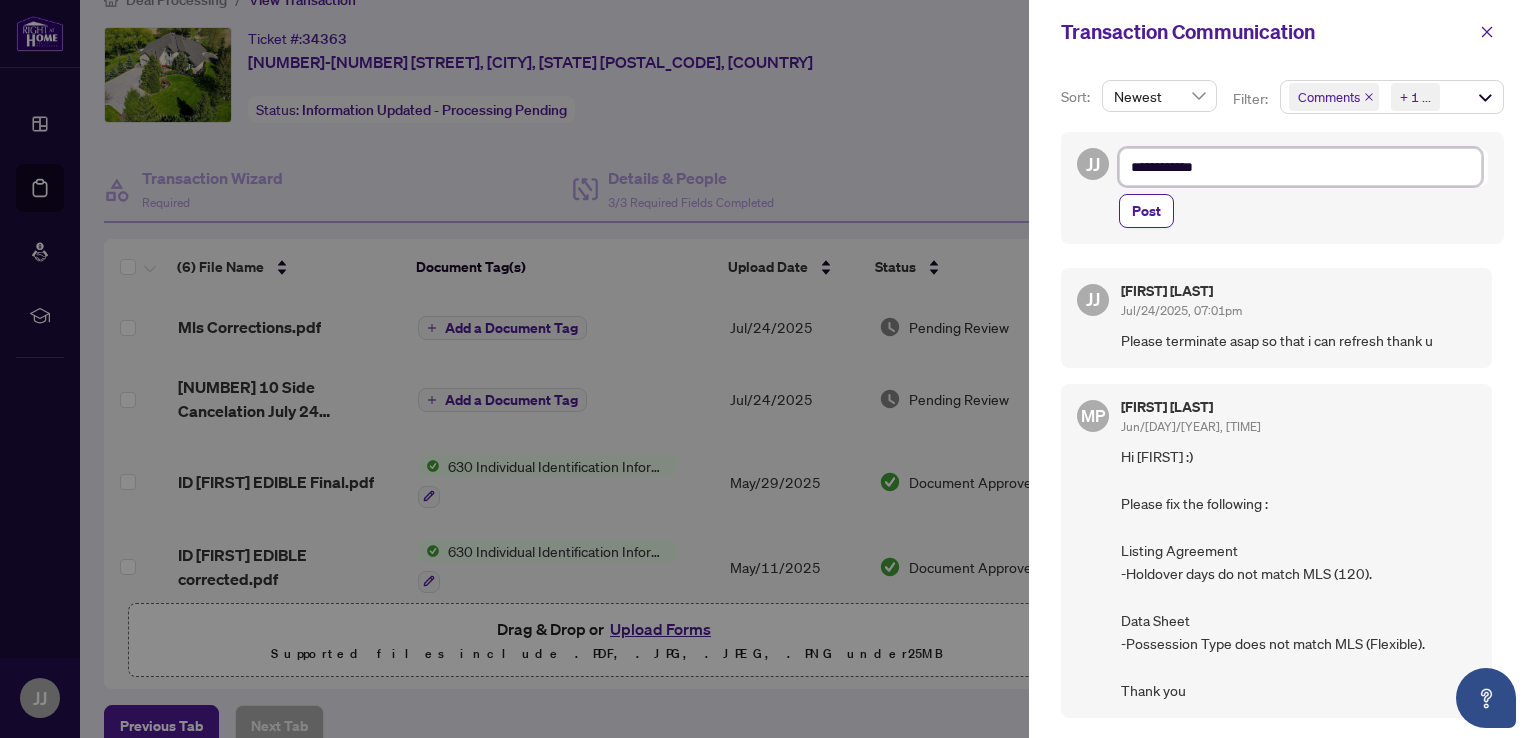 type on "**********" 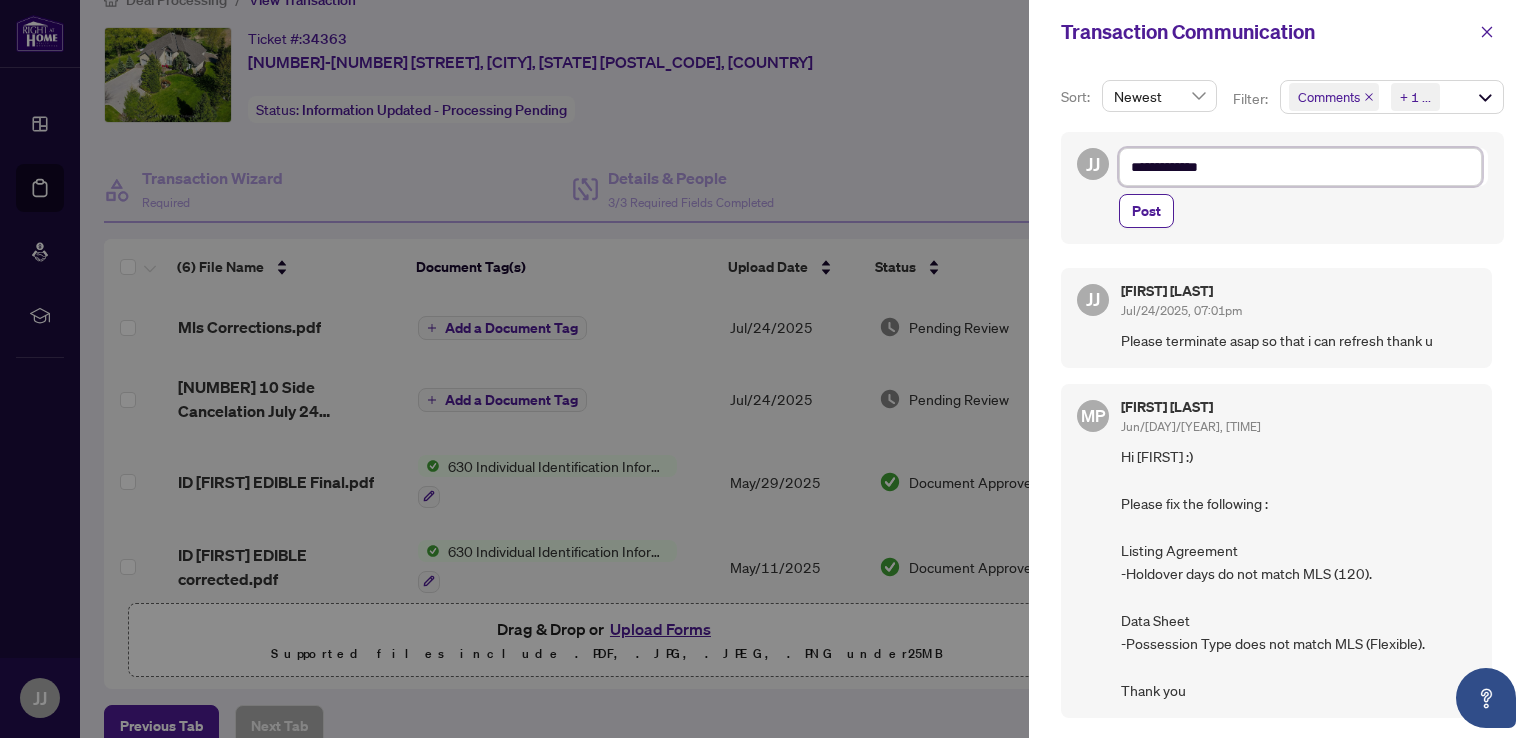 type on "**********" 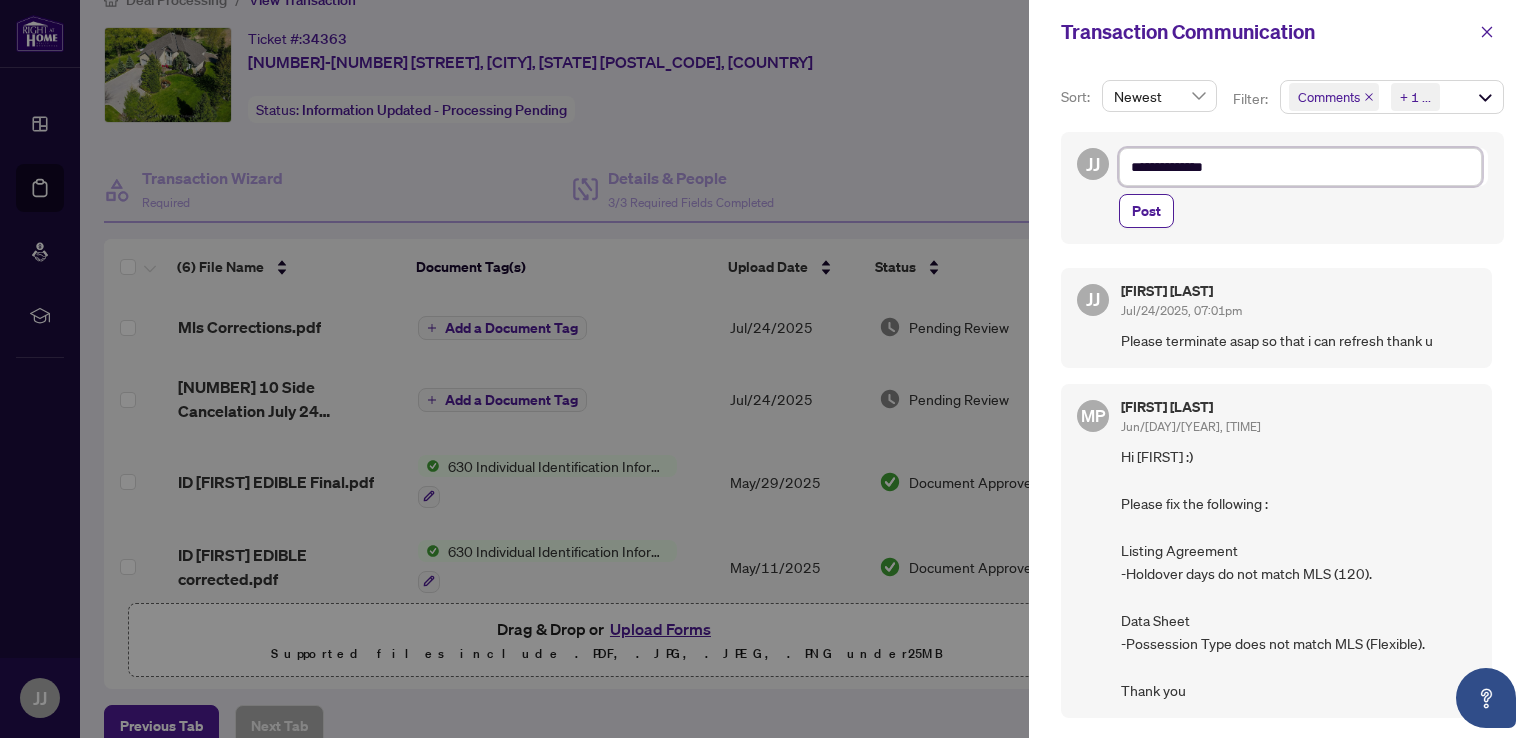 type on "**********" 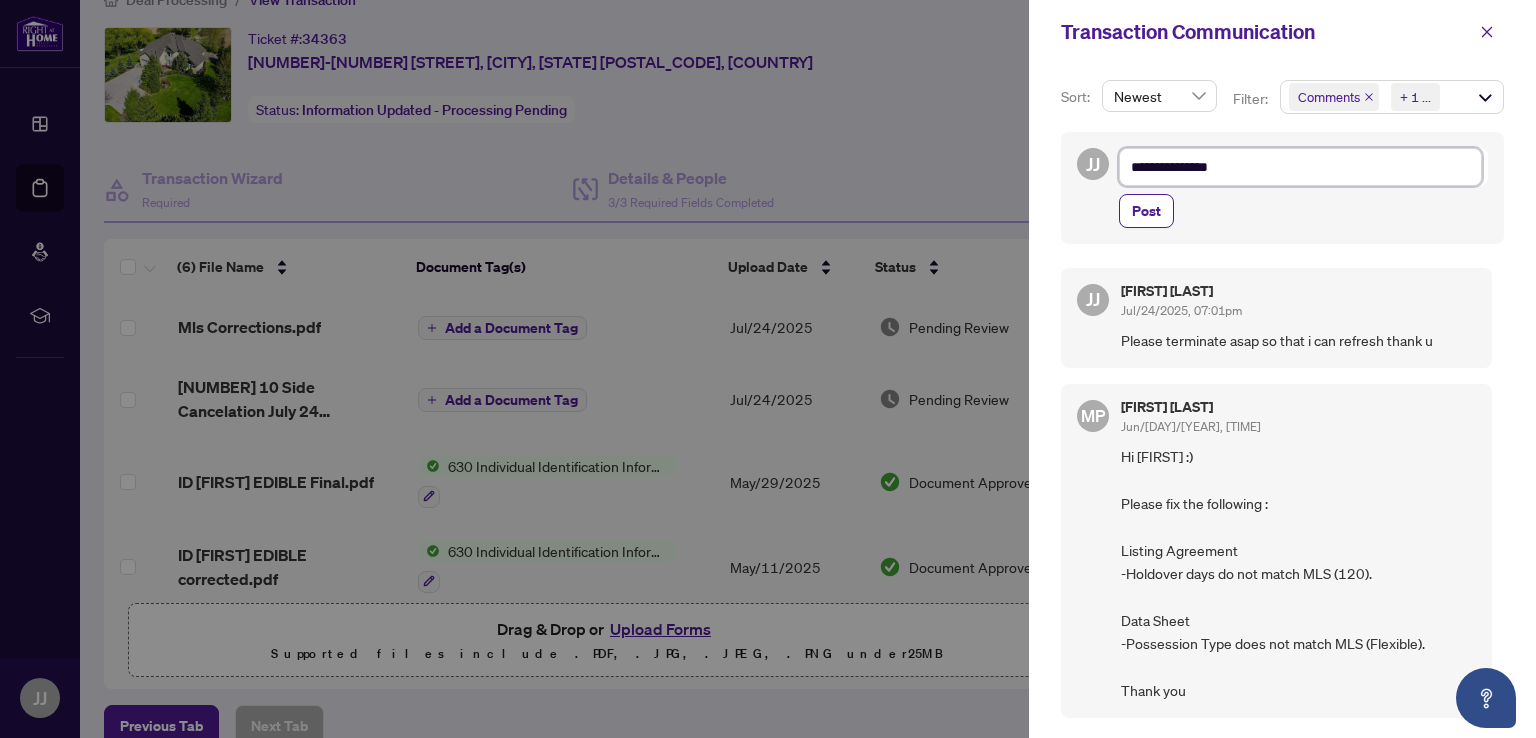 type on "**********" 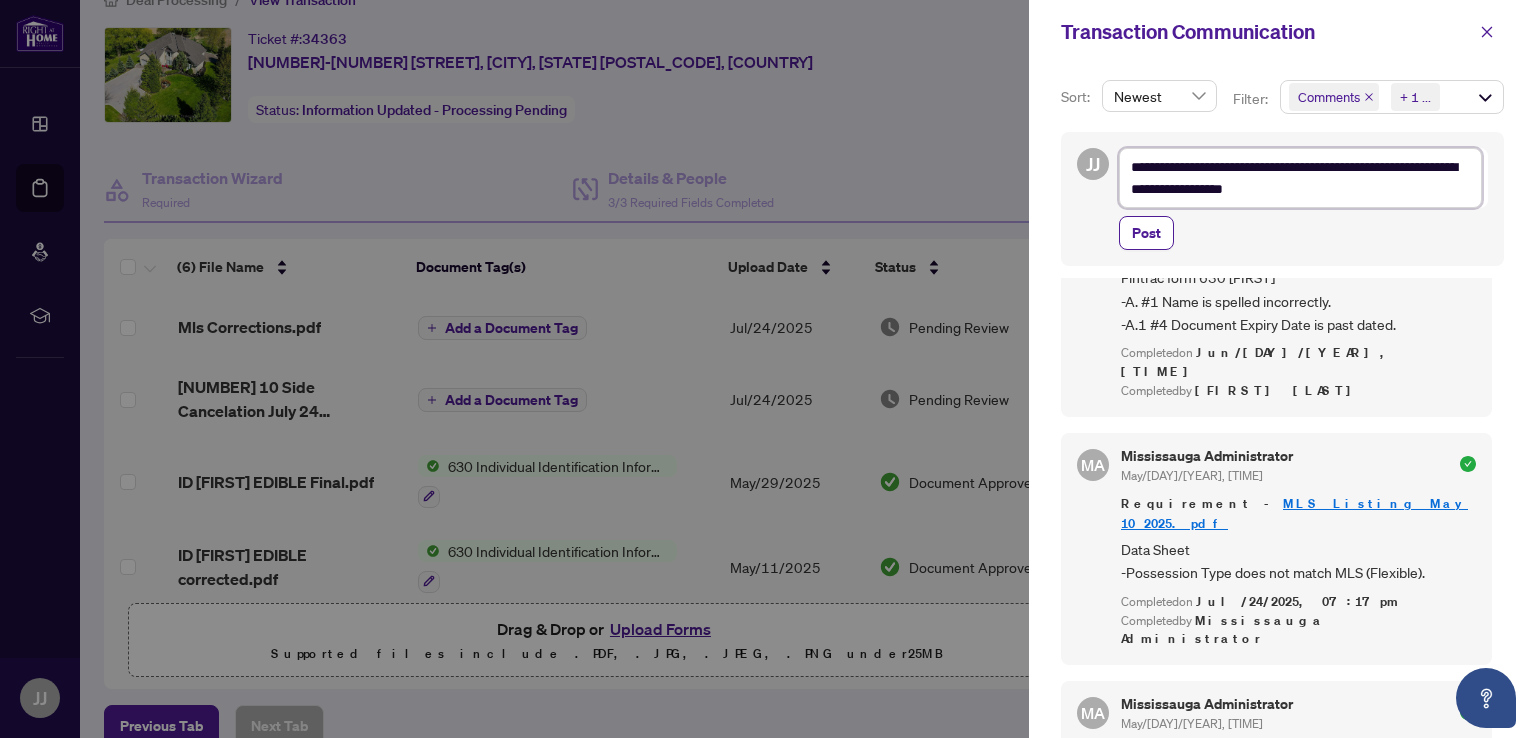 scroll, scrollTop: 1200, scrollLeft: 0, axis: vertical 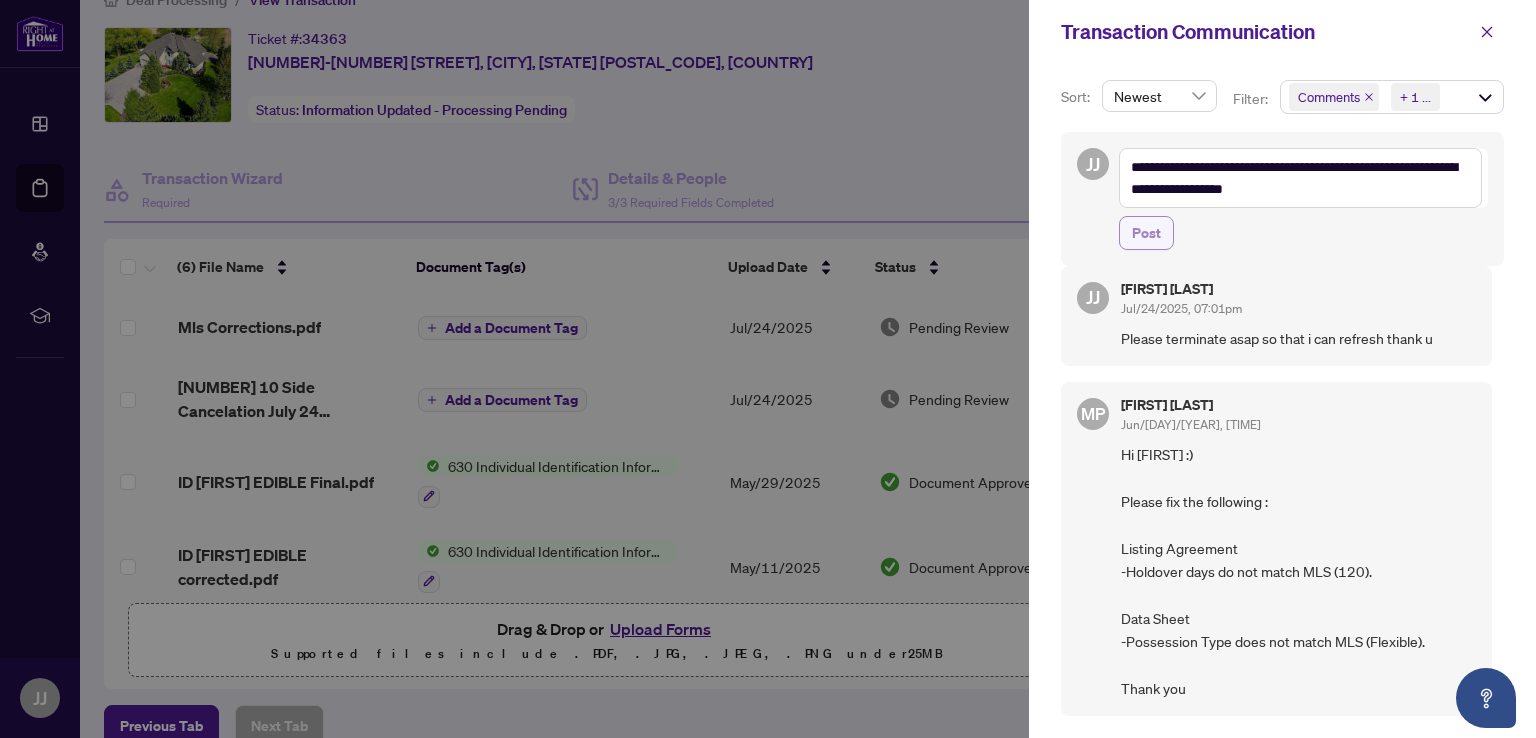 click on "Post" at bounding box center [1146, 233] 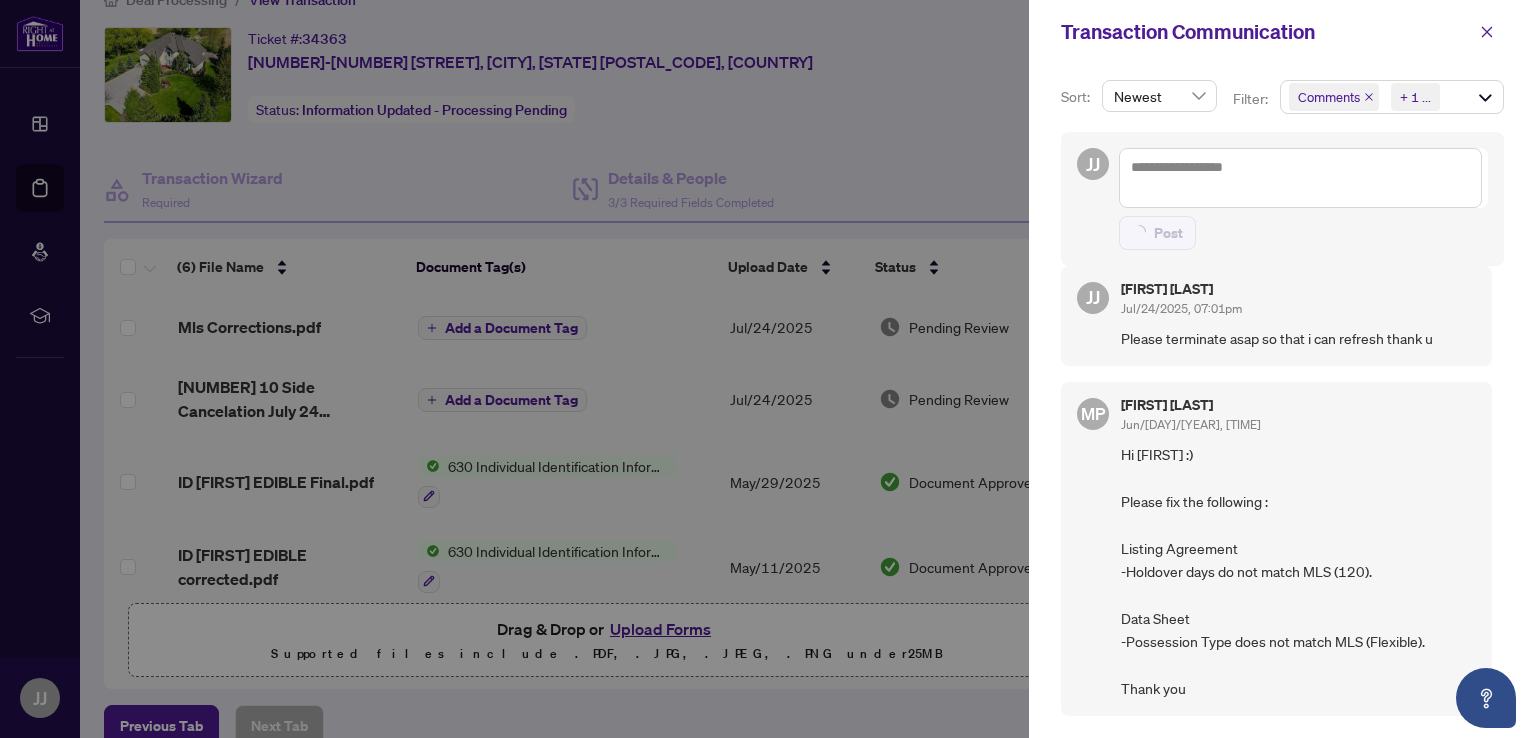 scroll, scrollTop: 3, scrollLeft: 0, axis: vertical 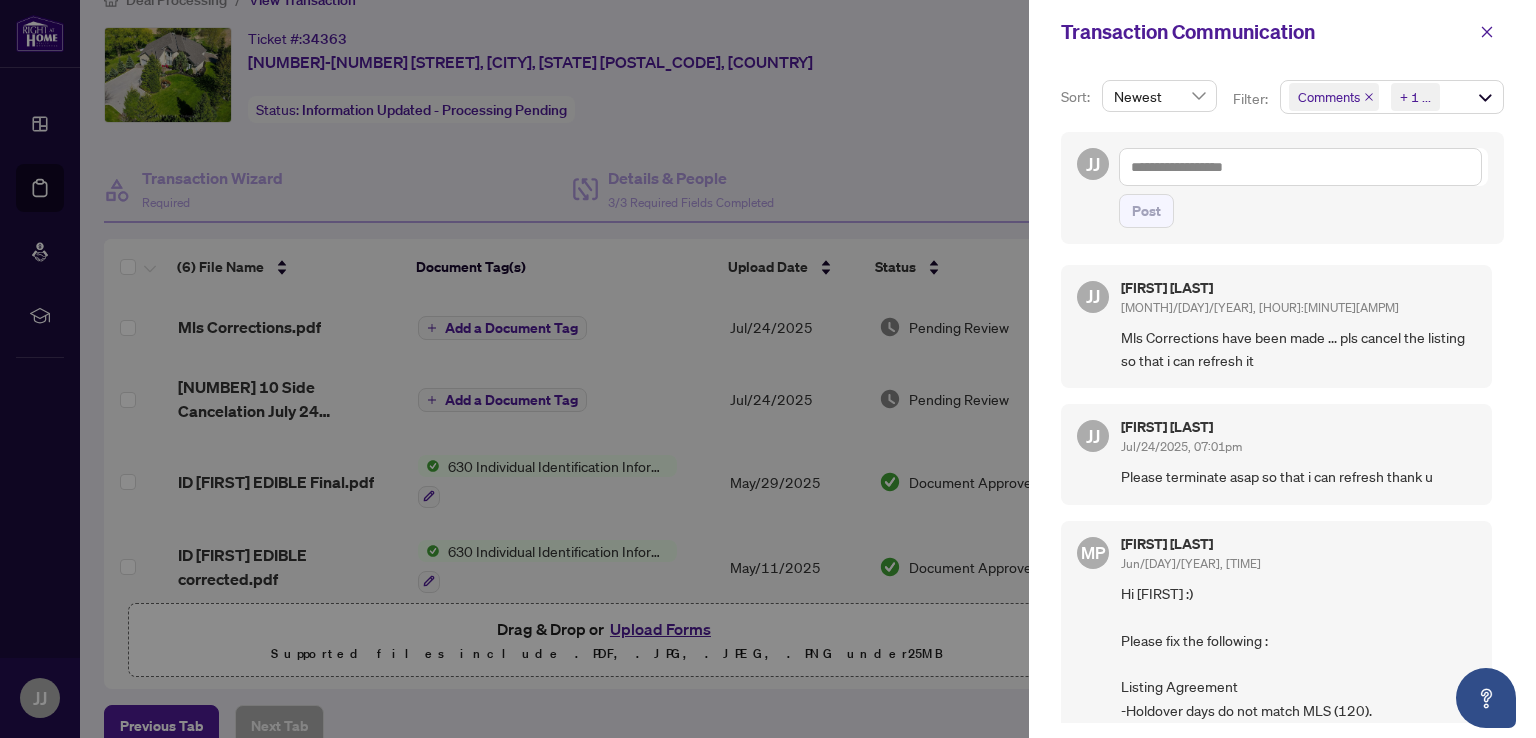 click at bounding box center [768, 369] 